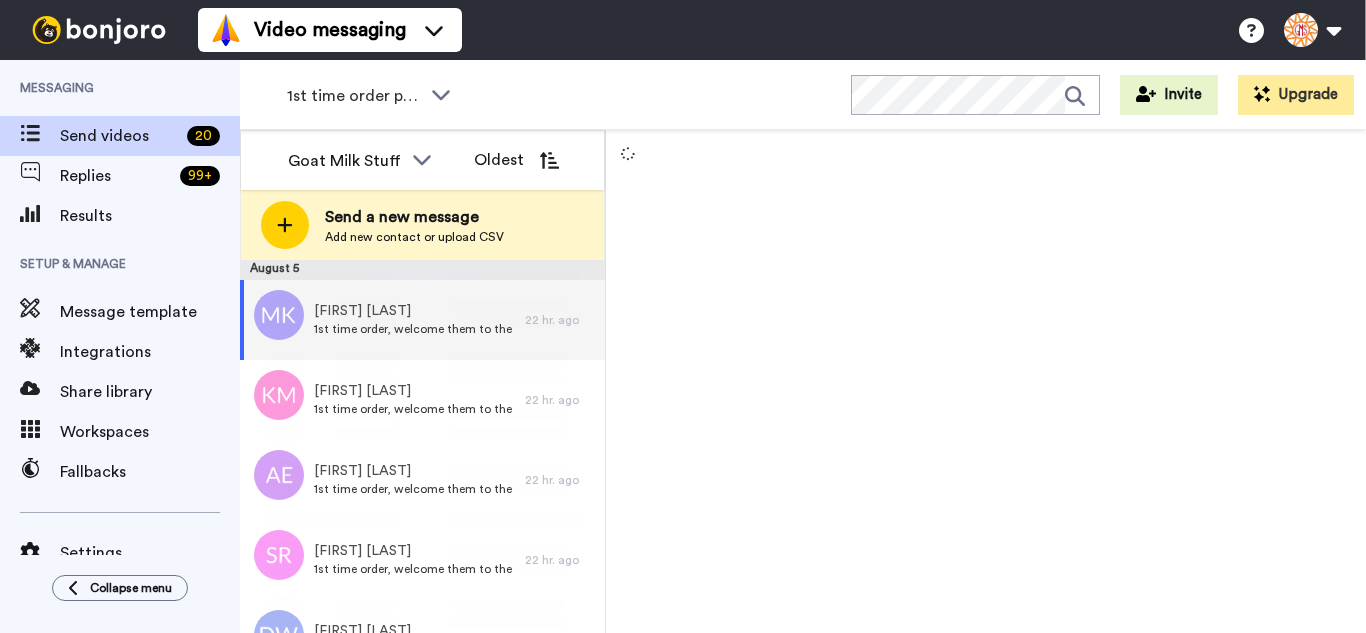 scroll, scrollTop: 0, scrollLeft: 0, axis: both 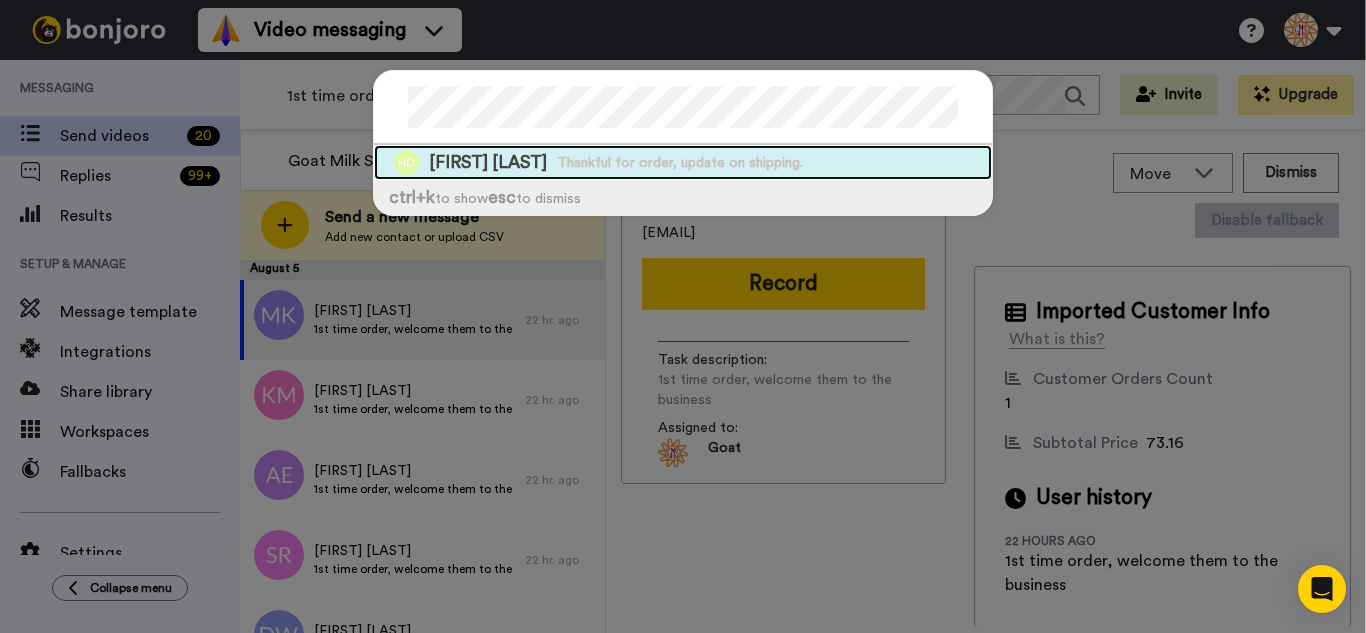 click on "Thankful for order, update on shipping." at bounding box center (680, 163) 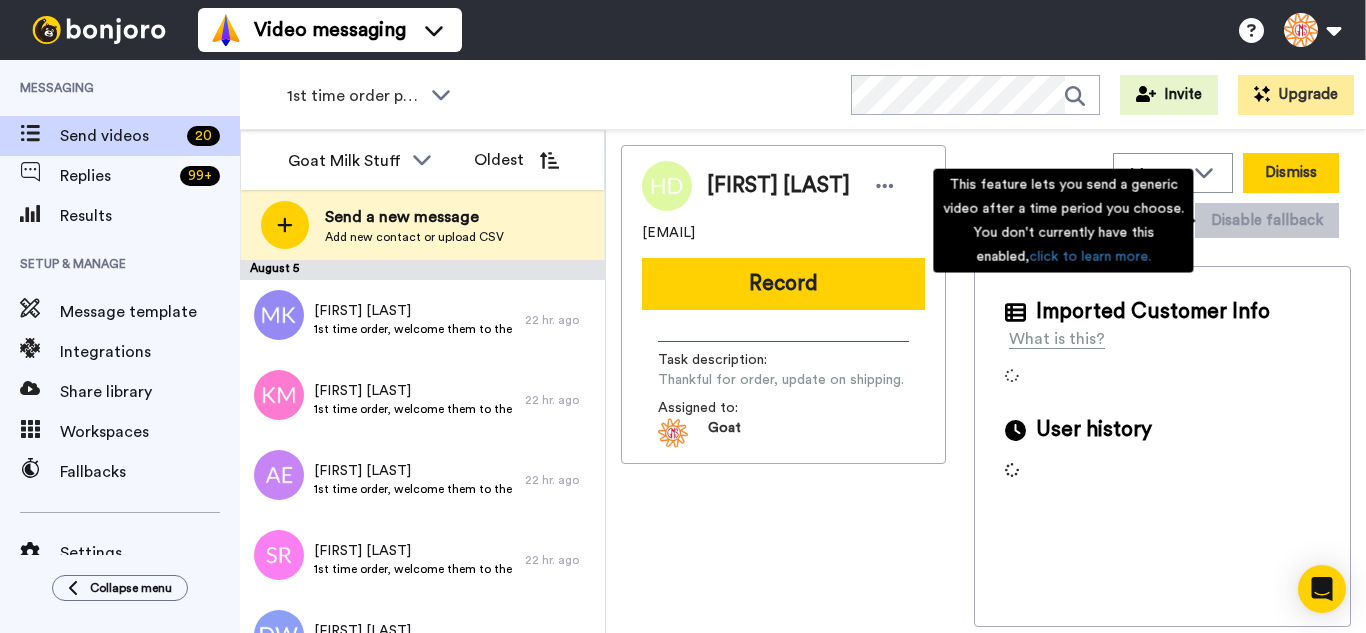 click on "Dismiss" at bounding box center (1291, 173) 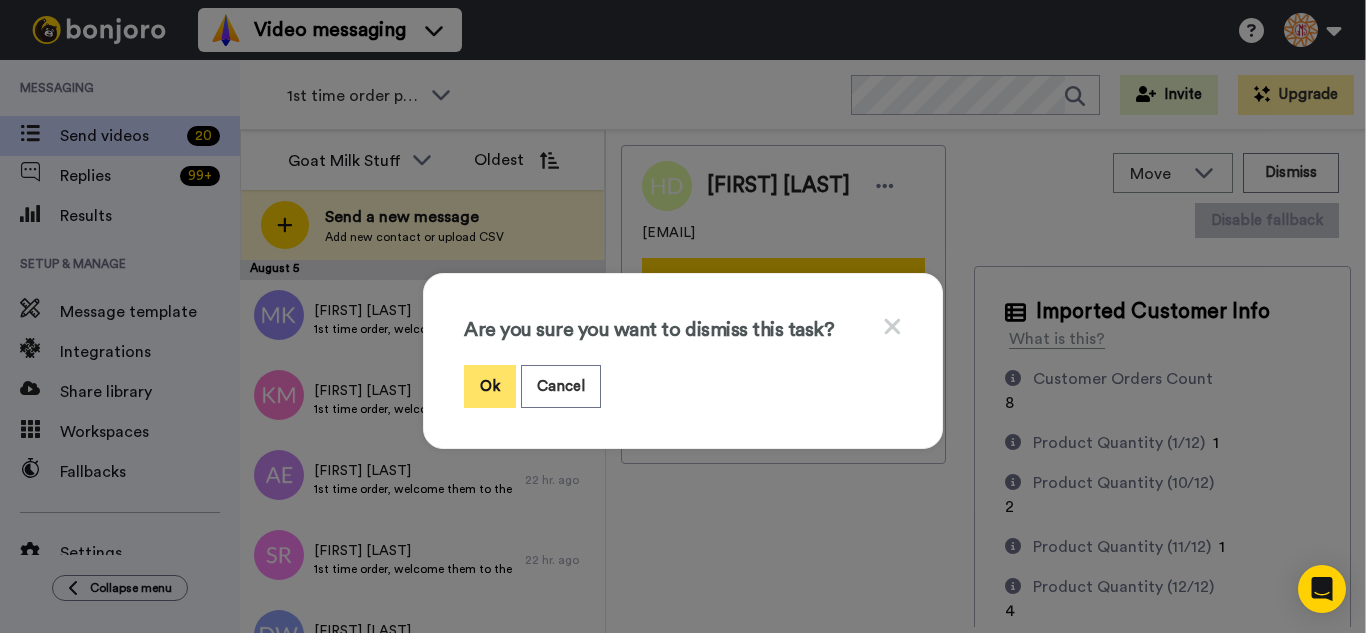 click on "Ok" at bounding box center (490, 386) 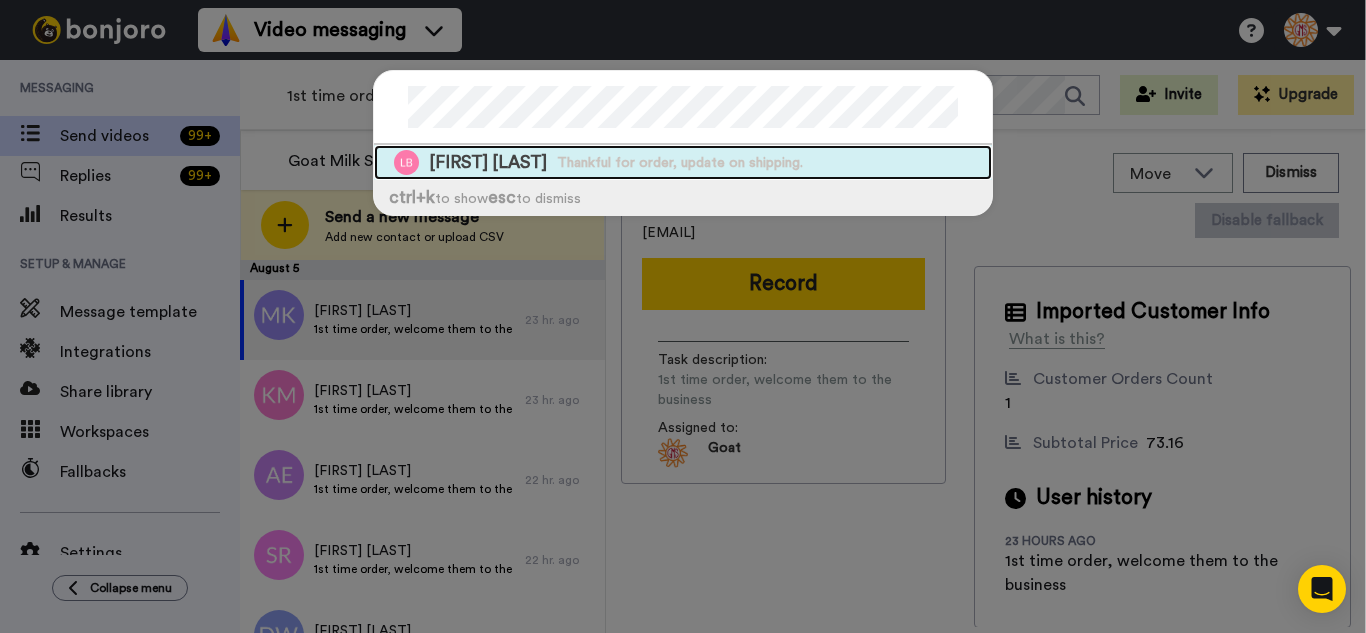 click on "Leah Beane Thankful for order, update on shipping." at bounding box center [683, 162] 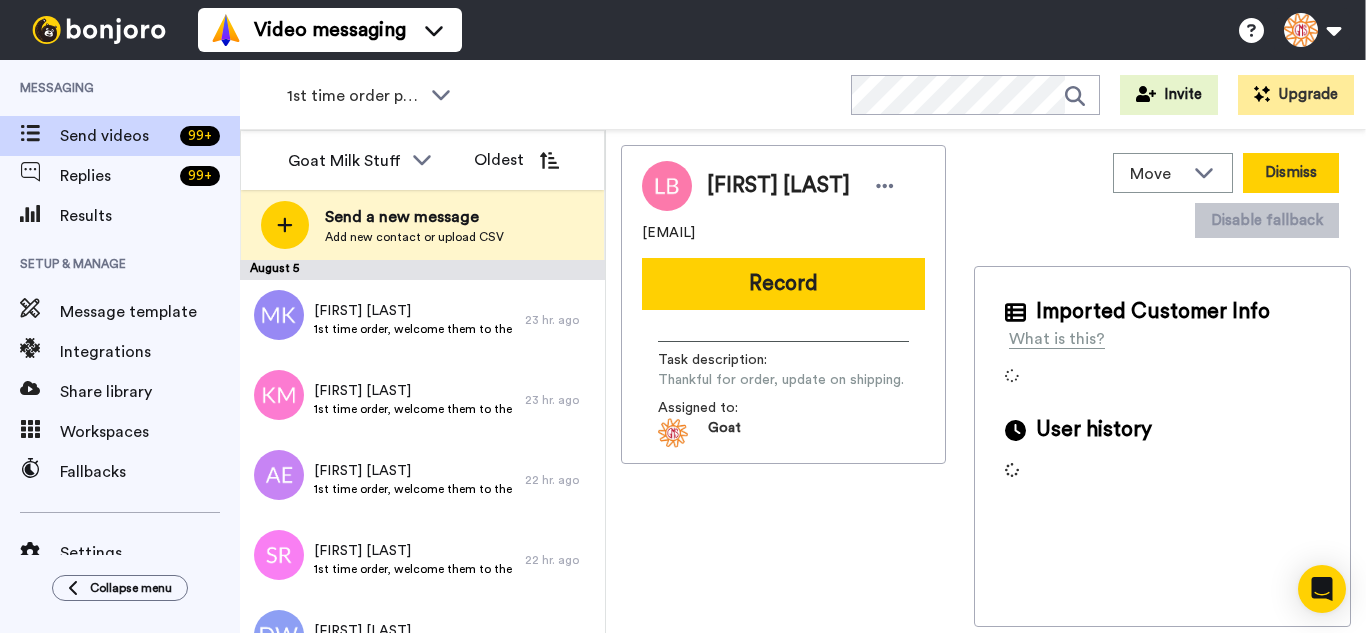 click on "Dismiss" at bounding box center (1291, 173) 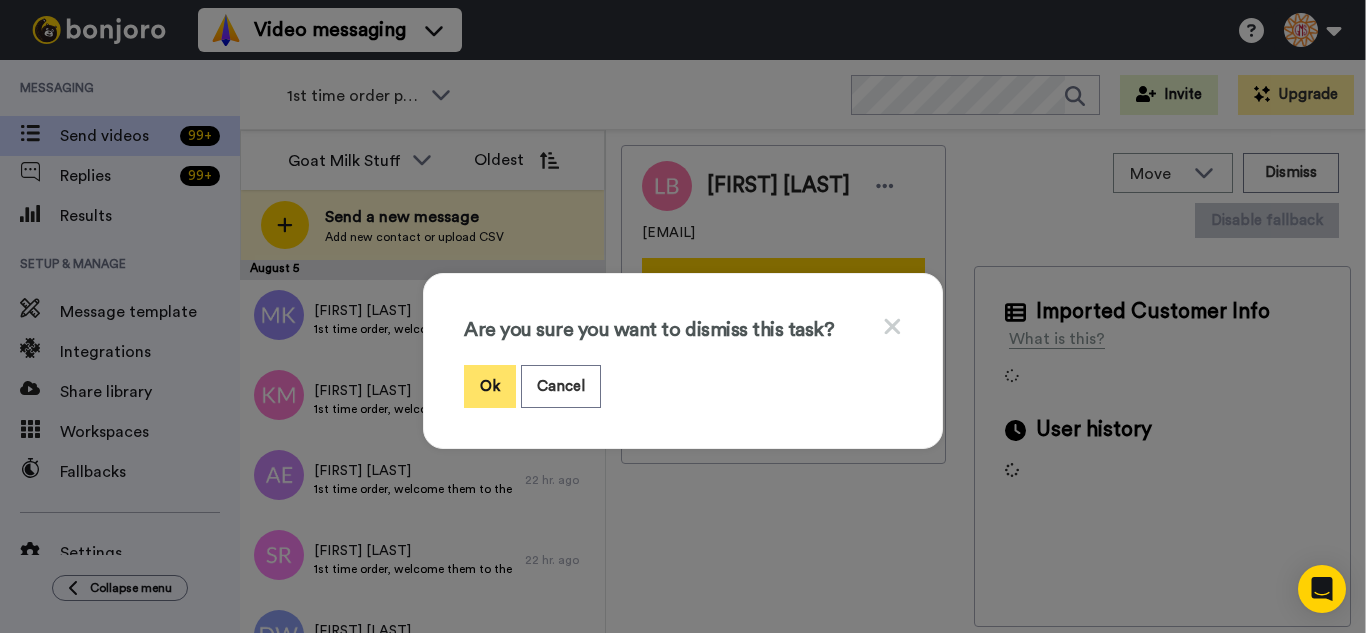 click on "Ok" at bounding box center [490, 386] 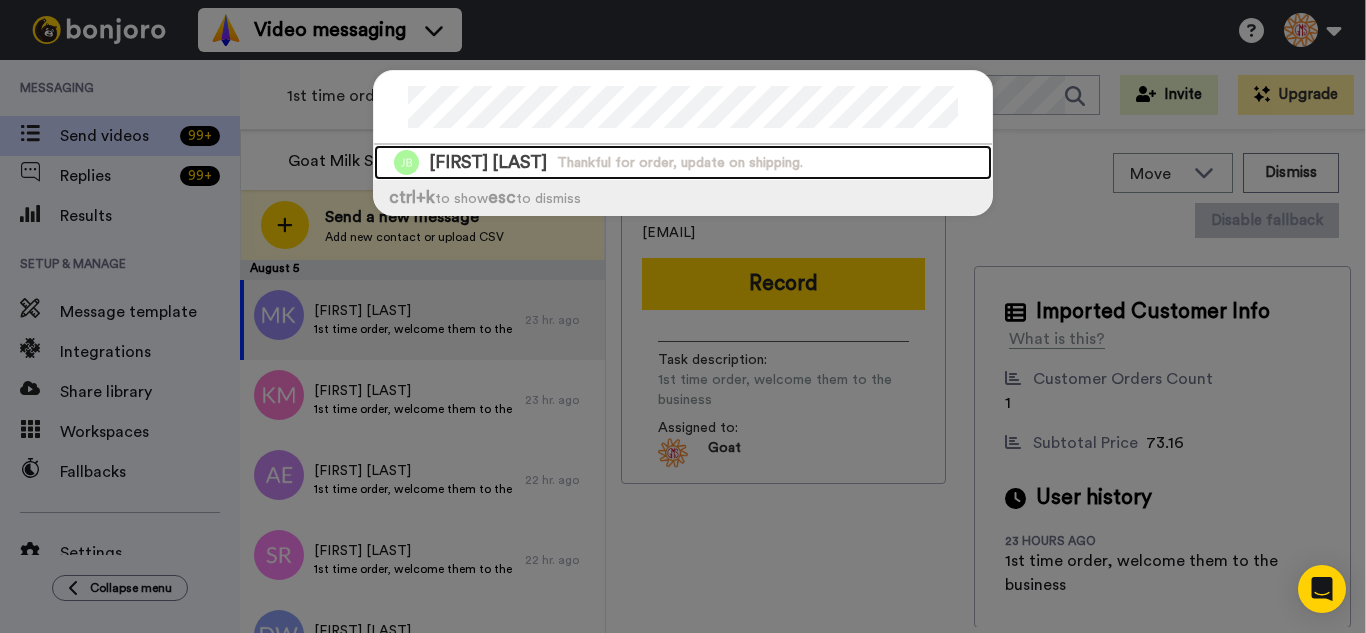 click on "Thankful for order, update on shipping." at bounding box center [680, 163] 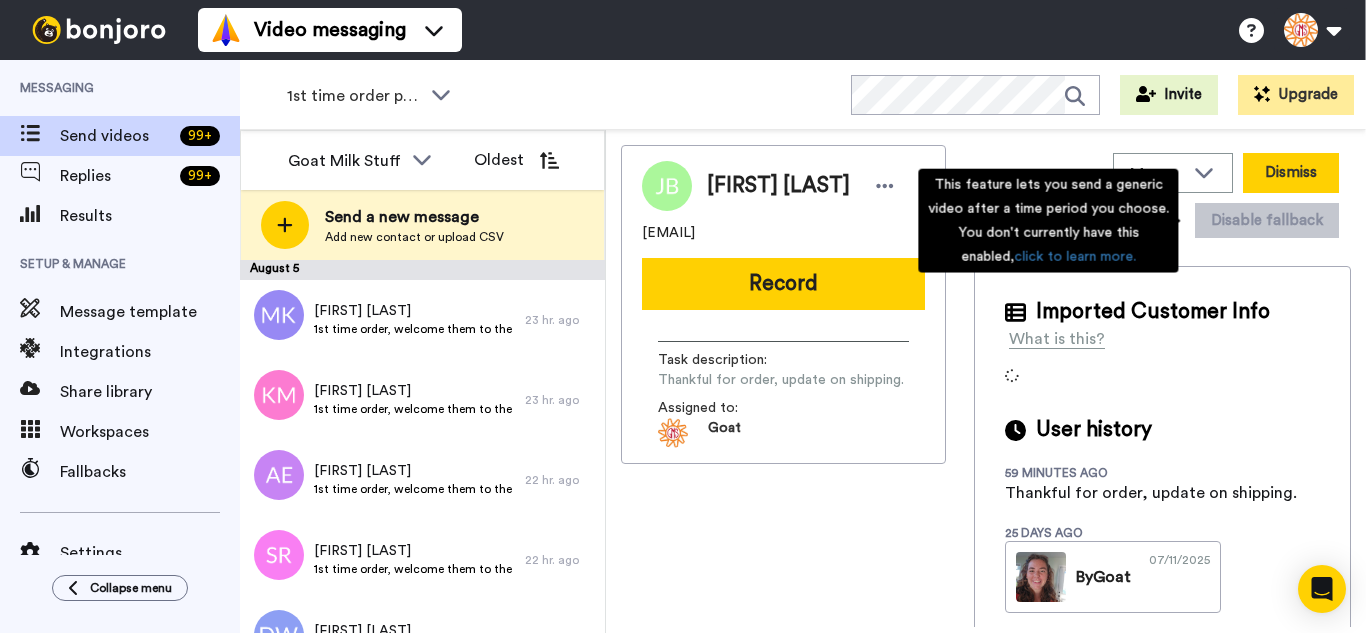 click on "Dismiss" at bounding box center [1291, 173] 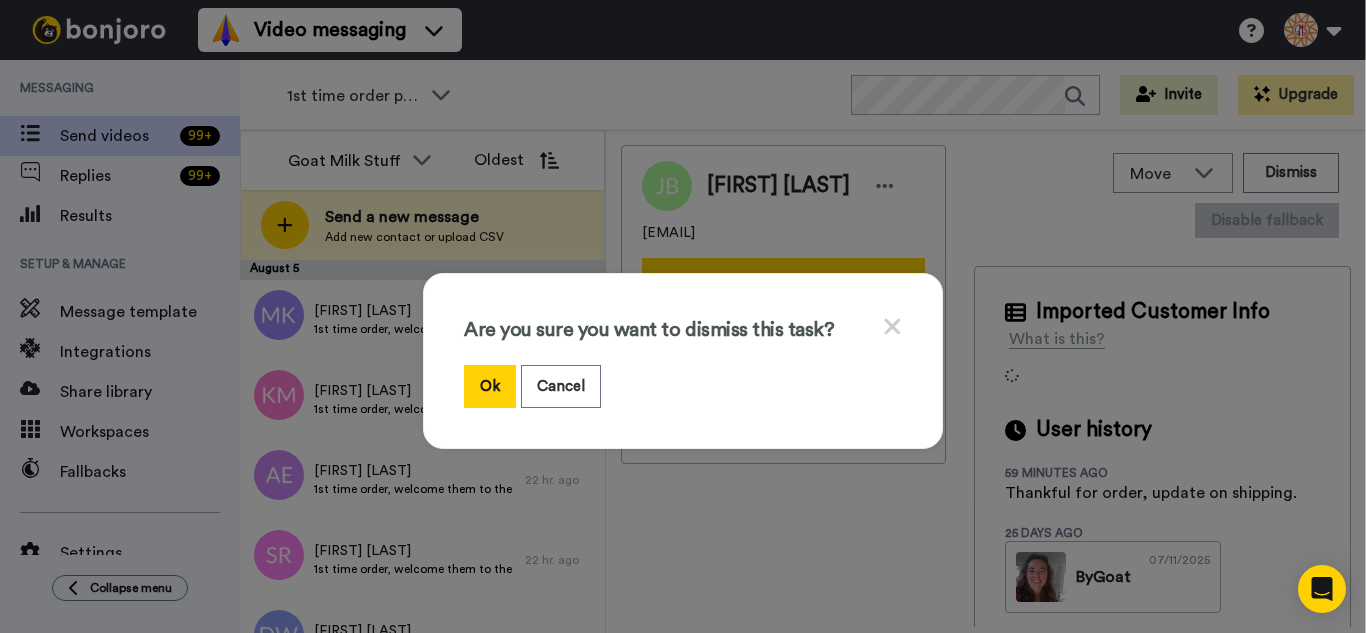 drag, startPoint x: 484, startPoint y: 384, endPoint x: 418, endPoint y: 131, distance: 261.467 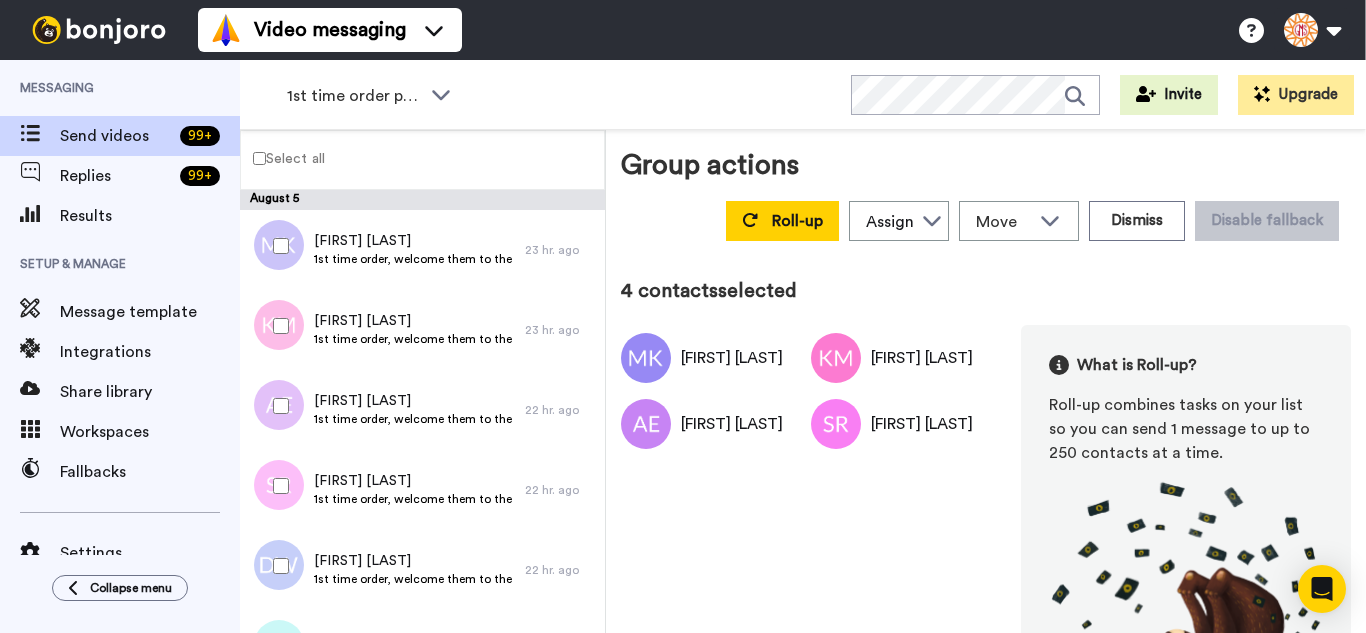 click at bounding box center (277, 566) 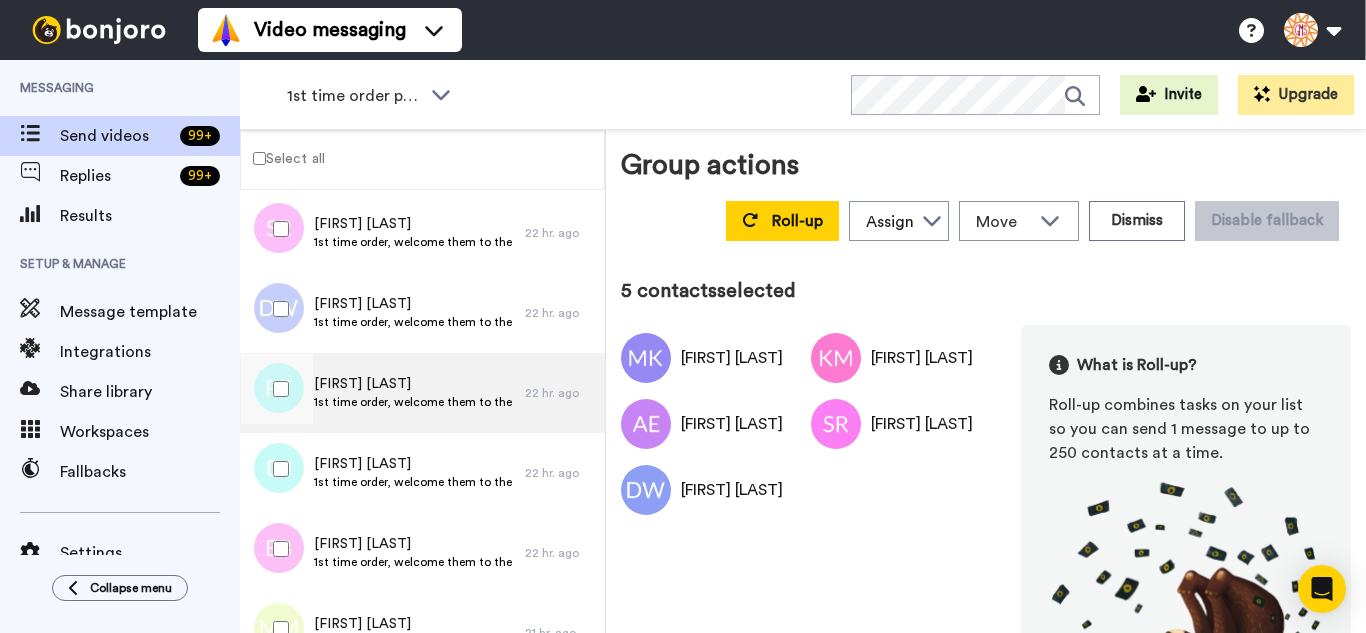 scroll, scrollTop: 300, scrollLeft: 0, axis: vertical 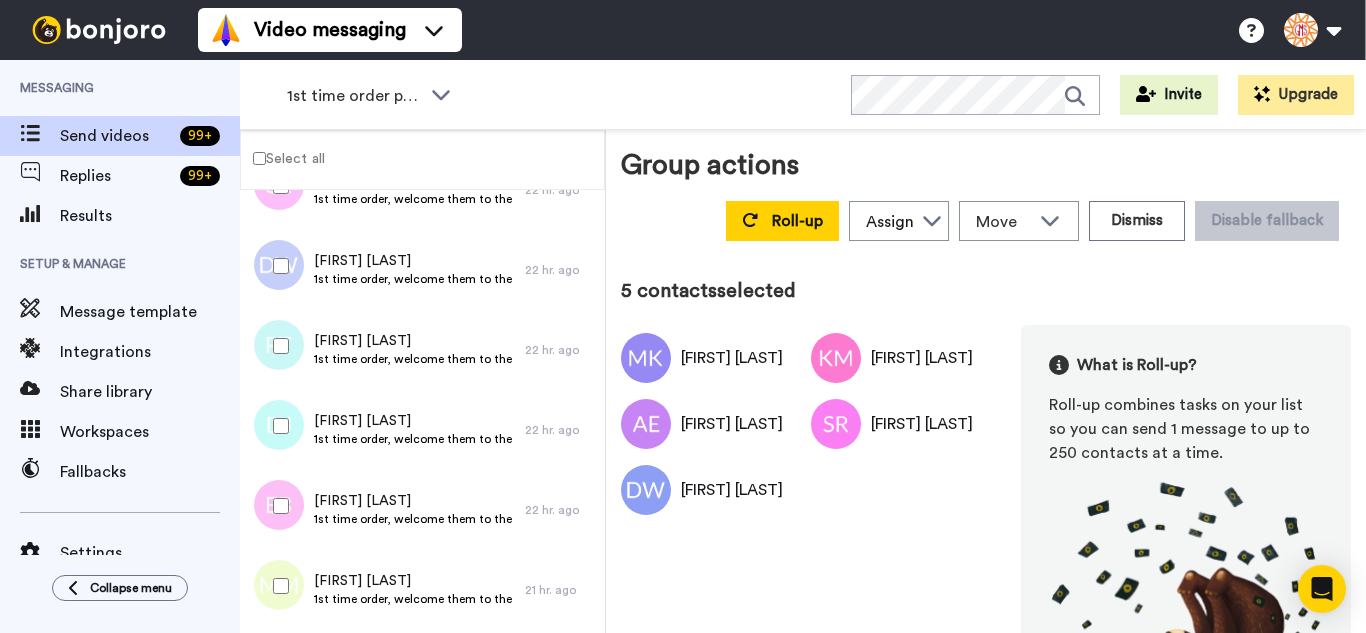drag, startPoint x: 301, startPoint y: 350, endPoint x: 284, endPoint y: 417, distance: 69.12308 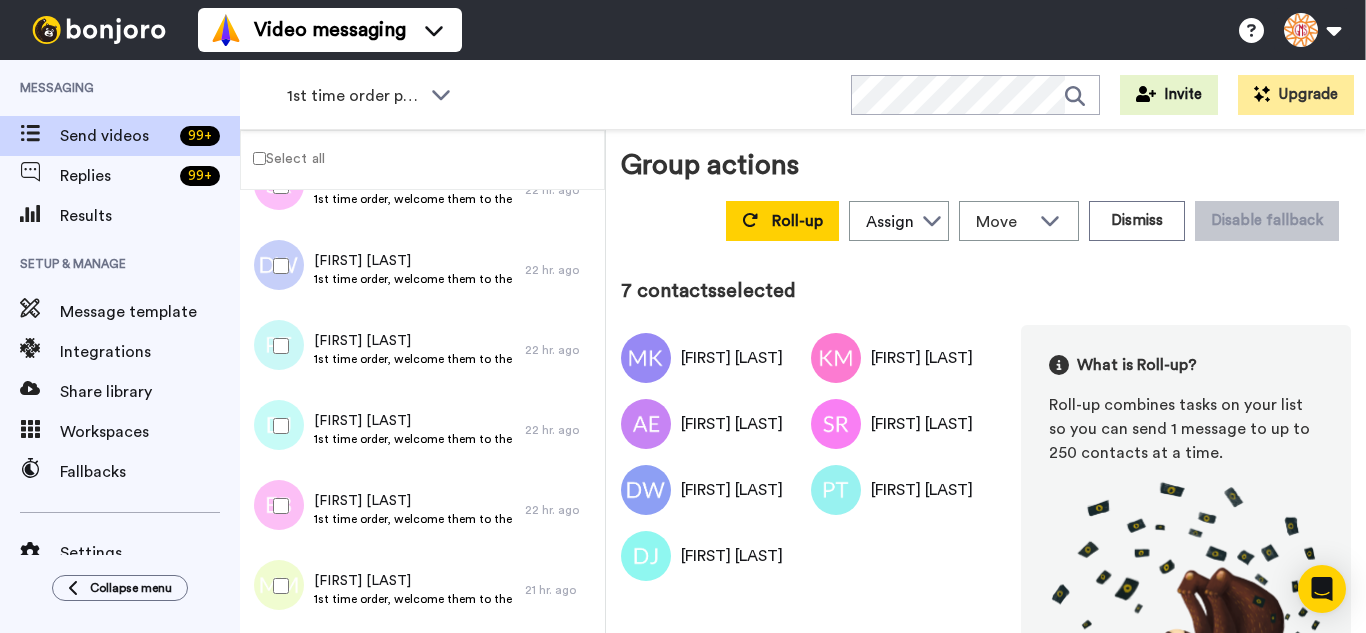 drag, startPoint x: 294, startPoint y: 495, endPoint x: 291, endPoint y: 572, distance: 77.05842 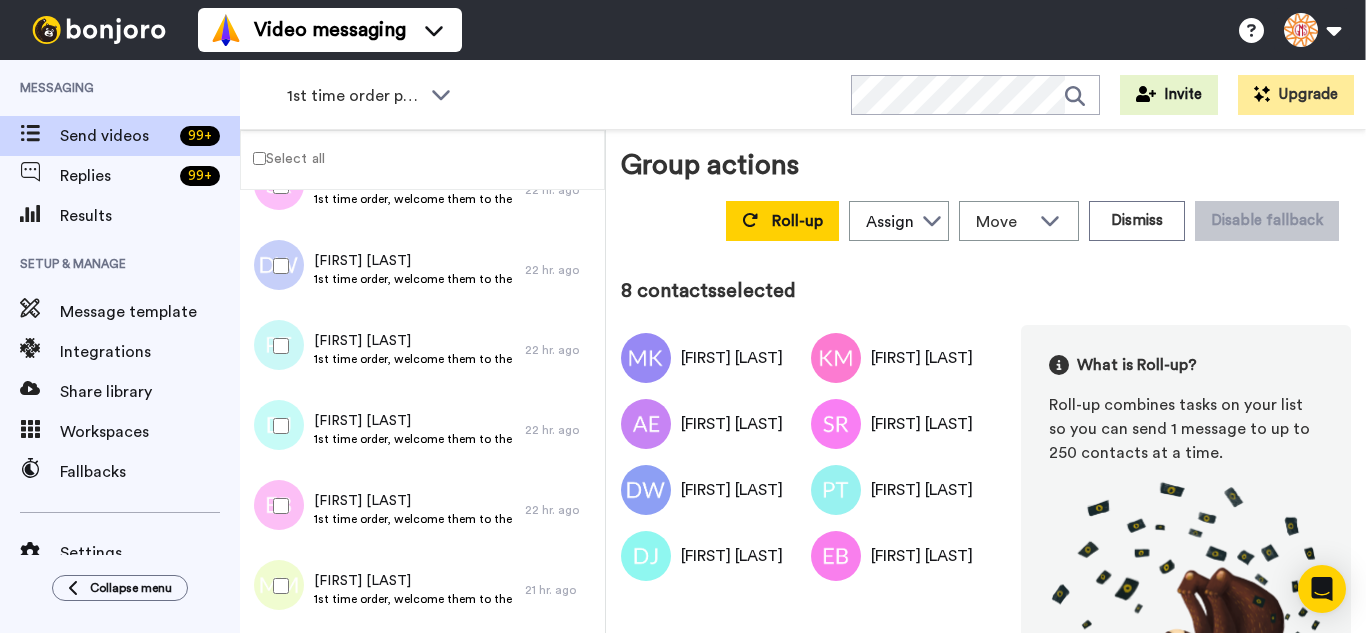 click at bounding box center (277, 586) 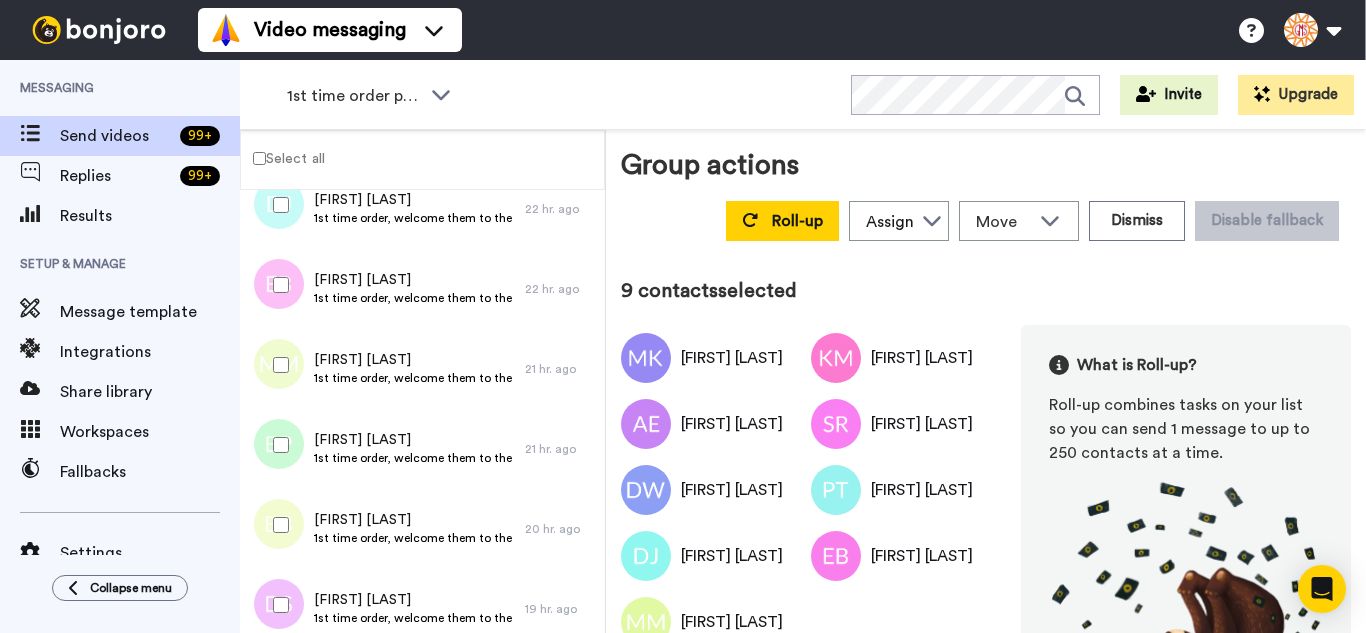 scroll, scrollTop: 600, scrollLeft: 0, axis: vertical 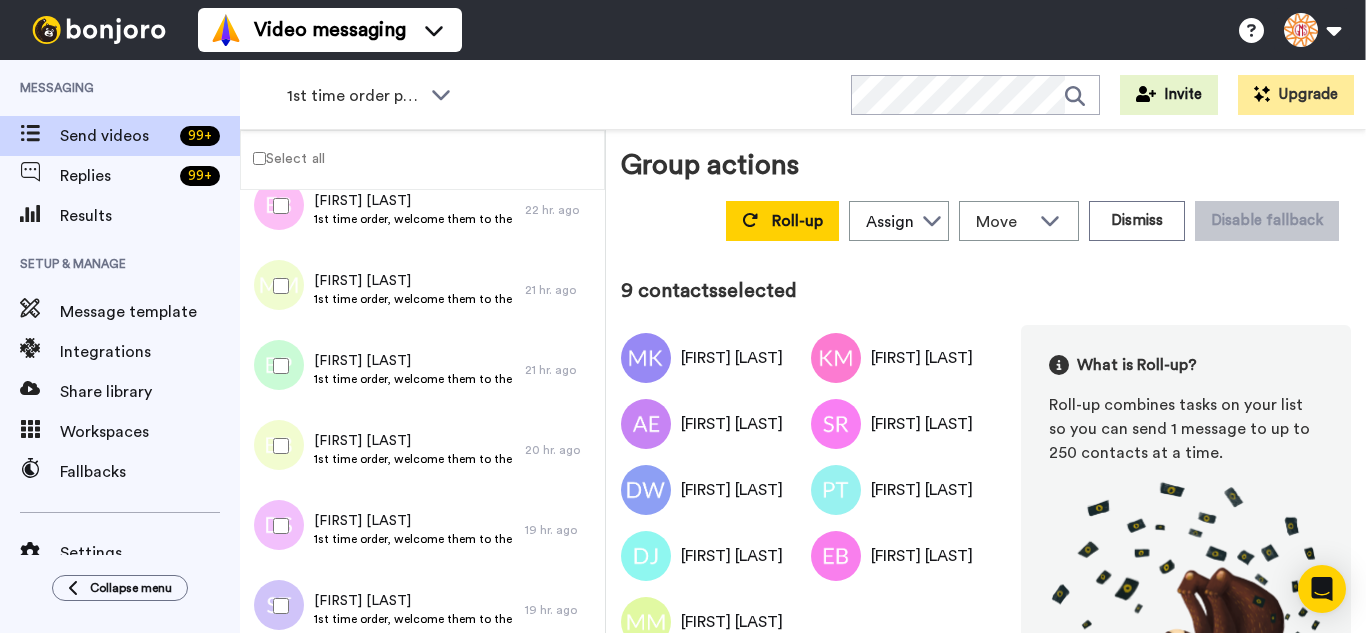 click at bounding box center [277, 366] 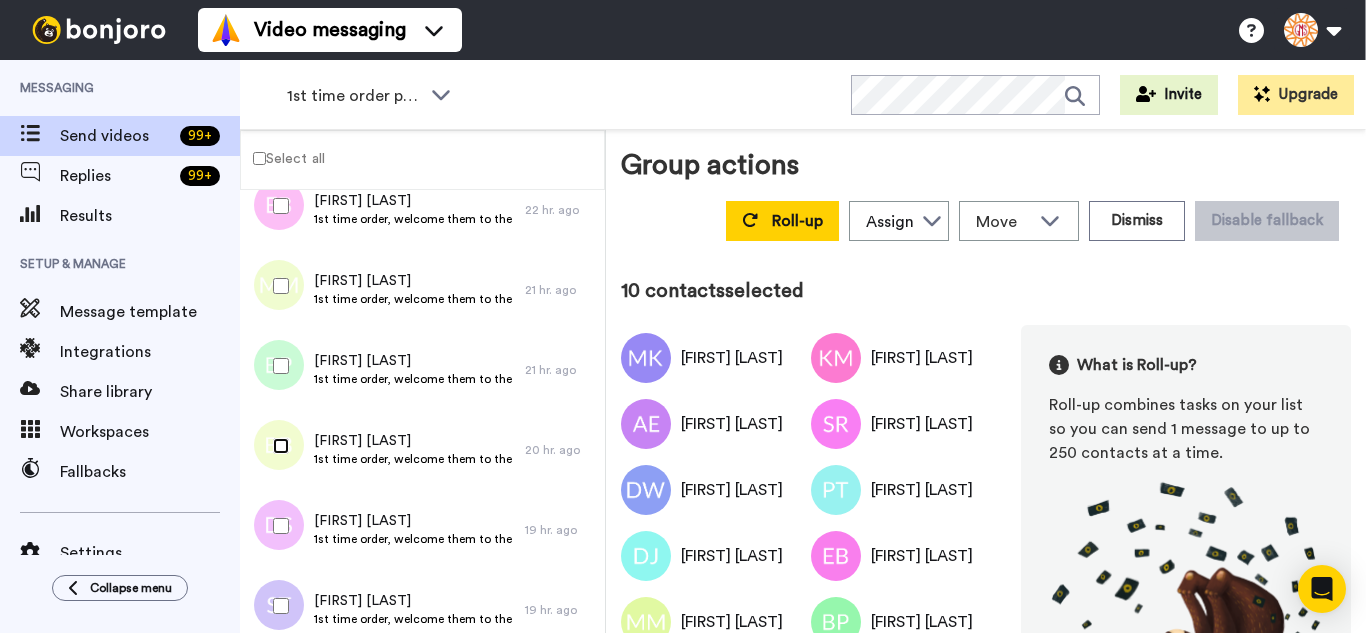 click at bounding box center (277, 446) 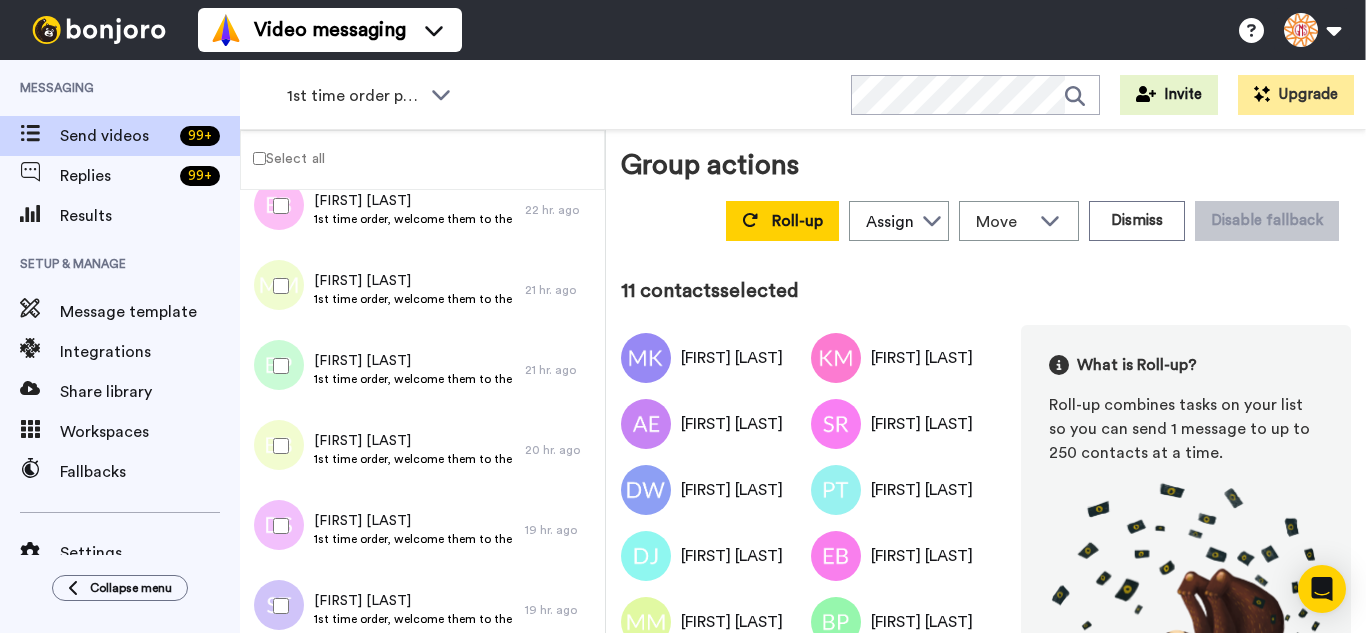 drag, startPoint x: 268, startPoint y: 512, endPoint x: 285, endPoint y: 596, distance: 85.70297 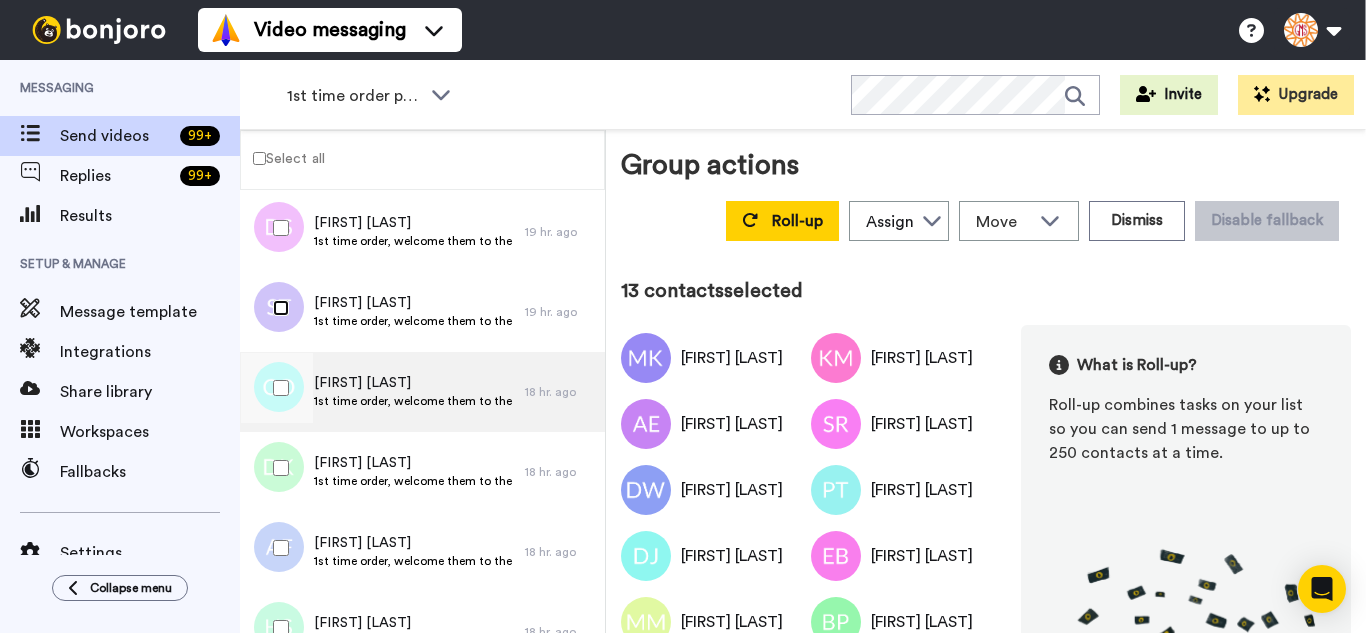 scroll, scrollTop: 900, scrollLeft: 0, axis: vertical 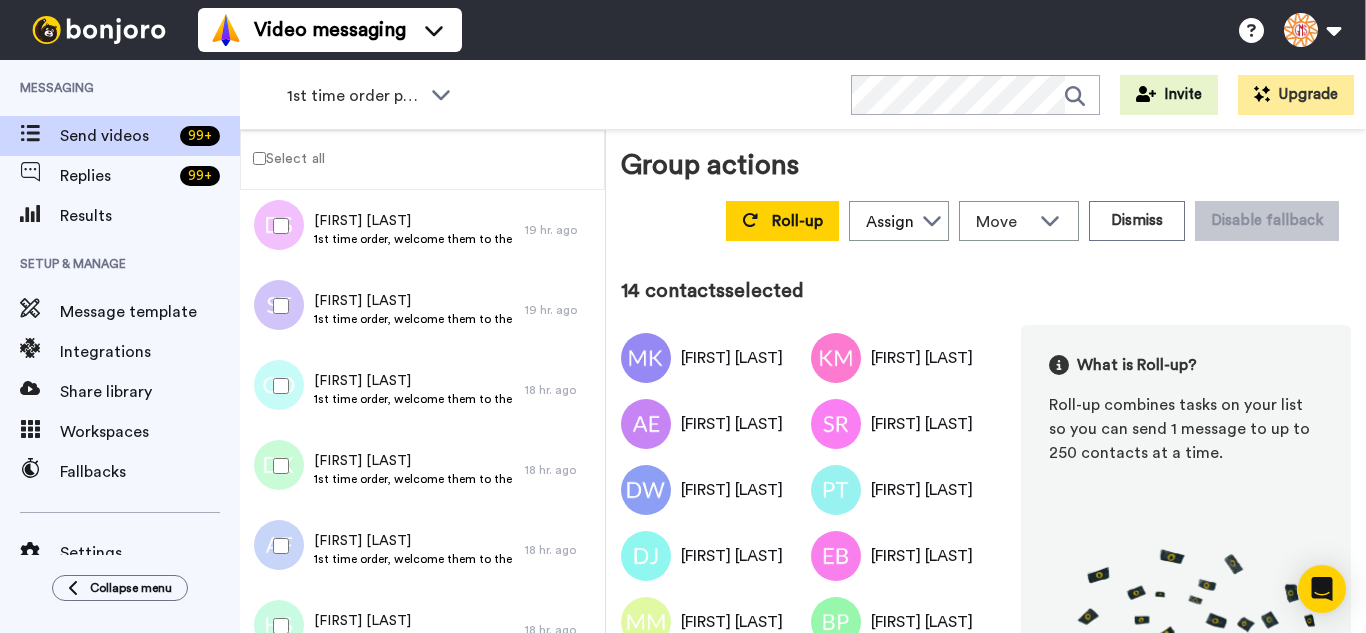 click at bounding box center [277, 466] 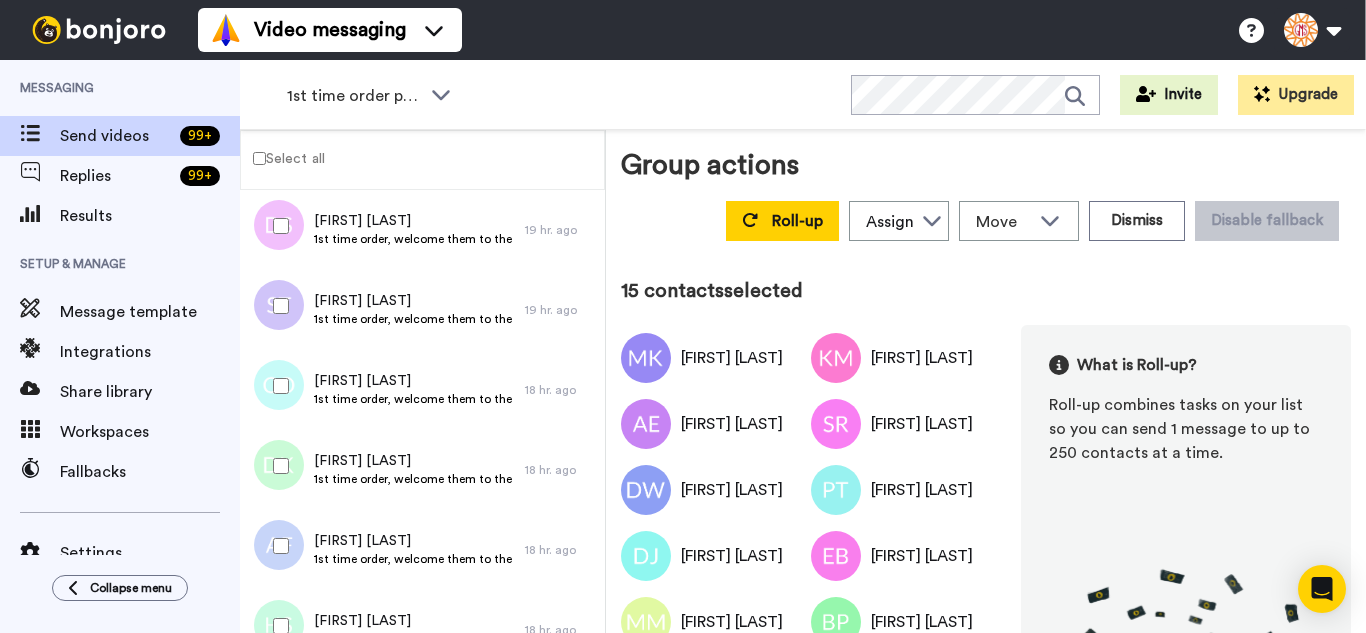 click at bounding box center [277, 546] 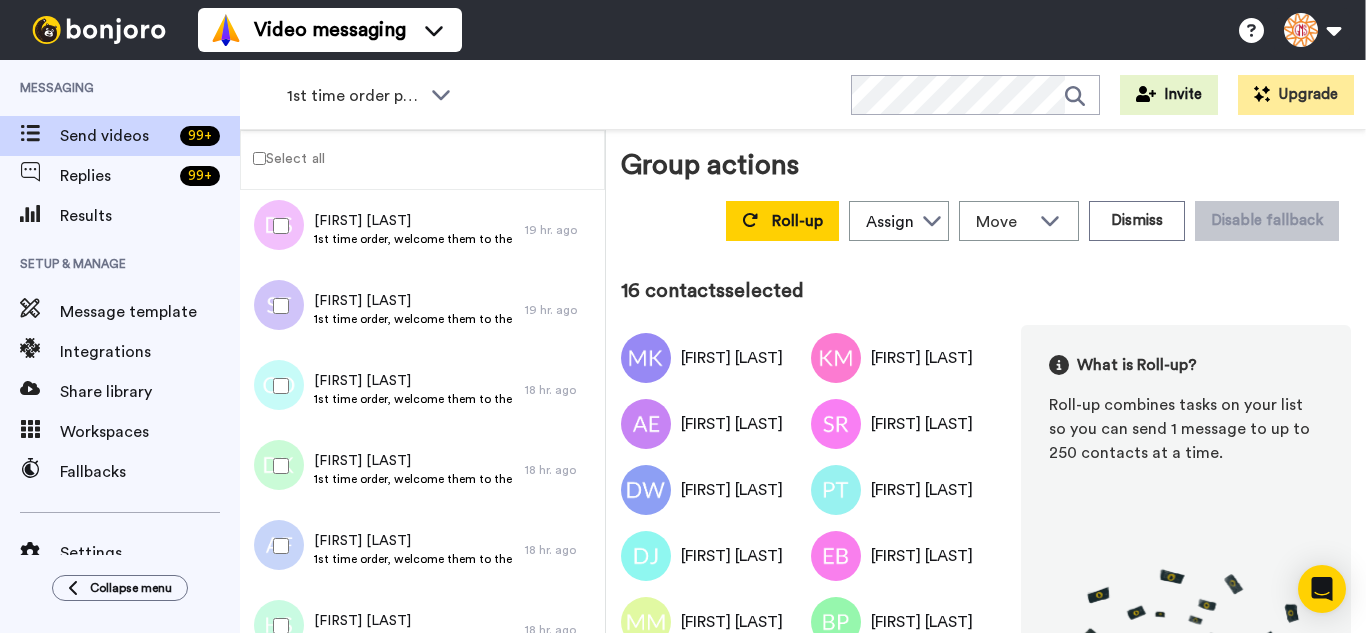 click at bounding box center (277, 626) 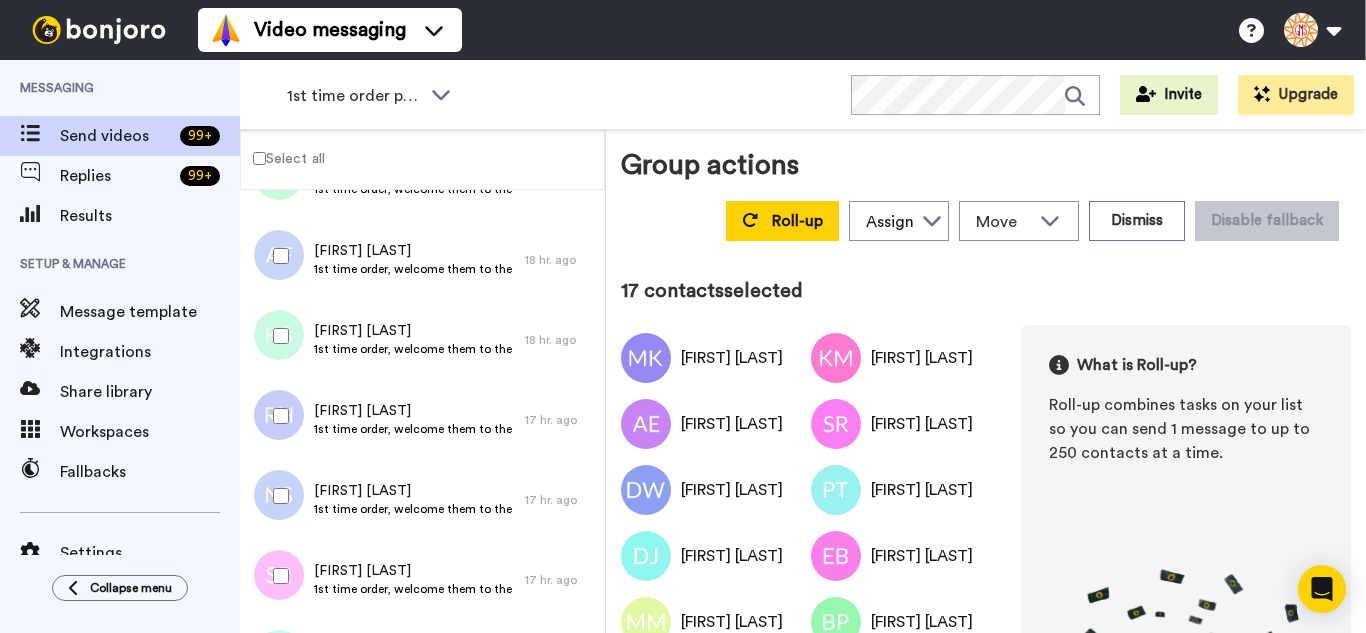 scroll, scrollTop: 1200, scrollLeft: 0, axis: vertical 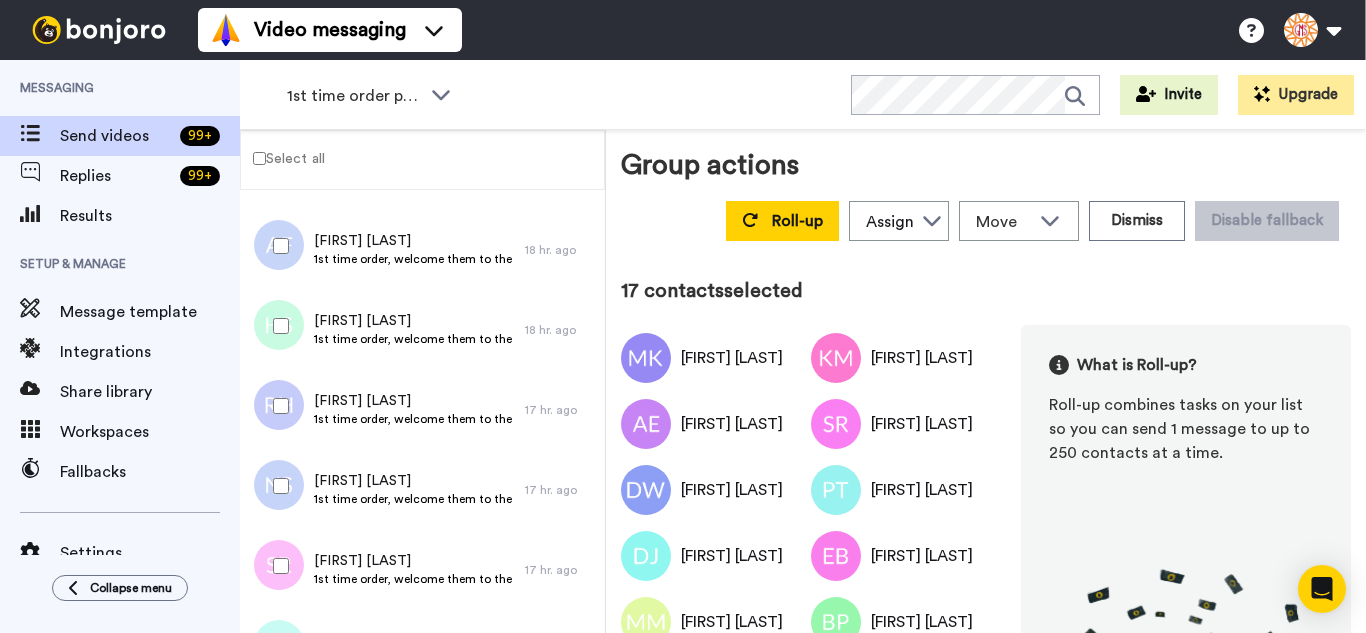drag, startPoint x: 291, startPoint y: 413, endPoint x: 289, endPoint y: 474, distance: 61.03278 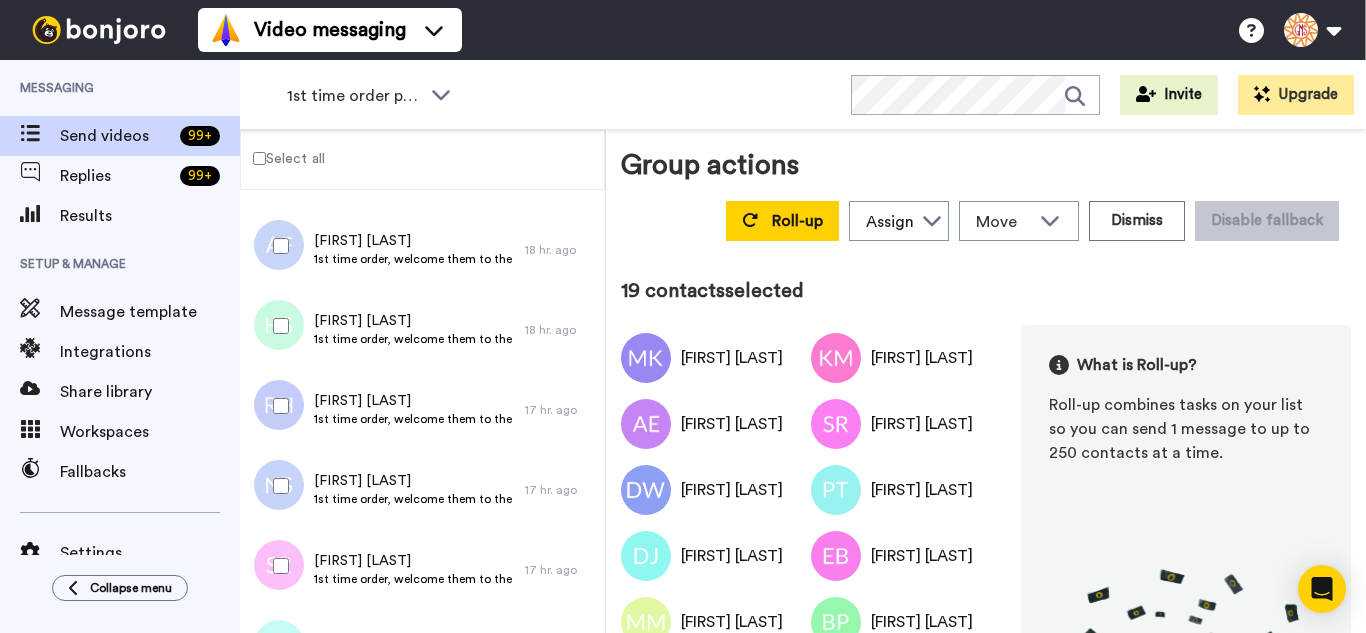 click at bounding box center [277, 566] 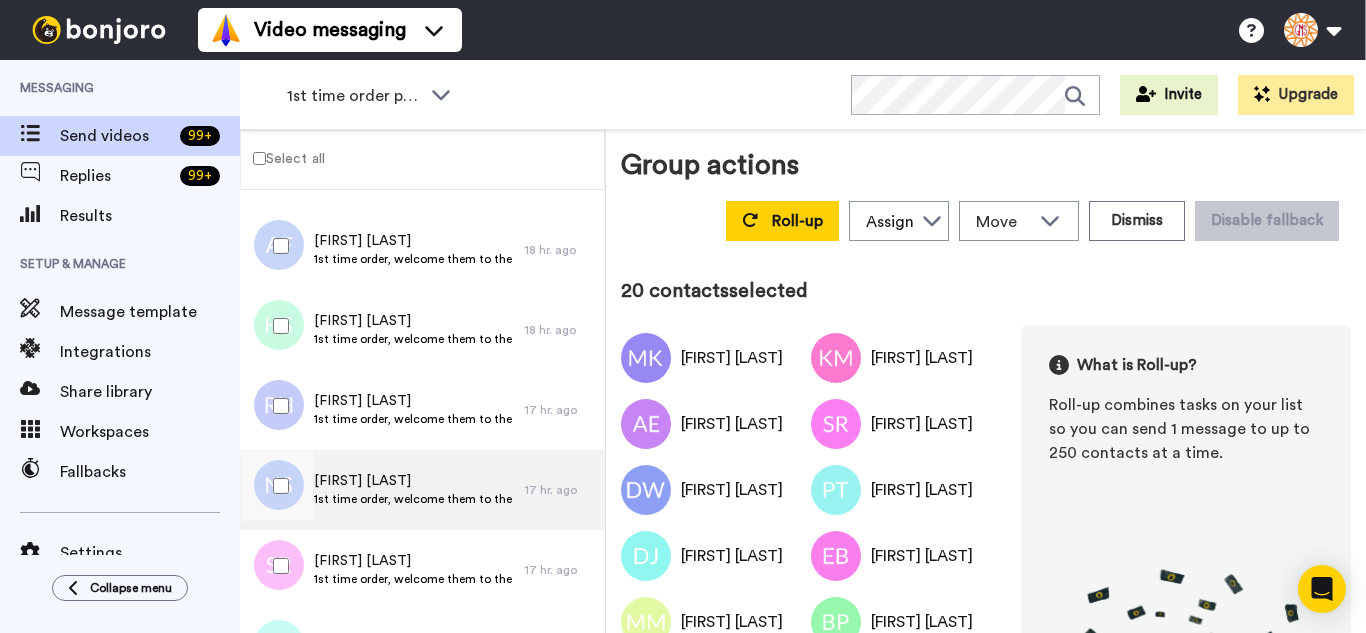 scroll, scrollTop: 600, scrollLeft: 0, axis: vertical 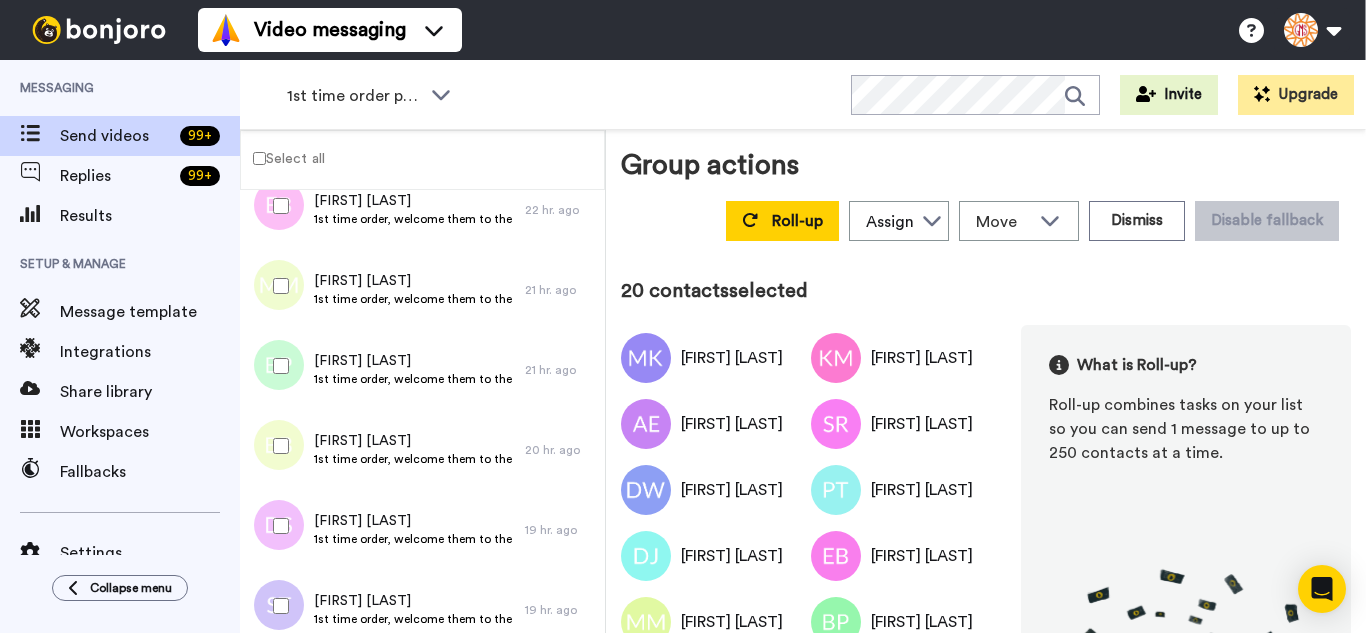 click at bounding box center (277, 286) 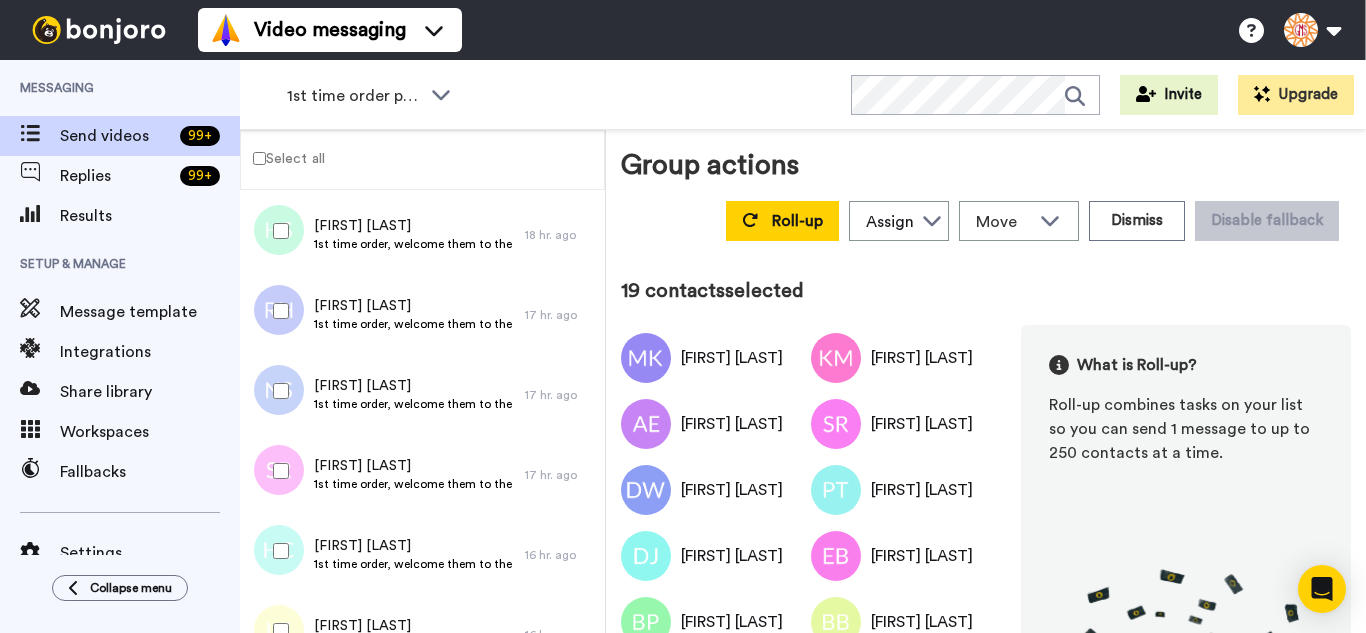 scroll, scrollTop: 1300, scrollLeft: 0, axis: vertical 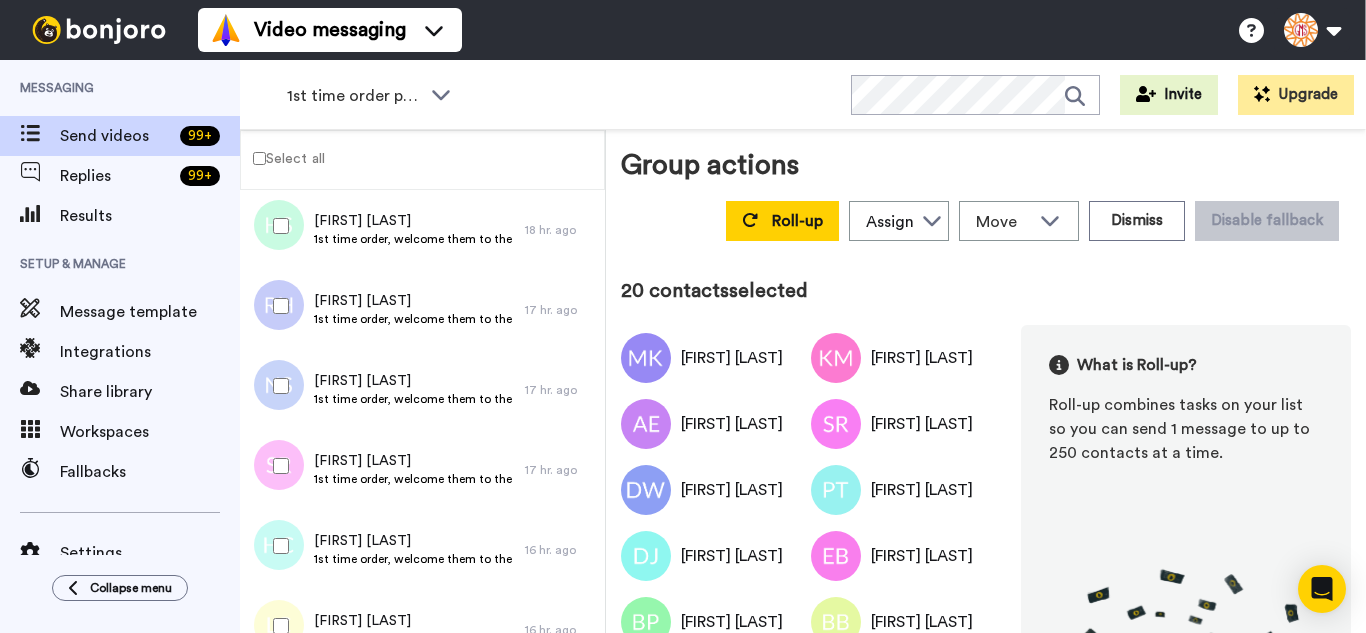 click at bounding box center [277, 626] 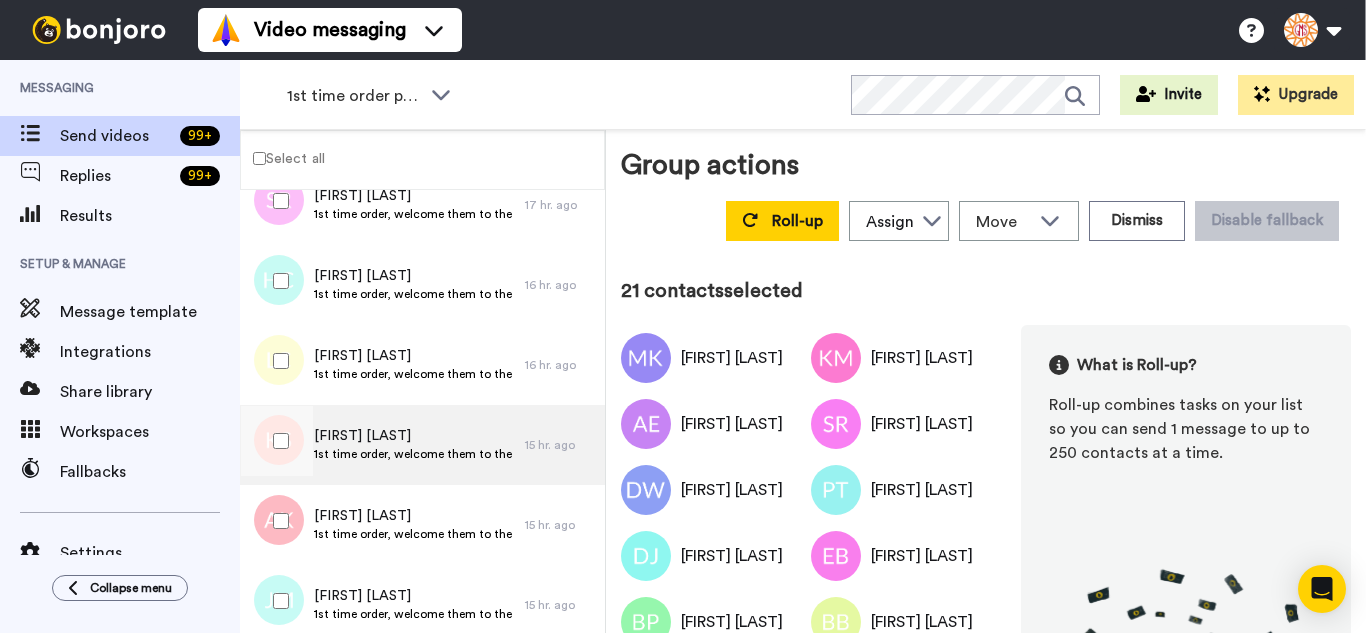 scroll, scrollTop: 1577, scrollLeft: 0, axis: vertical 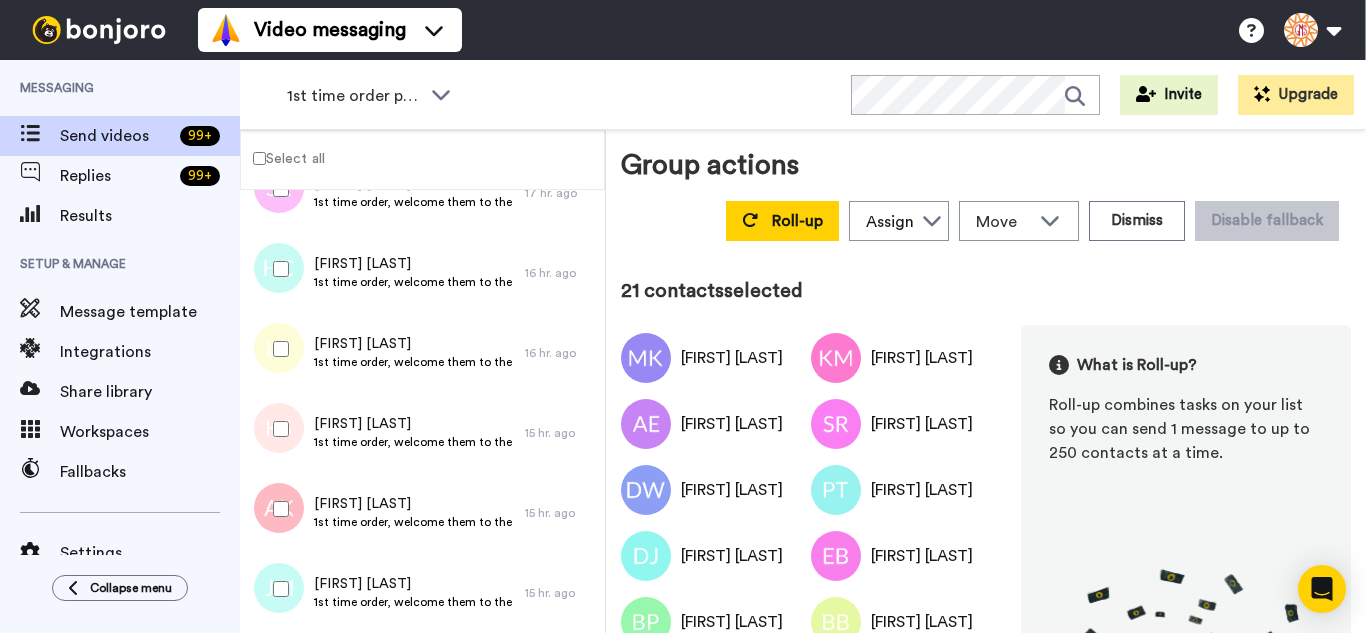 click at bounding box center [277, 429] 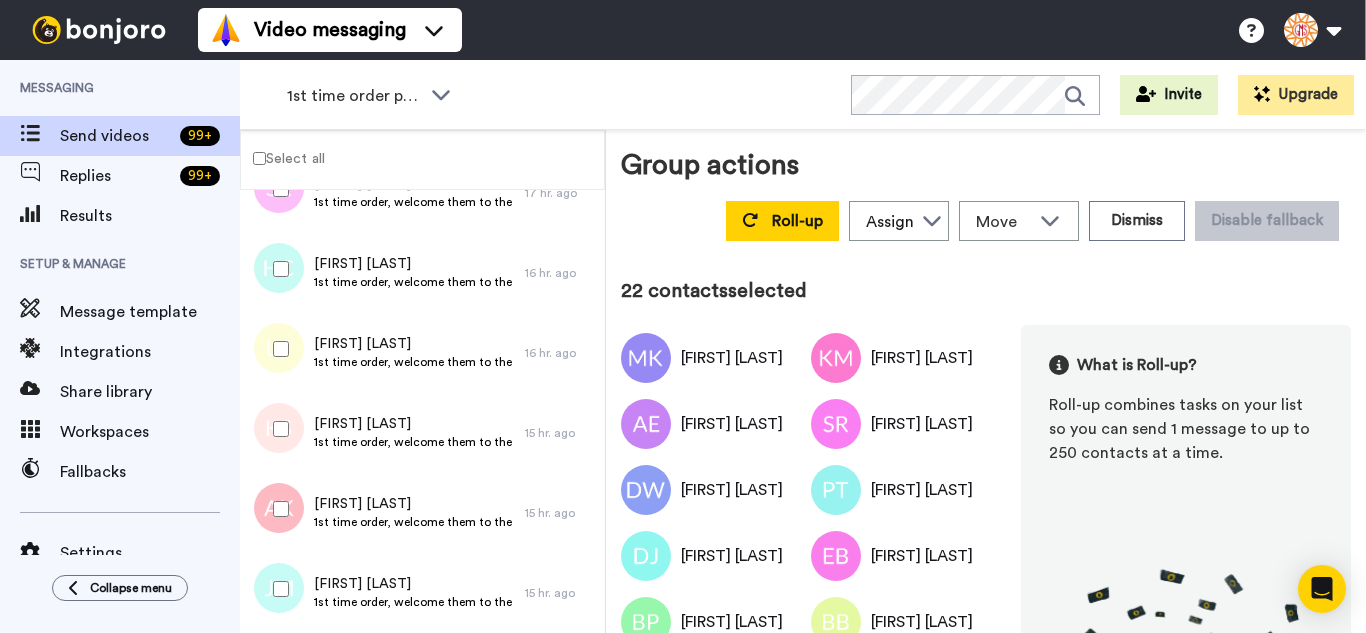click at bounding box center [277, 509] 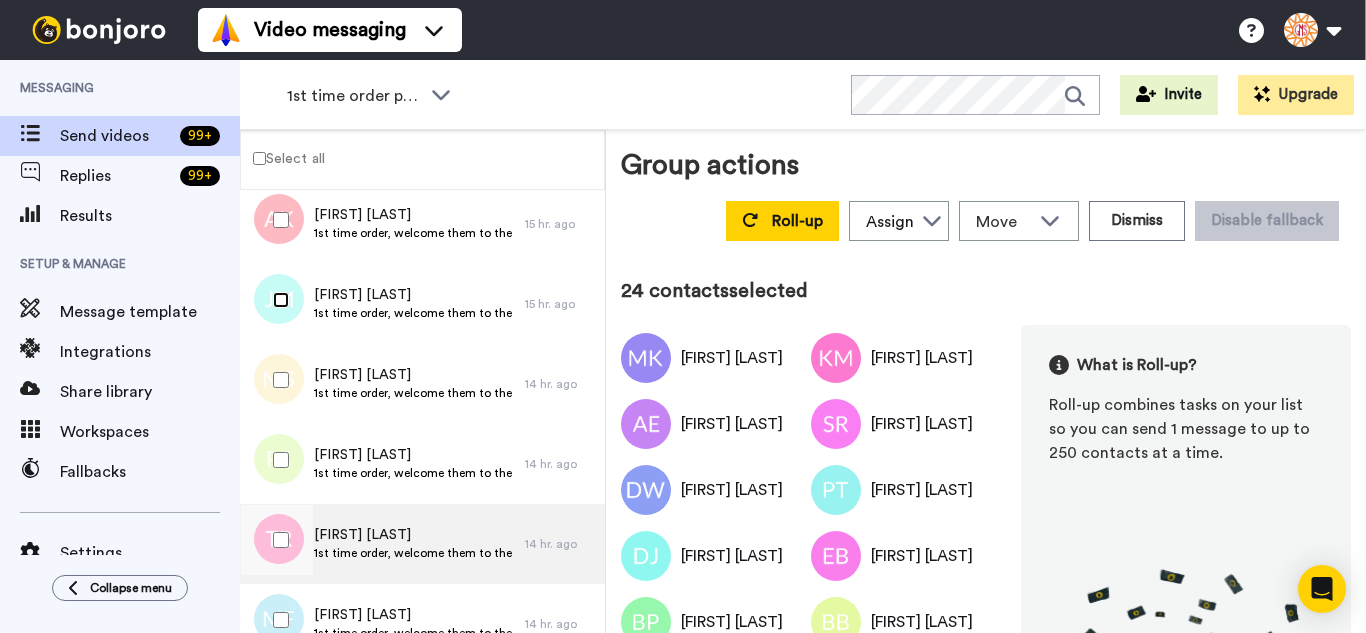 scroll, scrollTop: 1877, scrollLeft: 0, axis: vertical 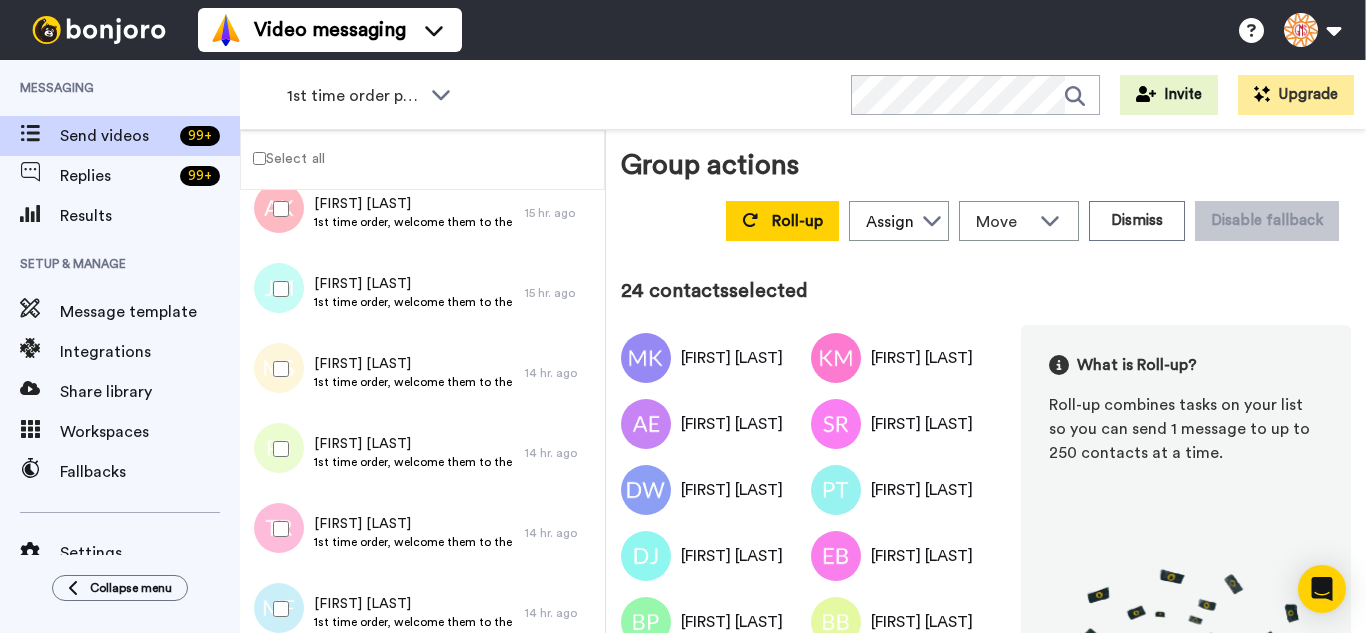 drag, startPoint x: 289, startPoint y: 368, endPoint x: 273, endPoint y: 437, distance: 70.83079 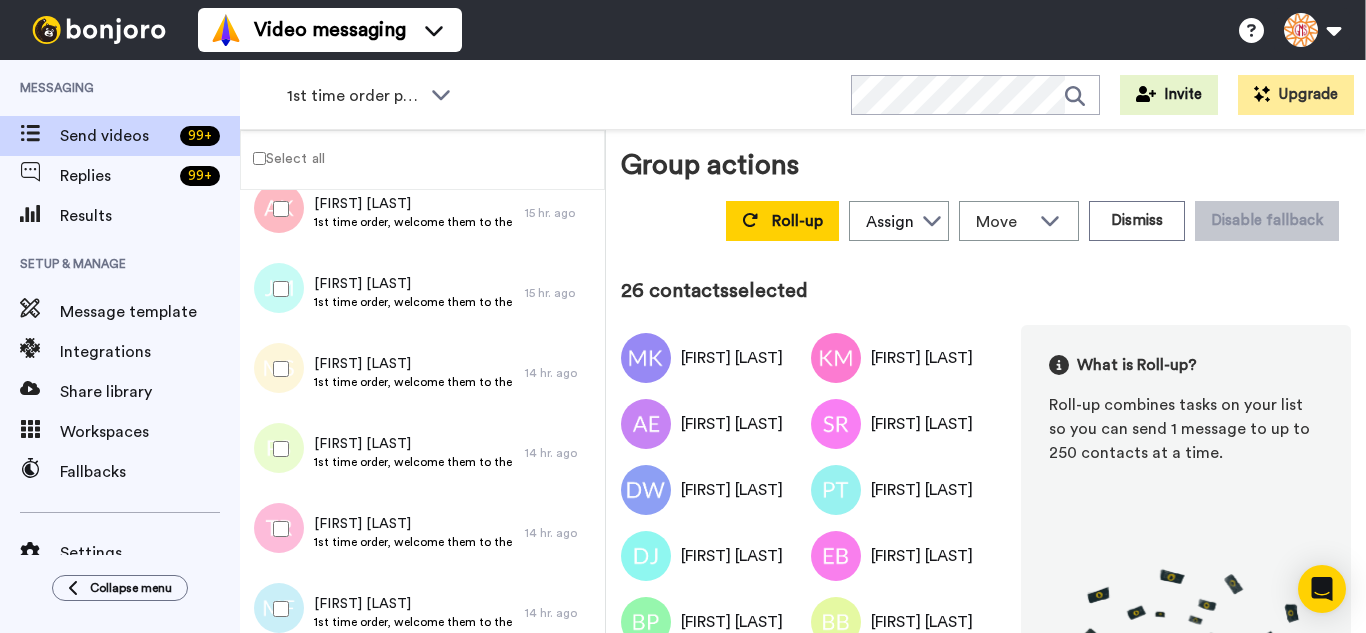 click at bounding box center [277, 529] 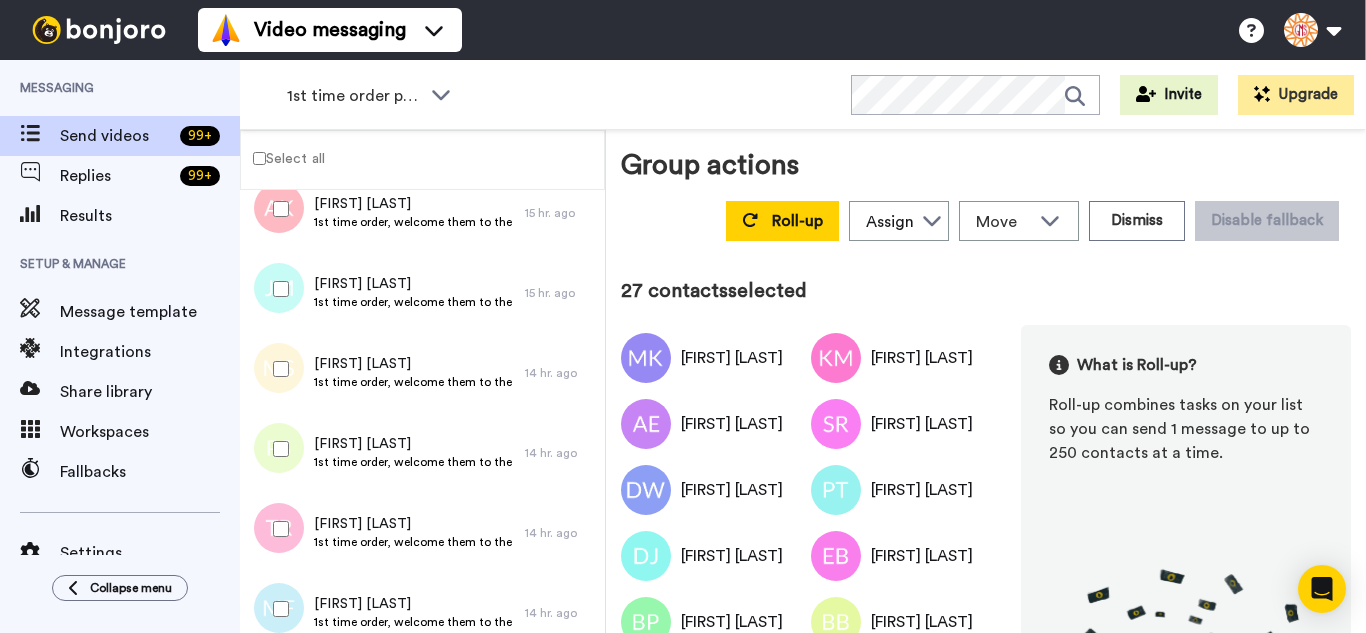 click at bounding box center (277, 609) 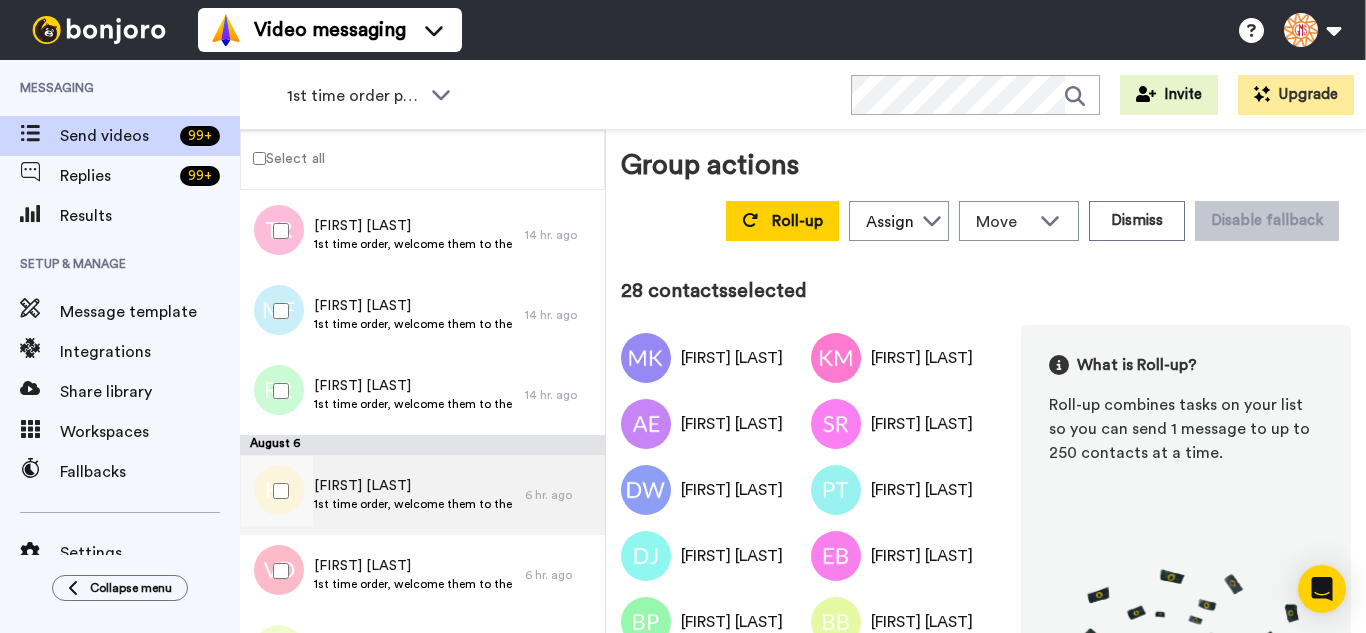 scroll, scrollTop: 2177, scrollLeft: 0, axis: vertical 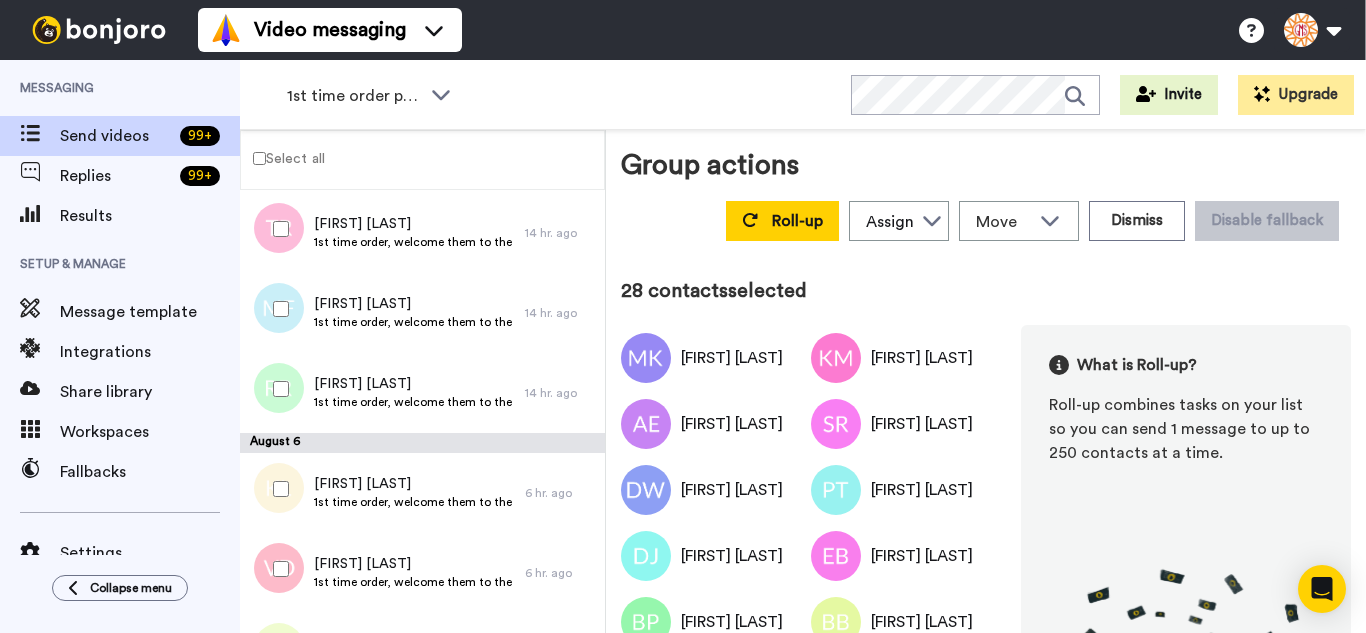 drag, startPoint x: 297, startPoint y: 402, endPoint x: 272, endPoint y: 474, distance: 76.2168 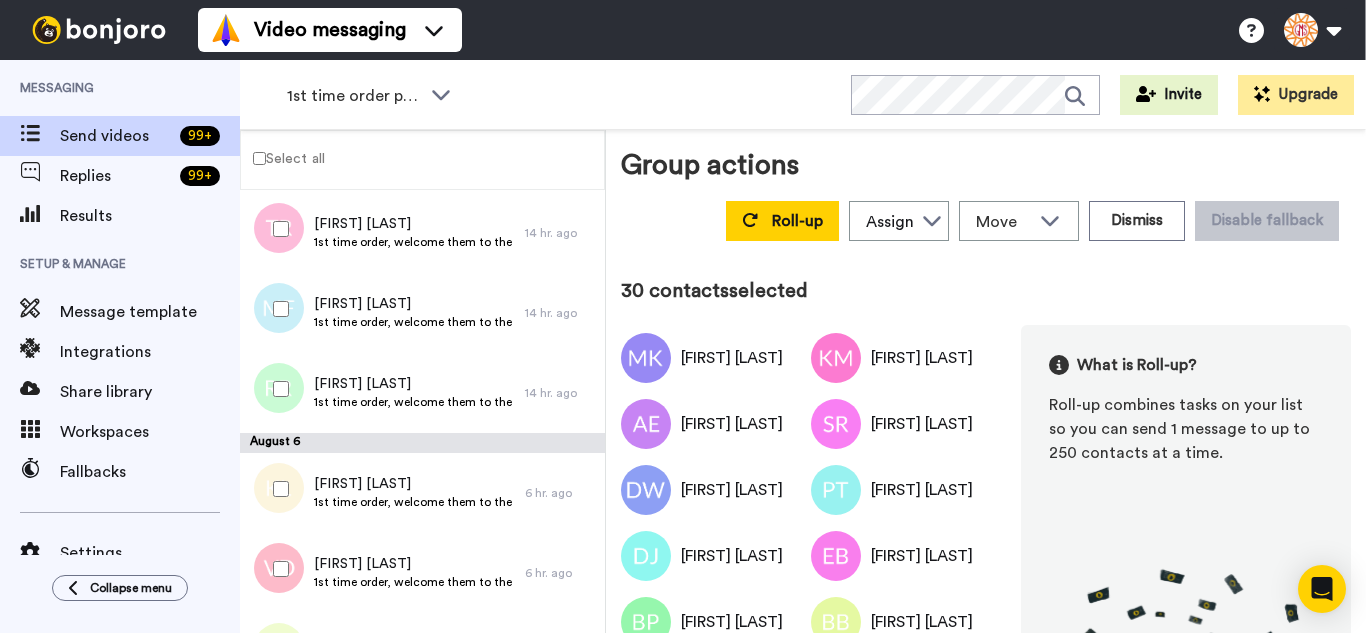 click at bounding box center [277, 569] 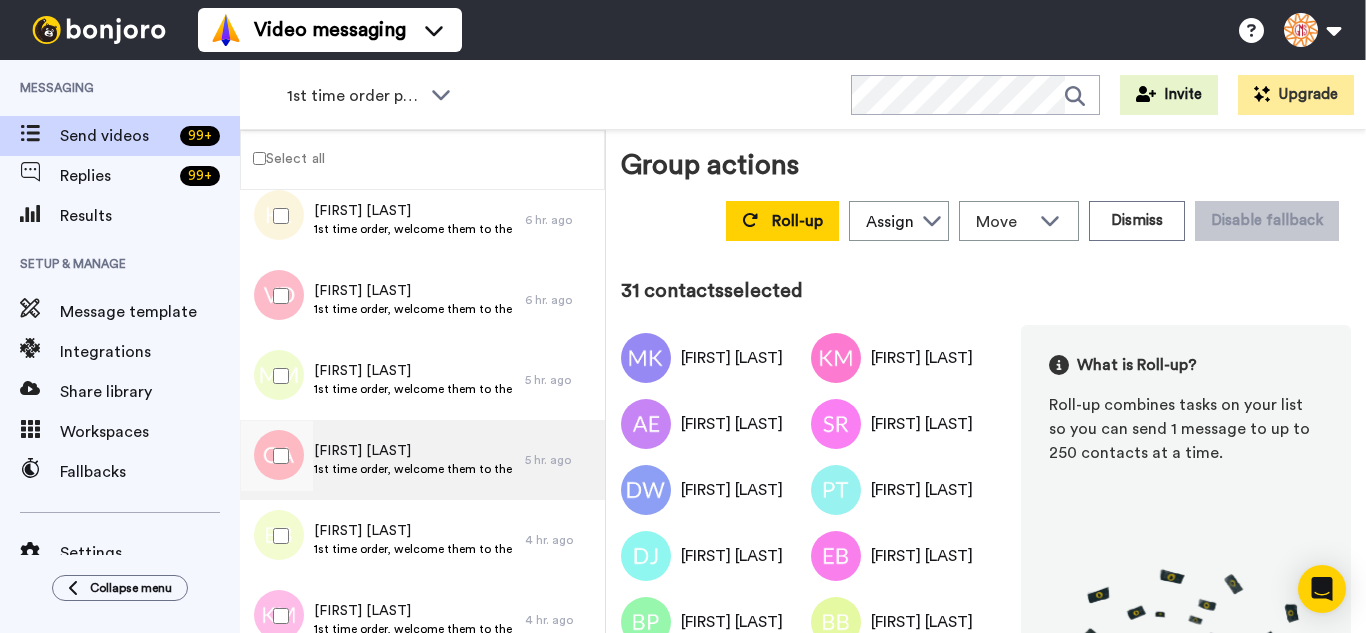 scroll, scrollTop: 2477, scrollLeft: 0, axis: vertical 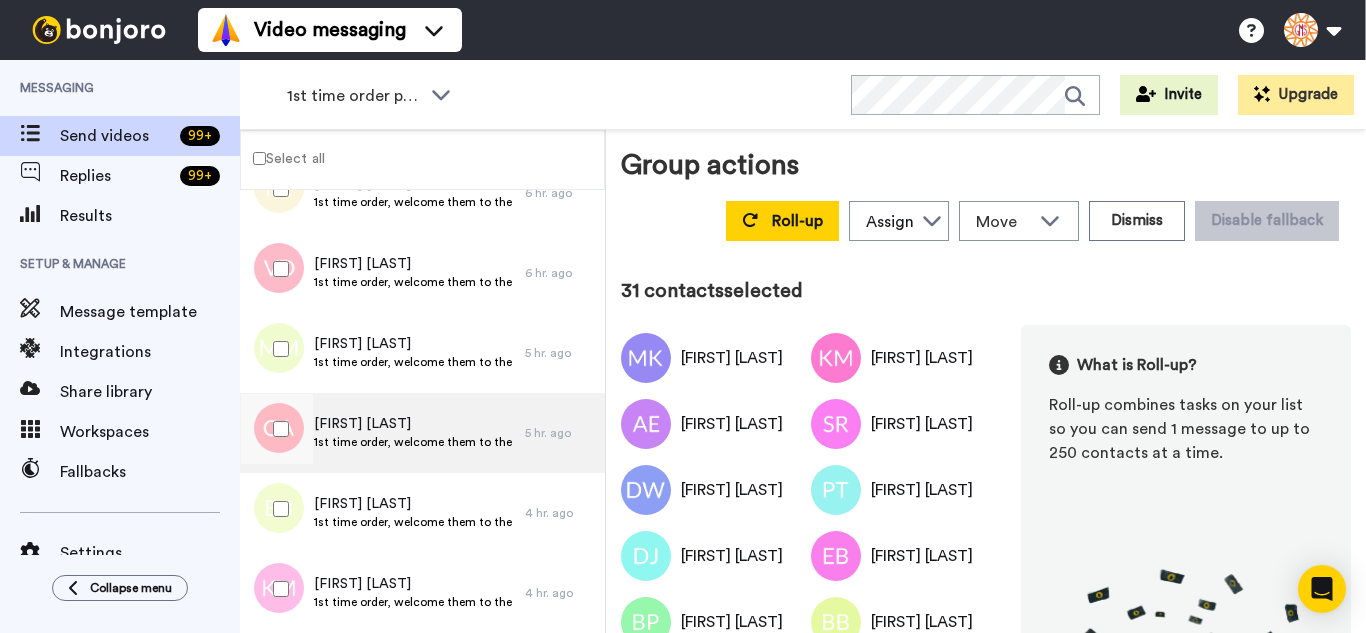 click at bounding box center (277, 349) 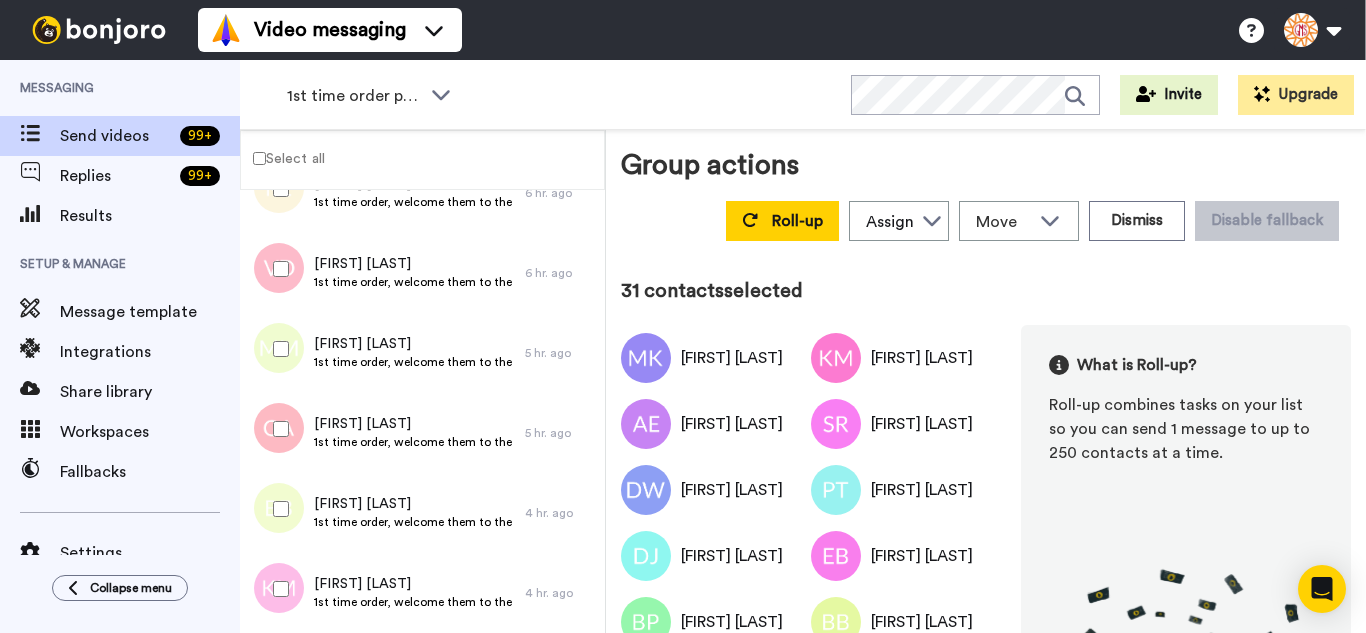drag, startPoint x: 276, startPoint y: 403, endPoint x: 275, endPoint y: 446, distance: 43.011627 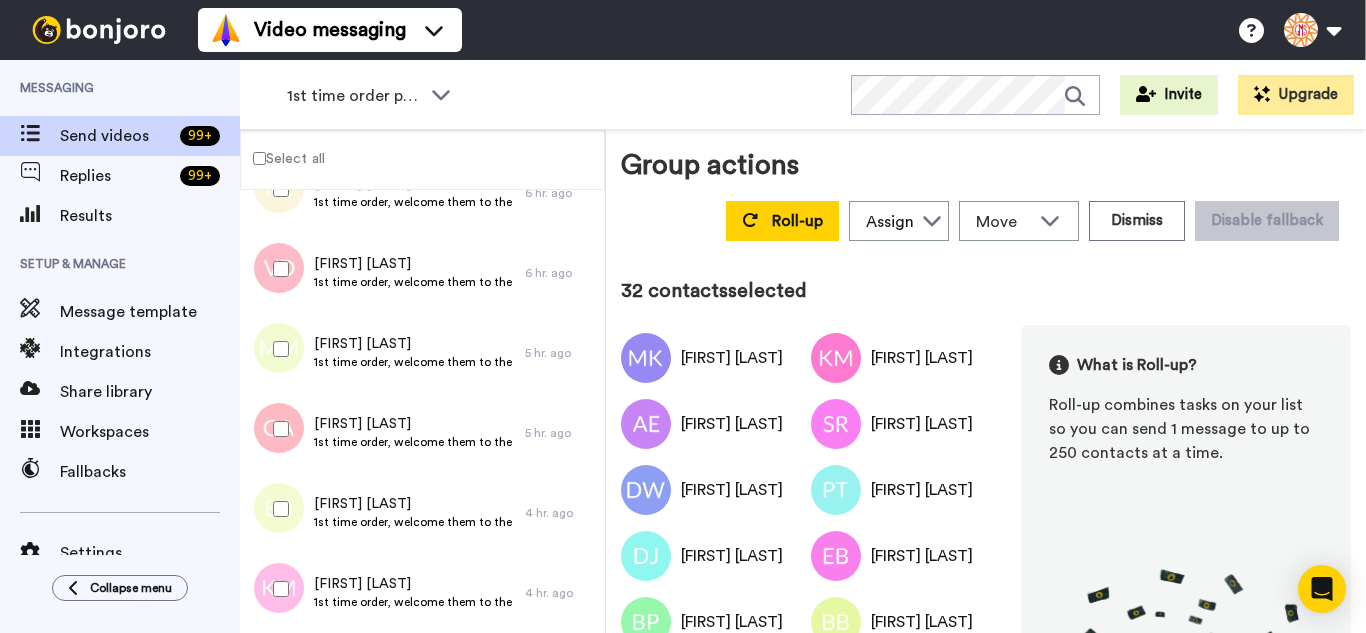 click at bounding box center [277, 509] 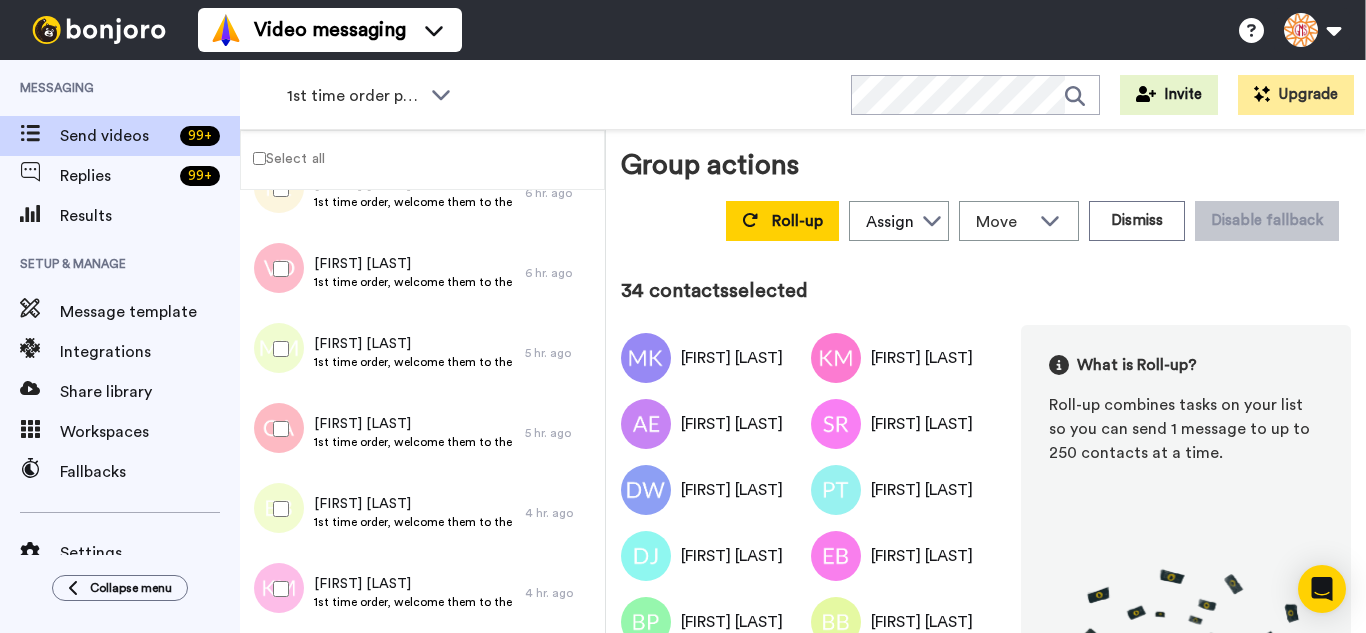 click at bounding box center [277, 589] 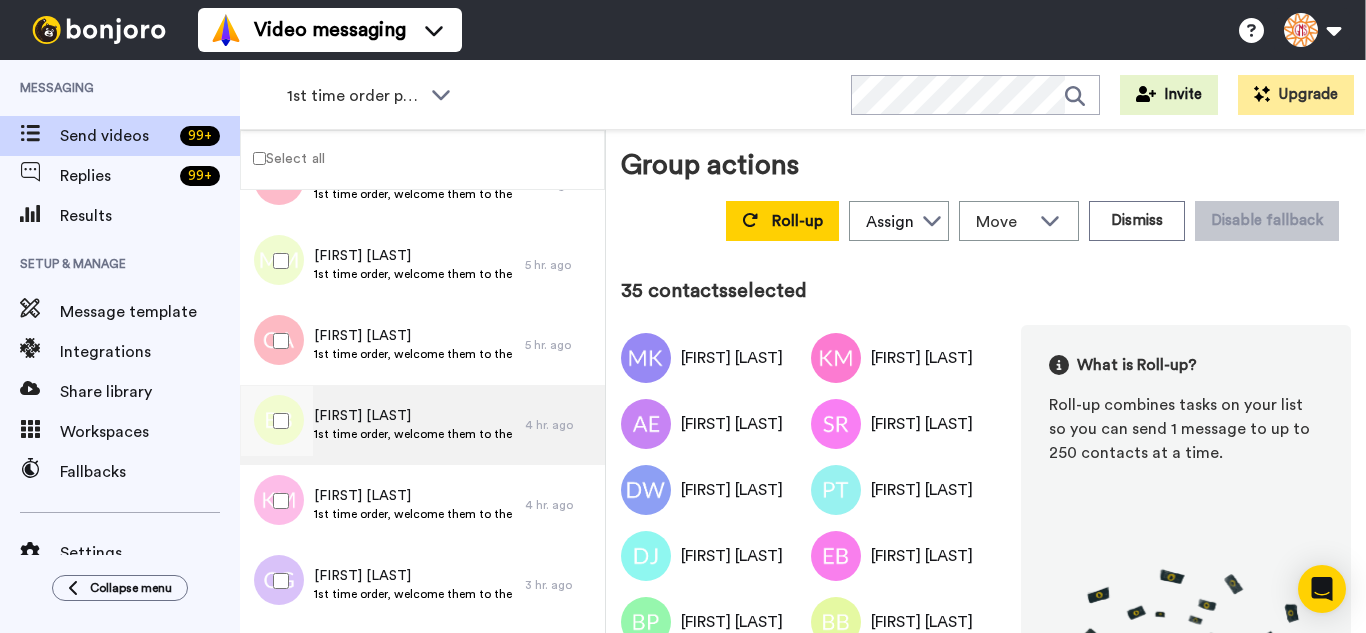 scroll, scrollTop: 2777, scrollLeft: 0, axis: vertical 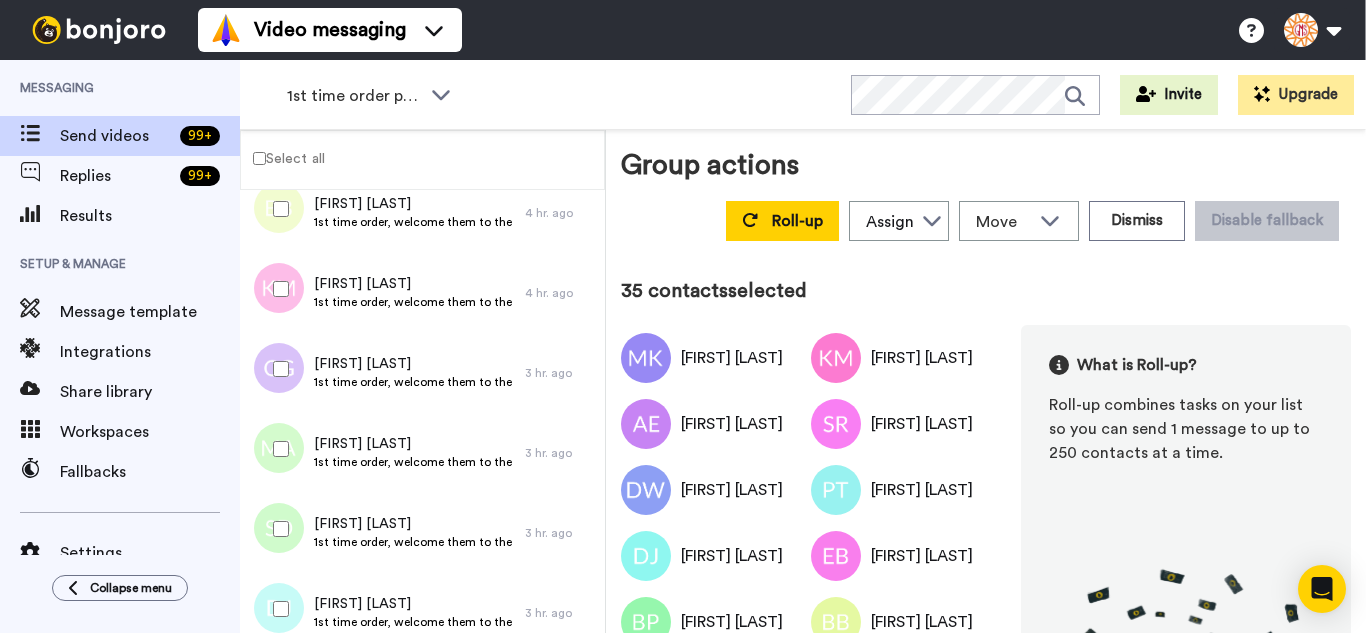 drag, startPoint x: 290, startPoint y: 385, endPoint x: 280, endPoint y: 429, distance: 45.122055 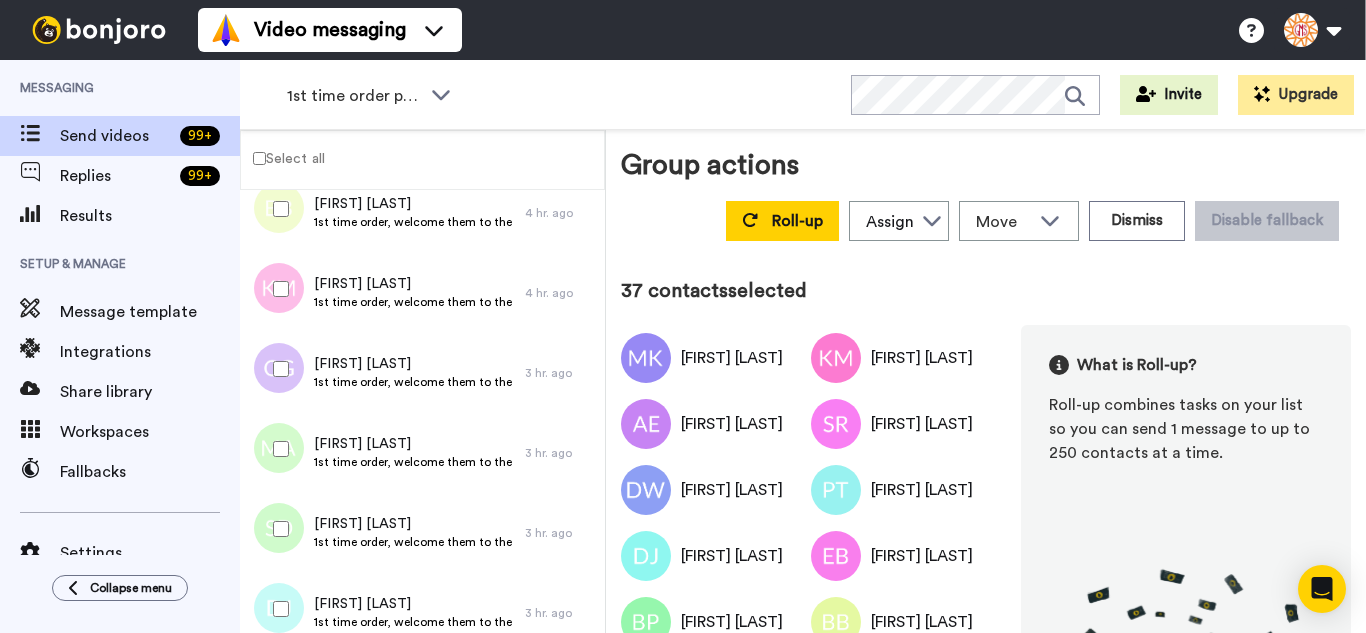 drag, startPoint x: 292, startPoint y: 586, endPoint x: 295, endPoint y: 632, distance: 46.09772 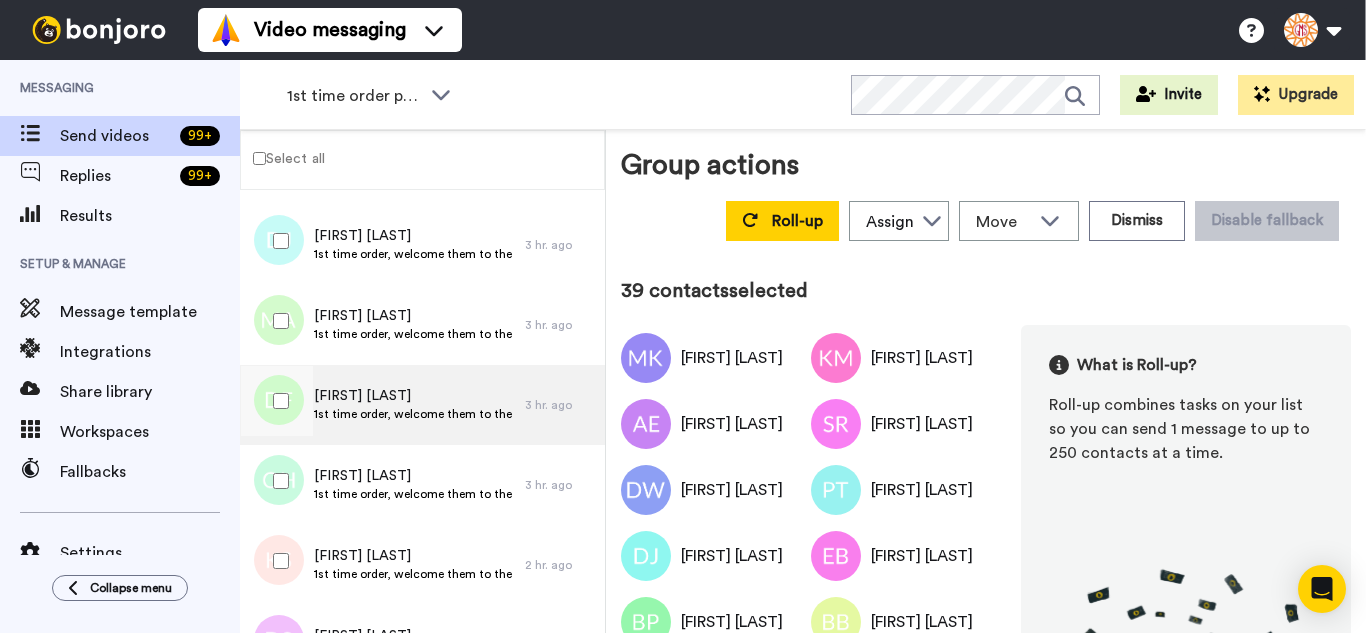 scroll, scrollTop: 3177, scrollLeft: 0, axis: vertical 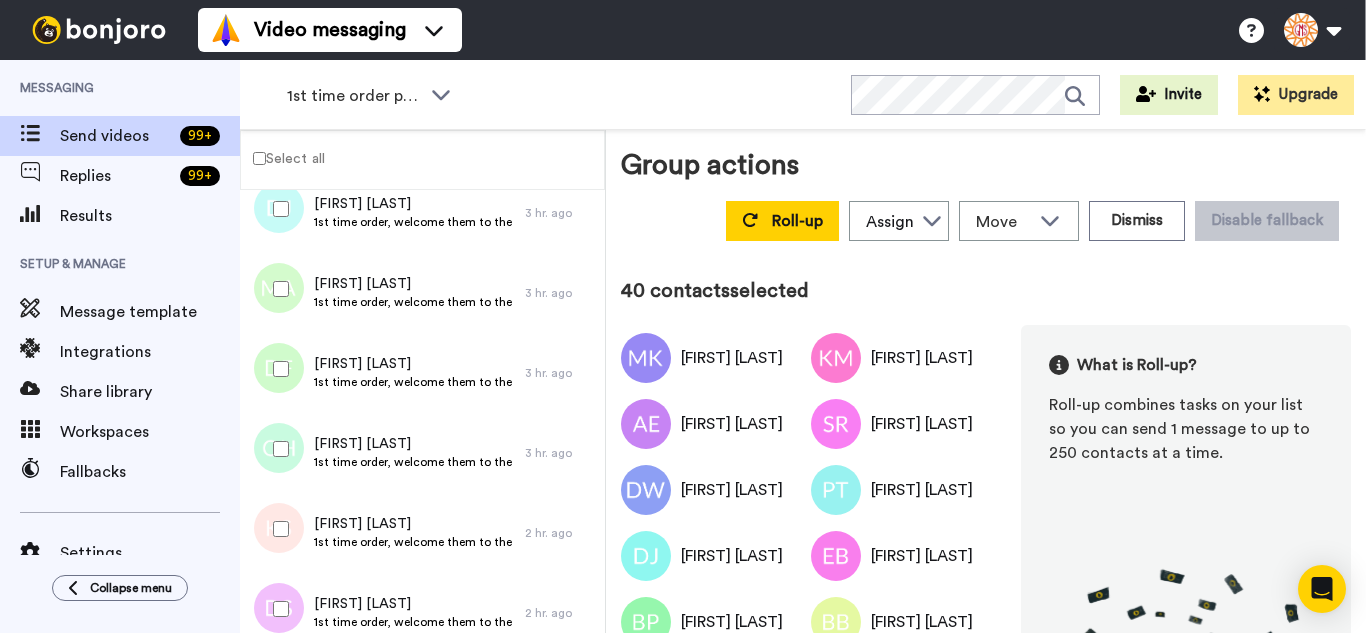 click at bounding box center [277, 369] 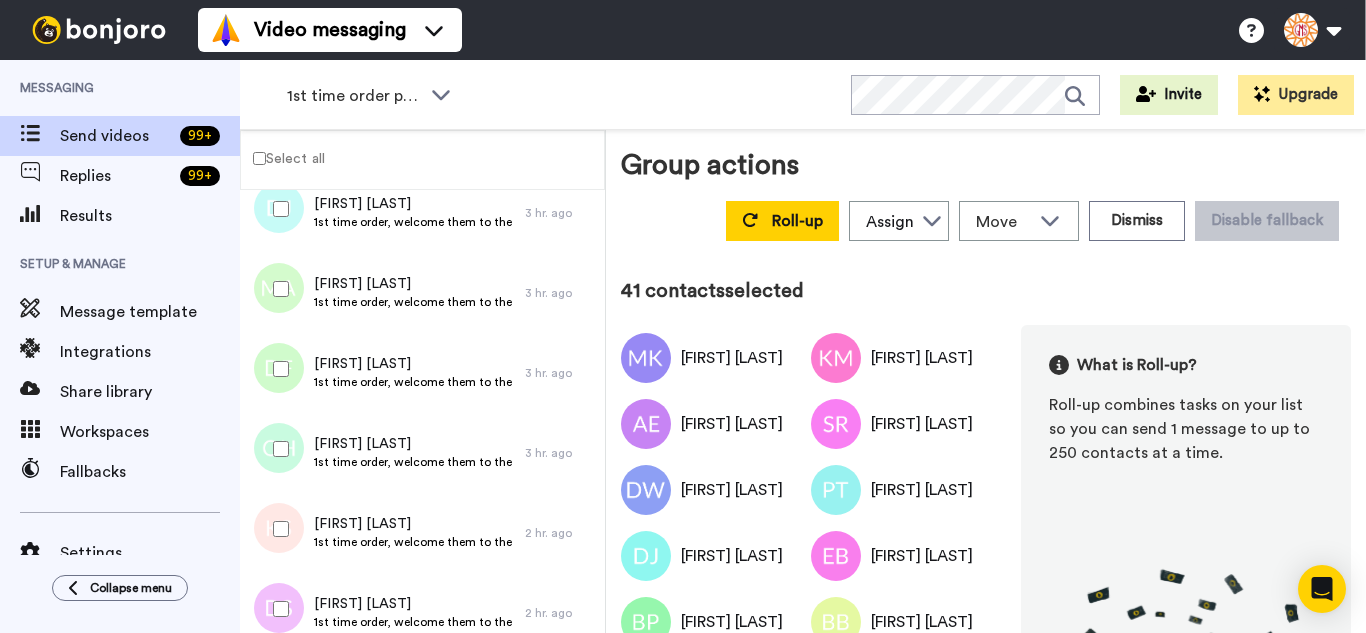 click at bounding box center (277, 449) 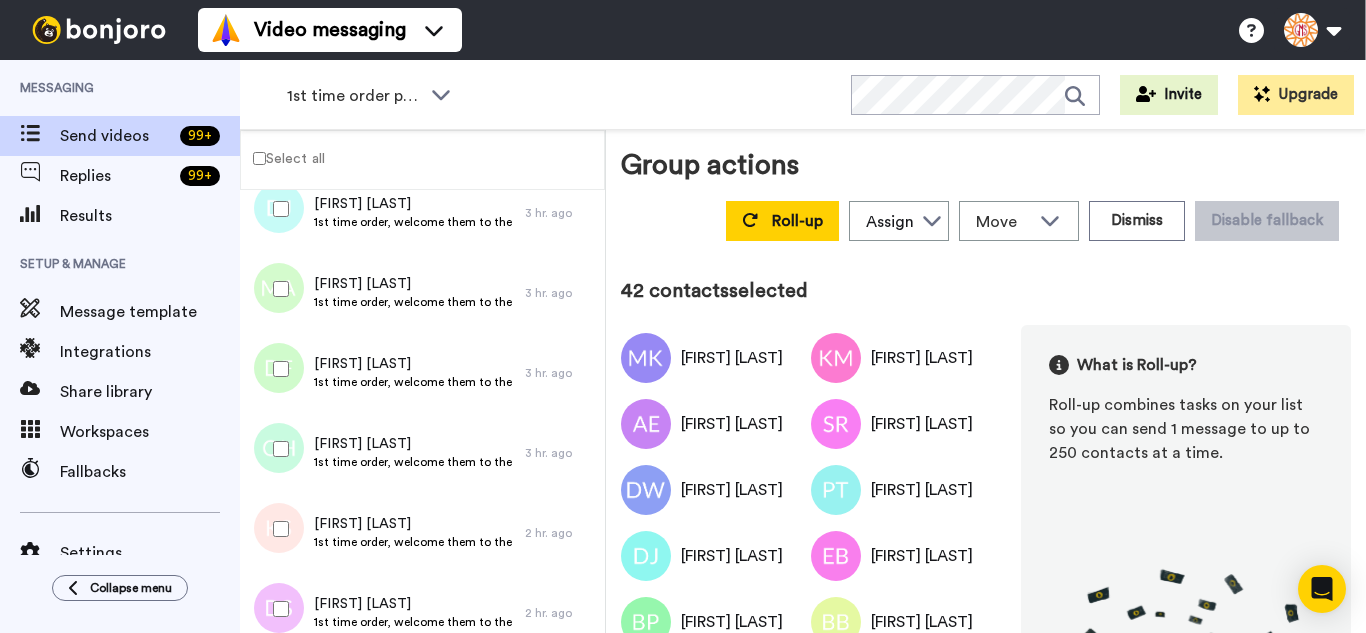 click at bounding box center (277, 529) 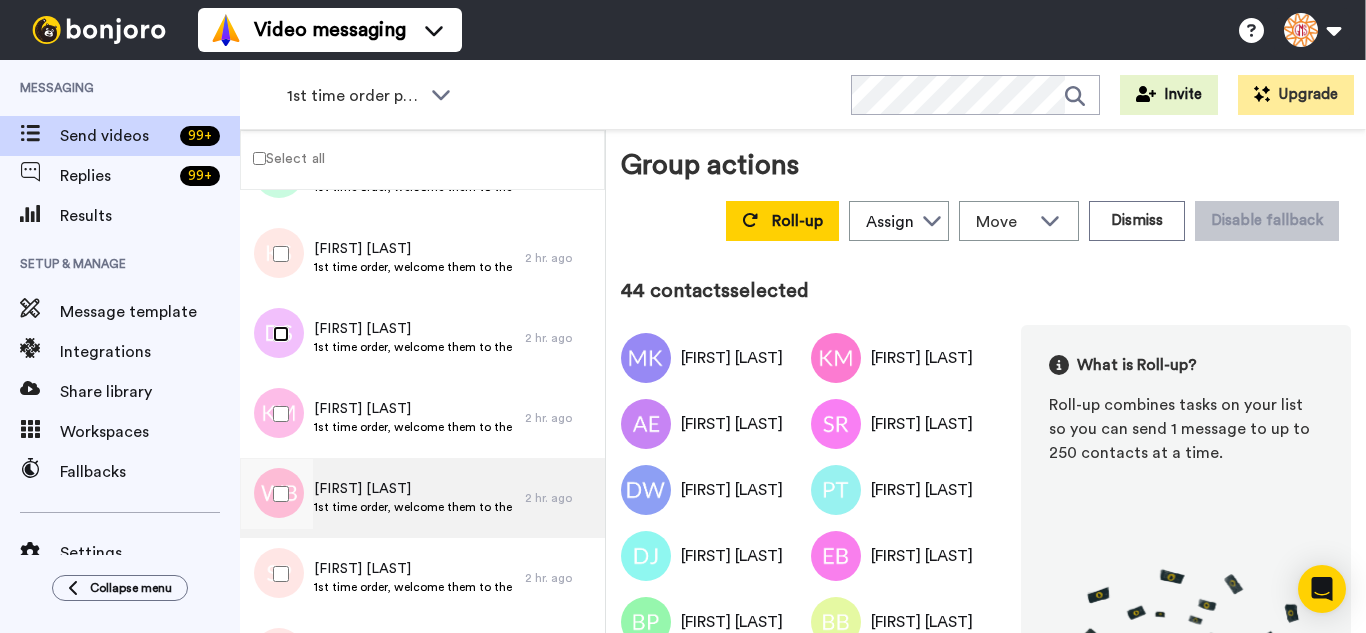 scroll, scrollTop: 3577, scrollLeft: 0, axis: vertical 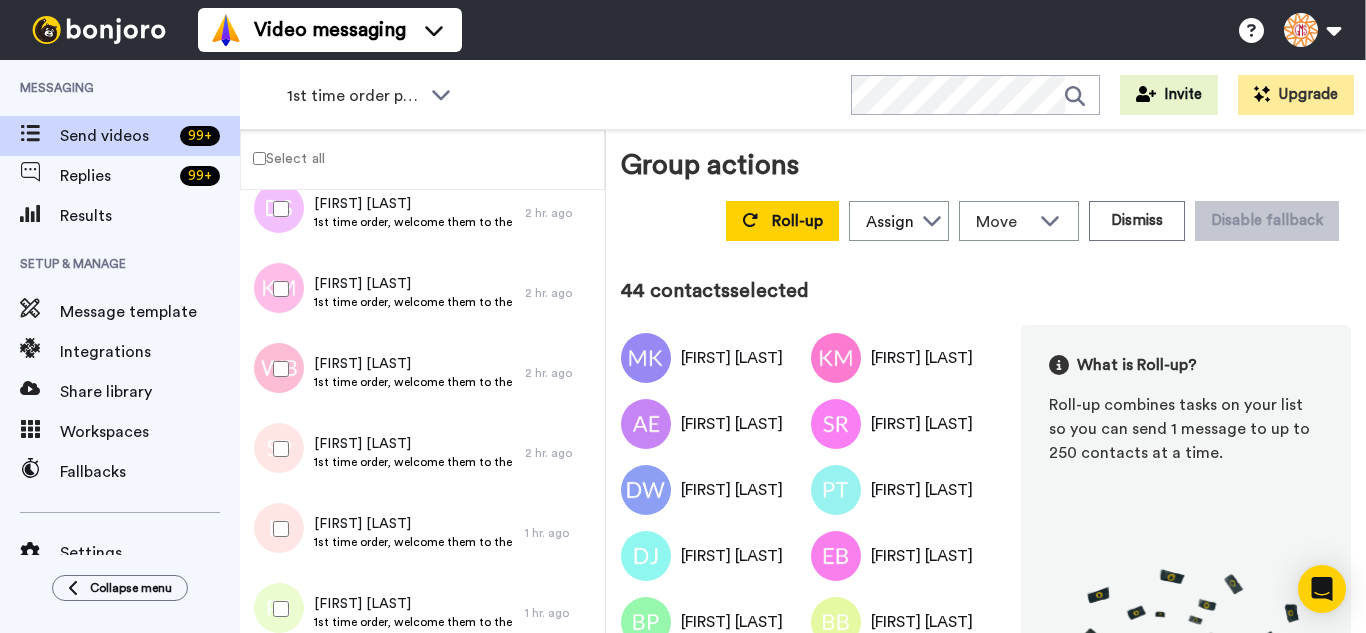 drag, startPoint x: 278, startPoint y: 309, endPoint x: 276, endPoint y: 386, distance: 77.02597 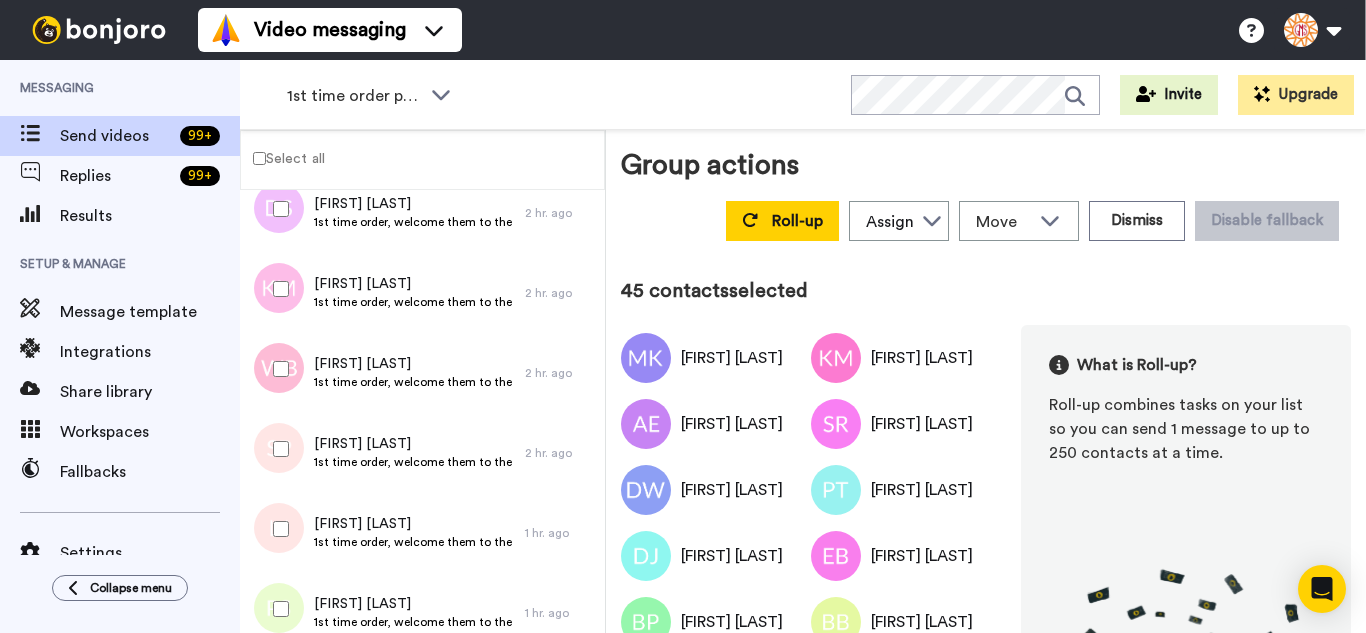 click at bounding box center [277, 369] 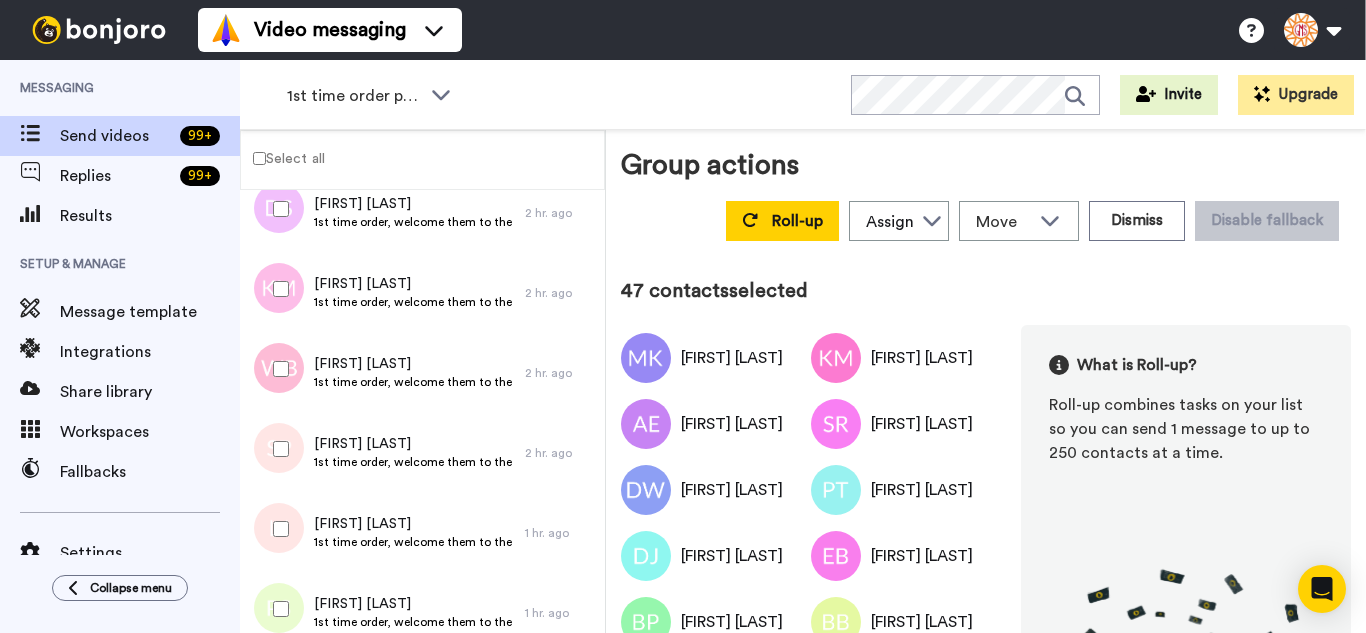 click at bounding box center [277, 529] 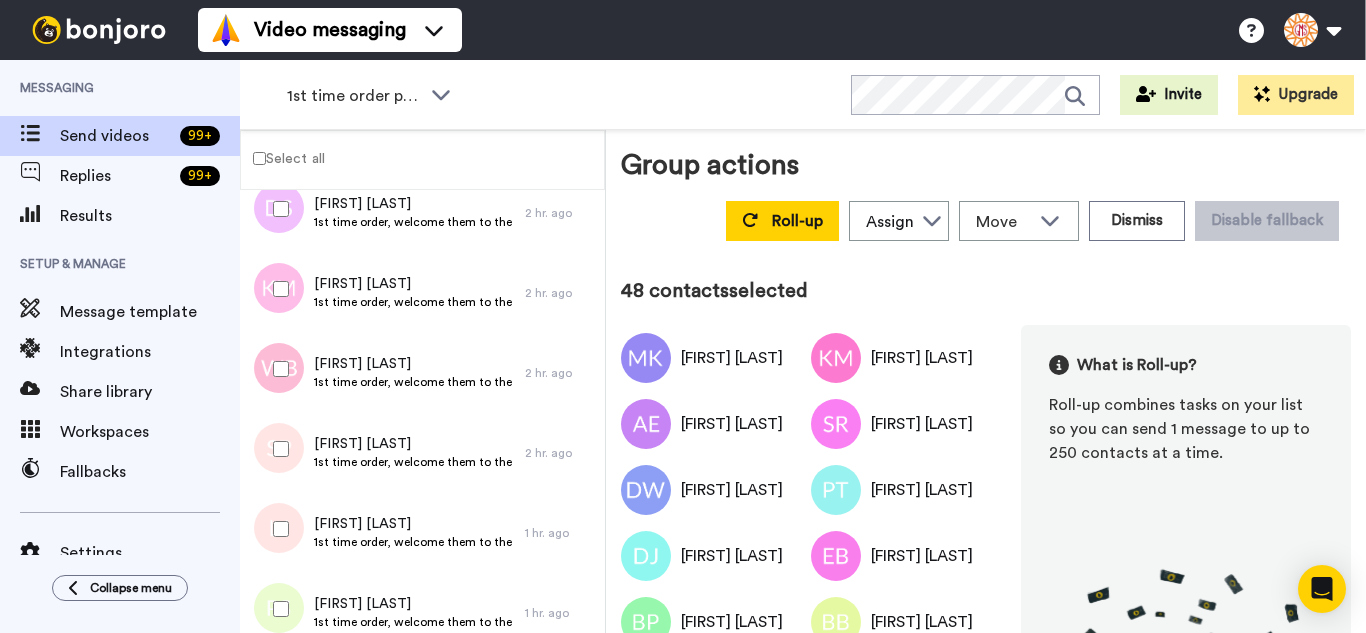 click at bounding box center (277, 609) 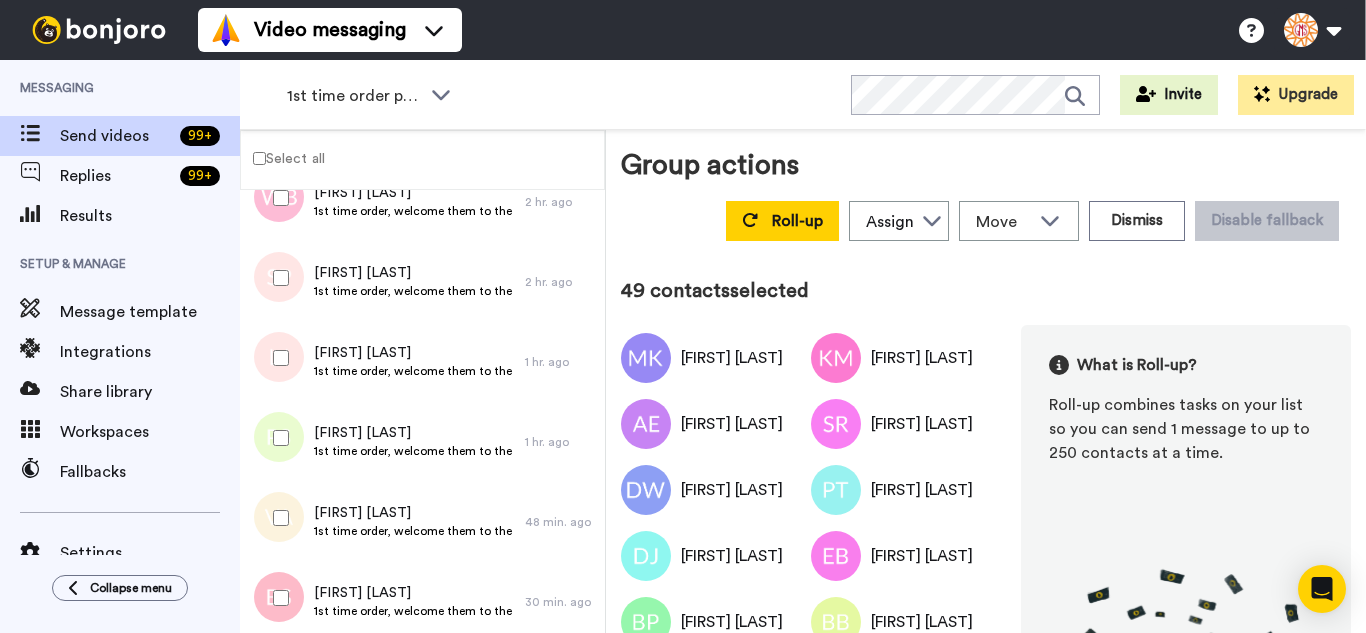 scroll, scrollTop: 3757, scrollLeft: 0, axis: vertical 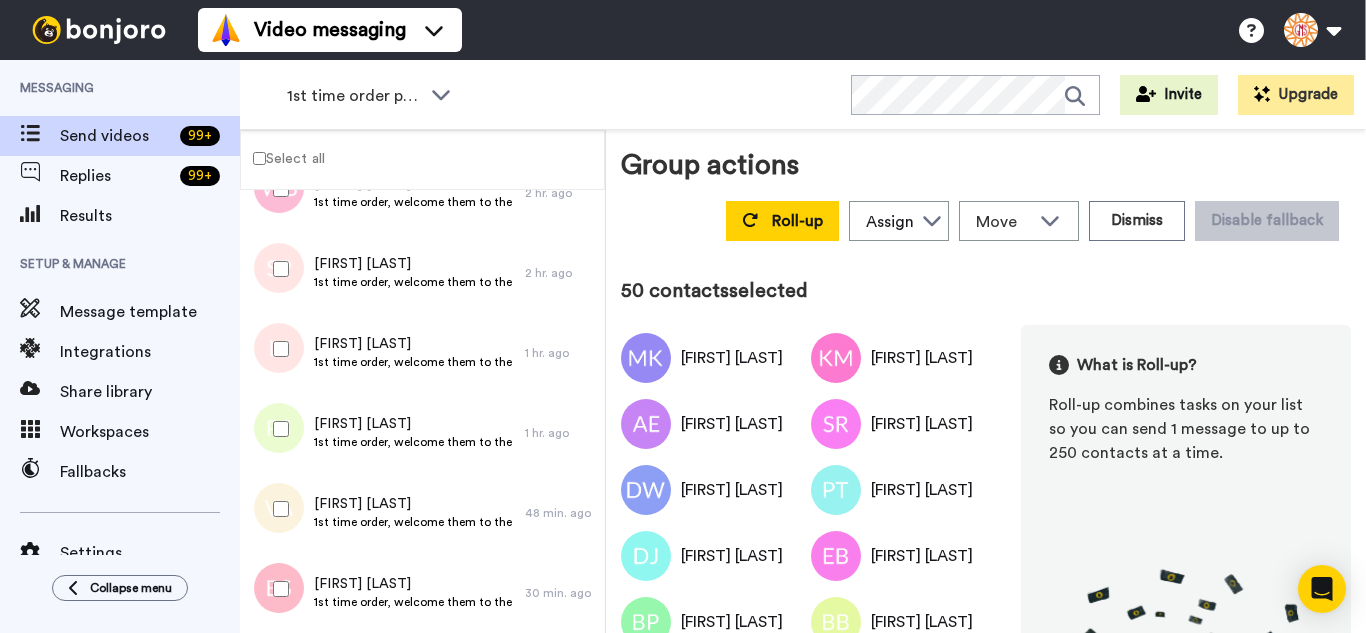 click at bounding box center [277, 509] 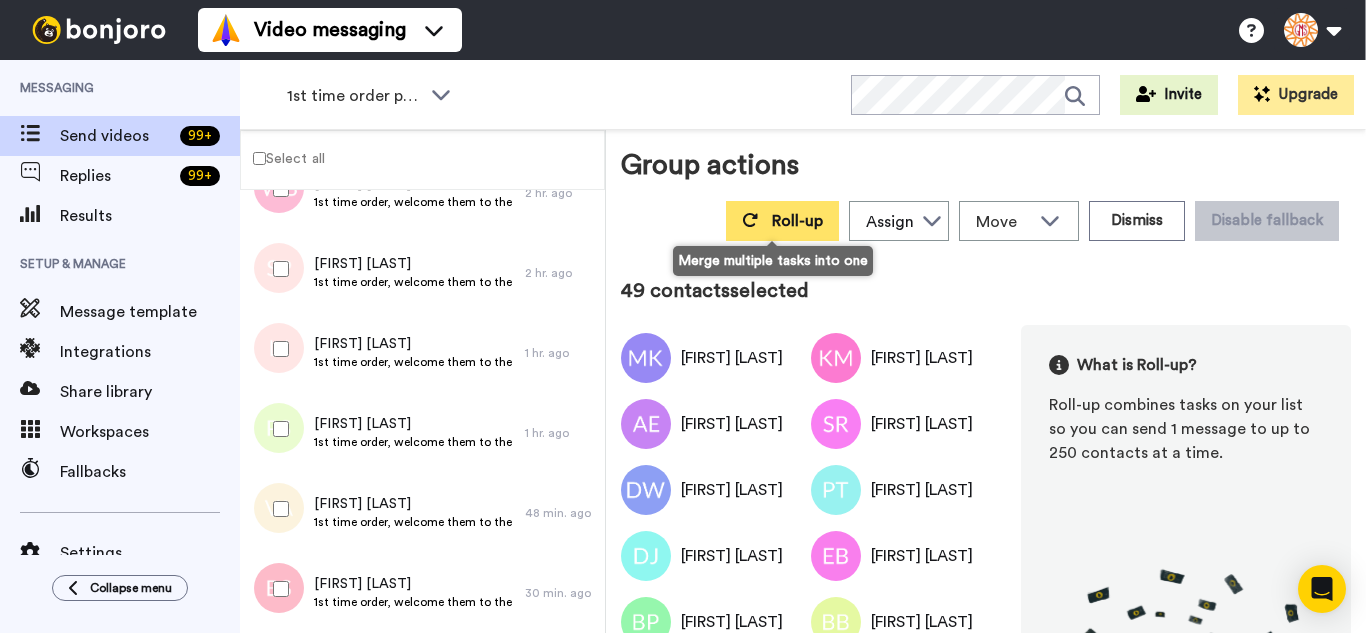 click on "Roll-up" at bounding box center [782, 221] 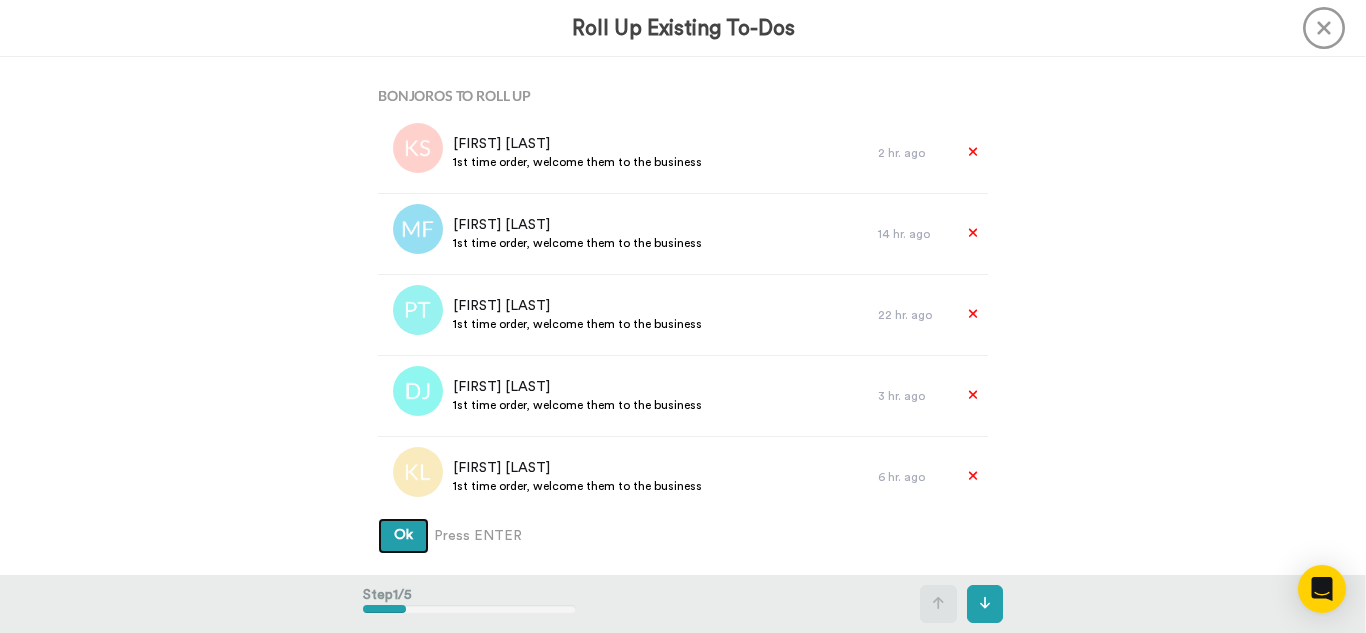type 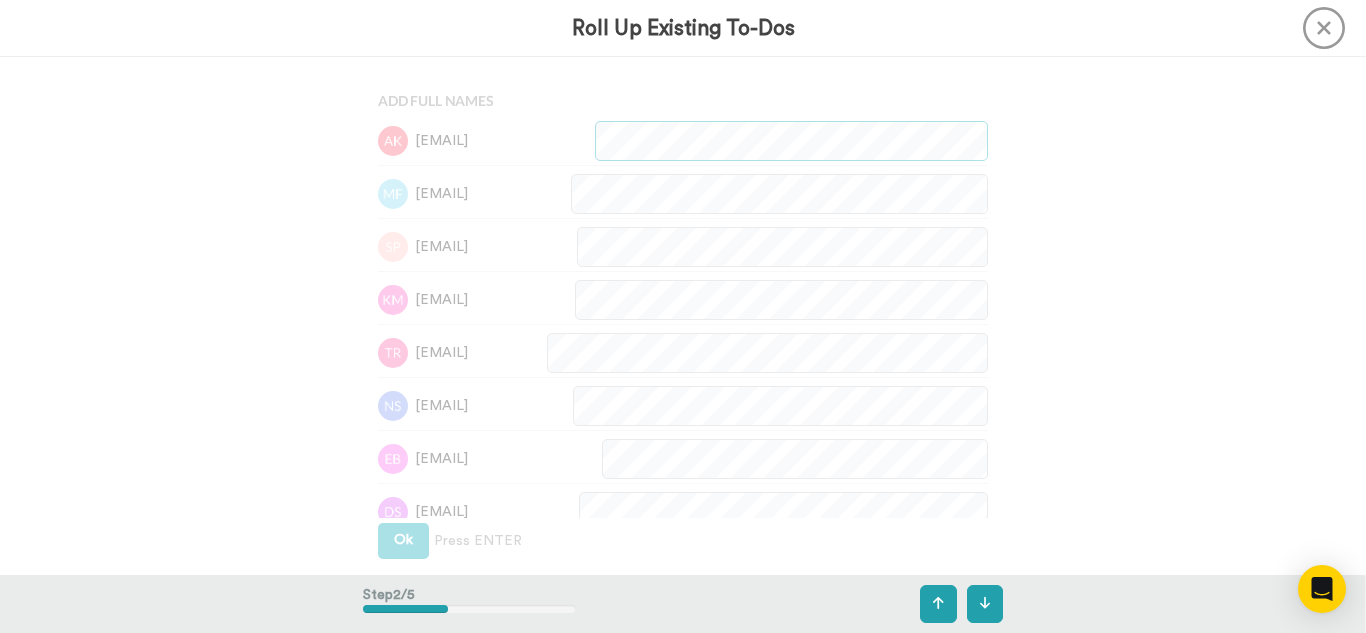 scroll, scrollTop: 518, scrollLeft: 0, axis: vertical 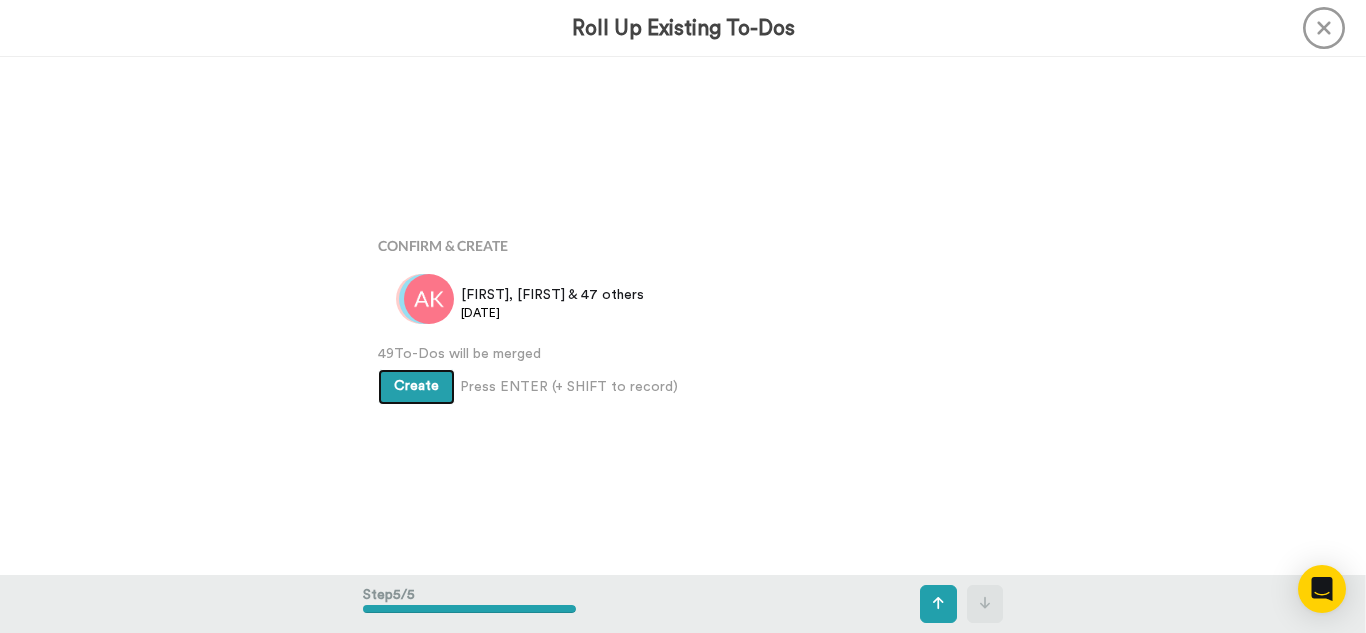 type 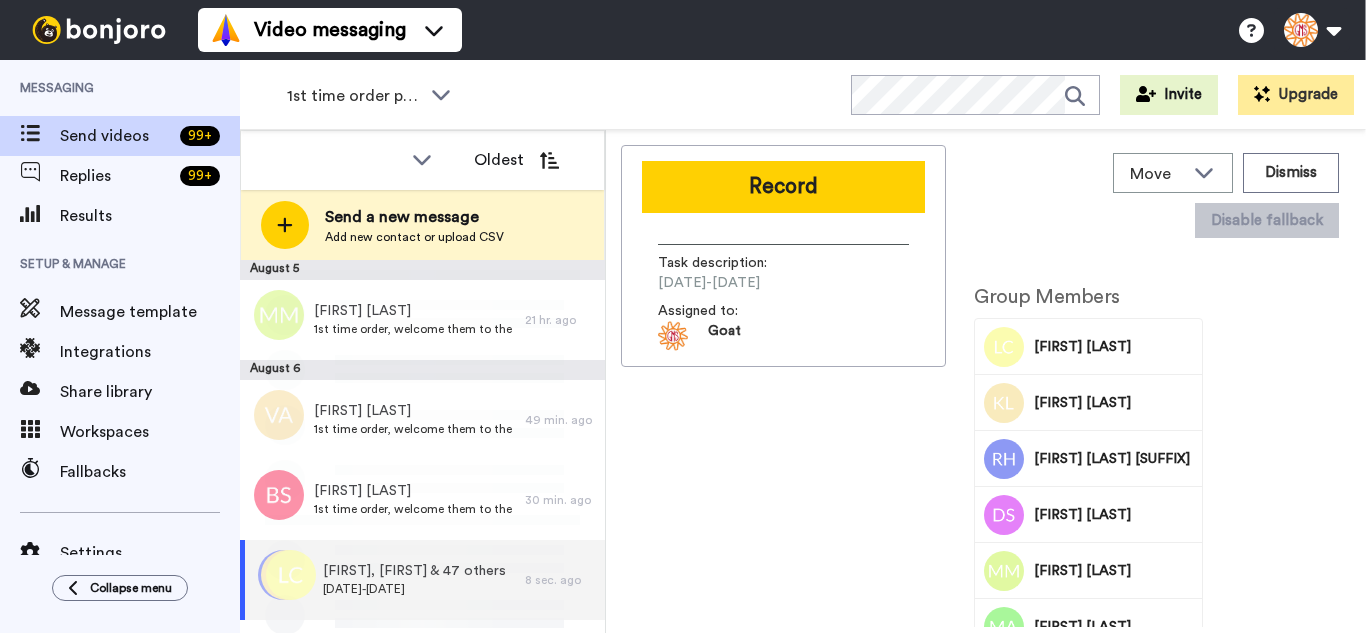 scroll, scrollTop: 0, scrollLeft: 0, axis: both 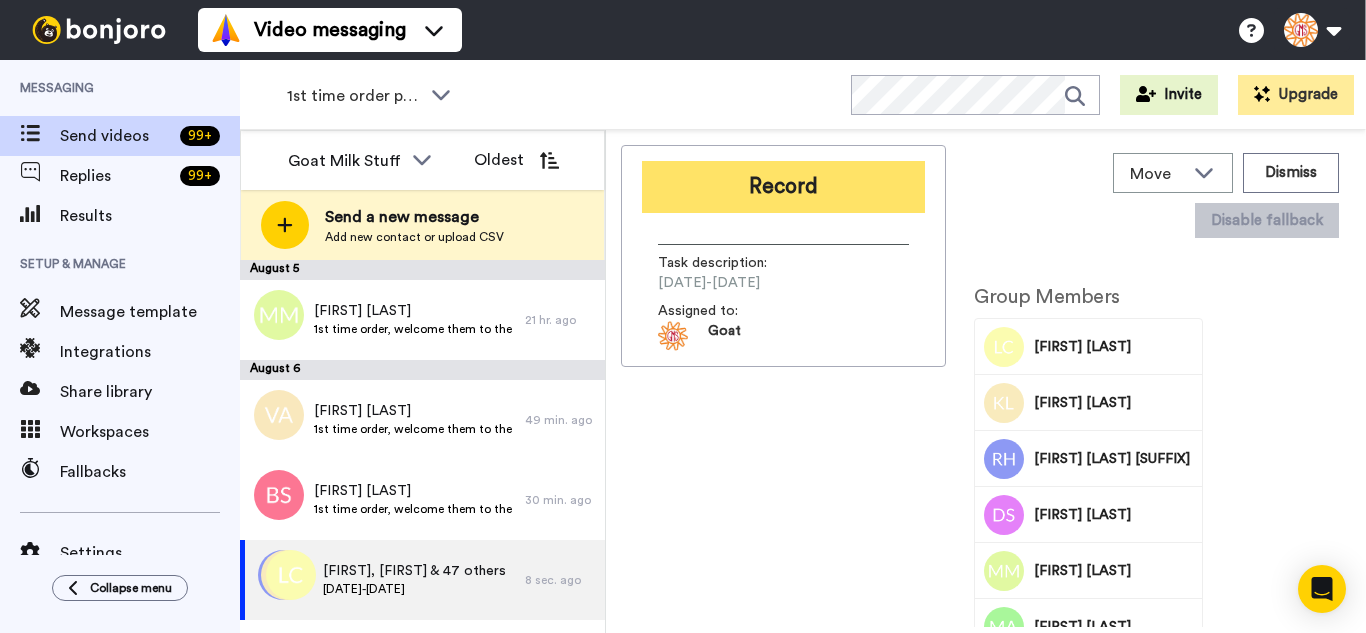 click on "Record" at bounding box center (783, 187) 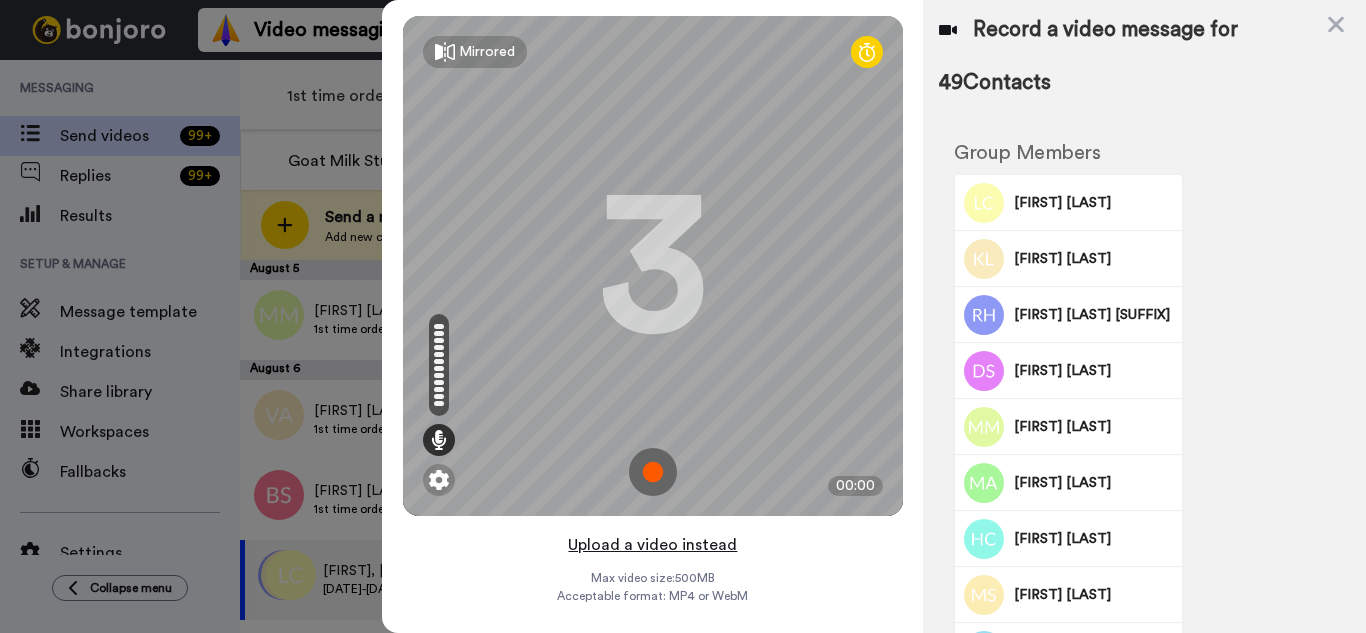 click on "Upload a video instead" at bounding box center (652, 545) 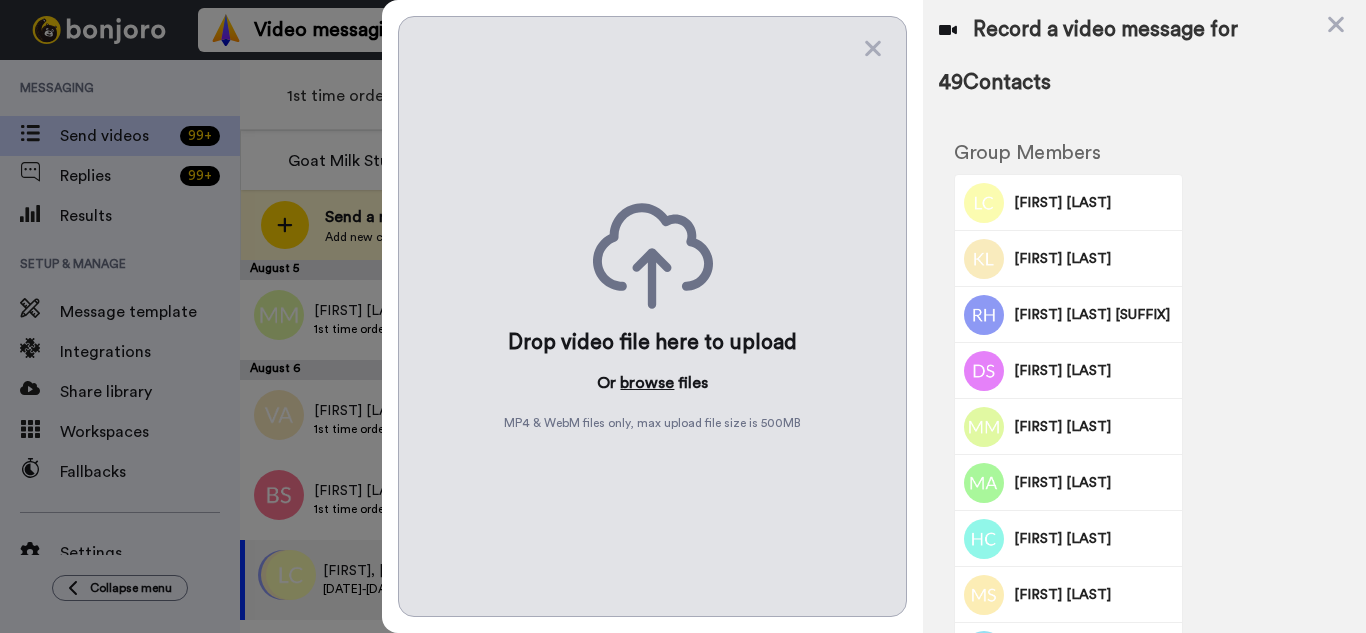click on "browse" at bounding box center [647, 383] 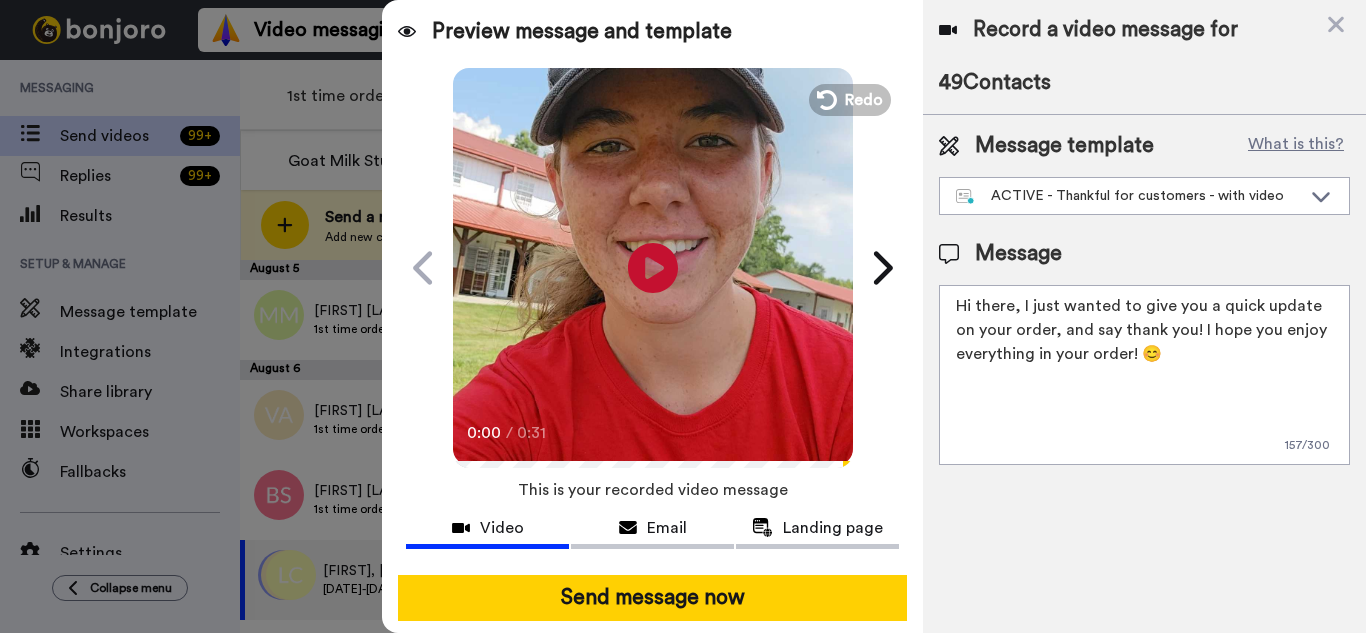 click on "Send message now" at bounding box center [652, 598] 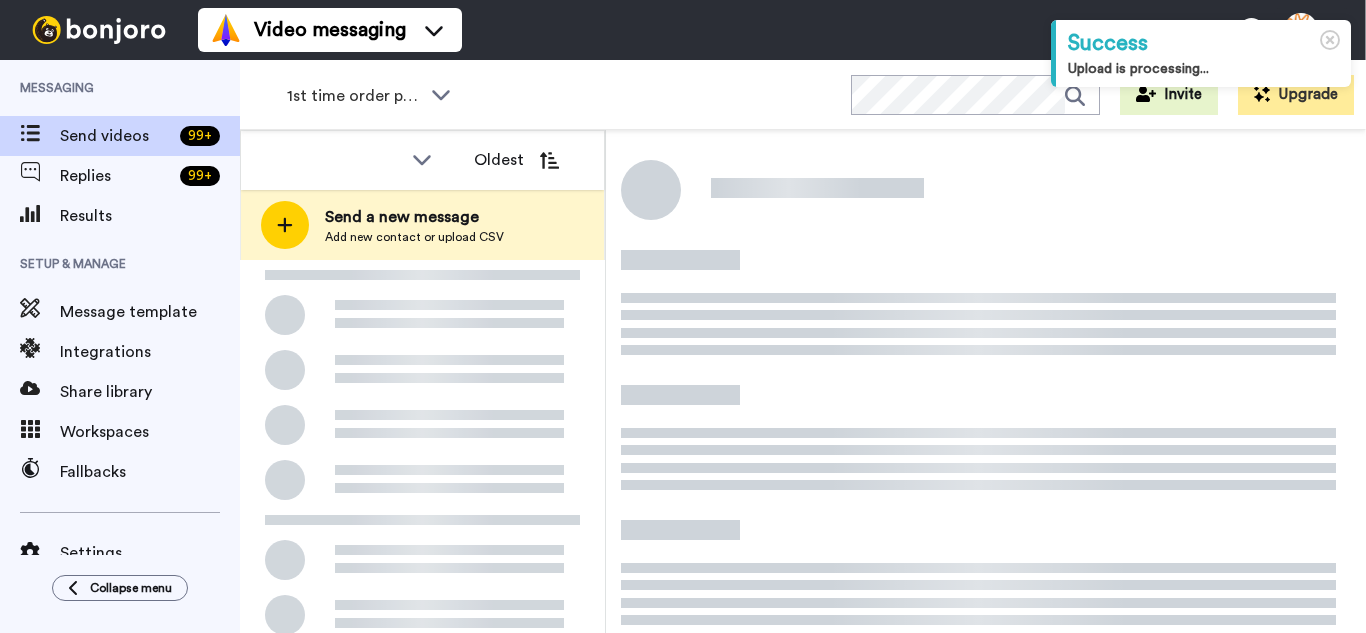 scroll, scrollTop: 0, scrollLeft: 0, axis: both 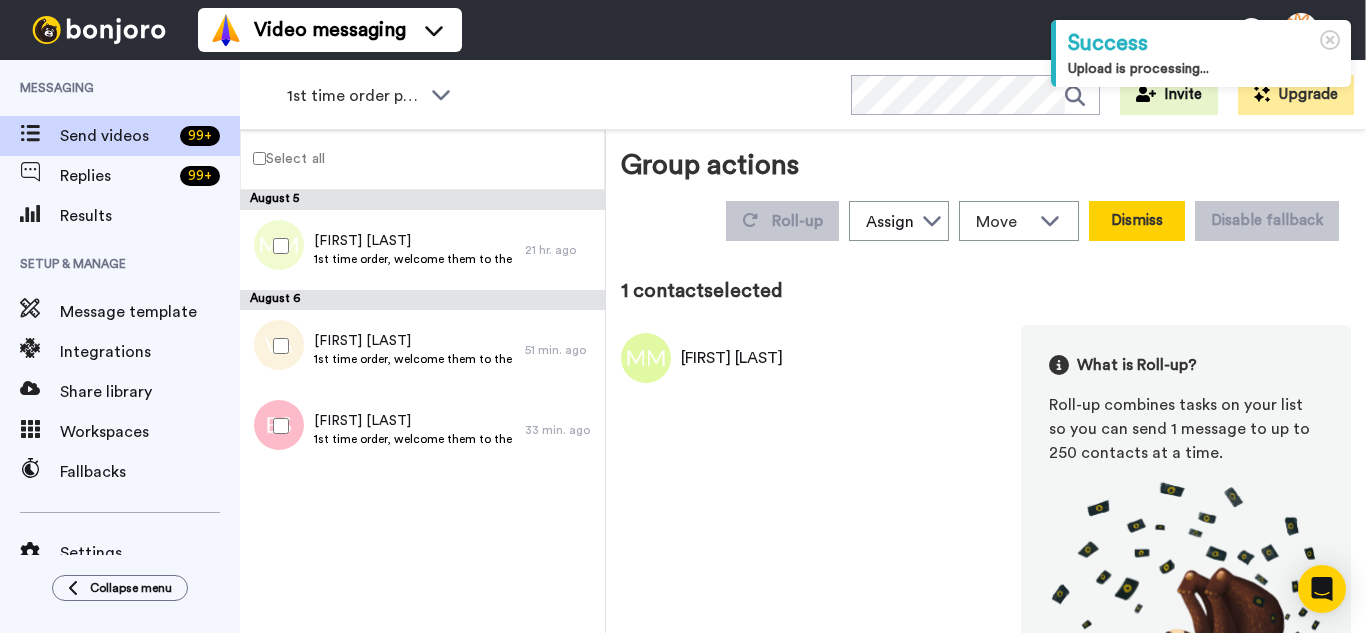click on "Dismiss" at bounding box center (1137, 221) 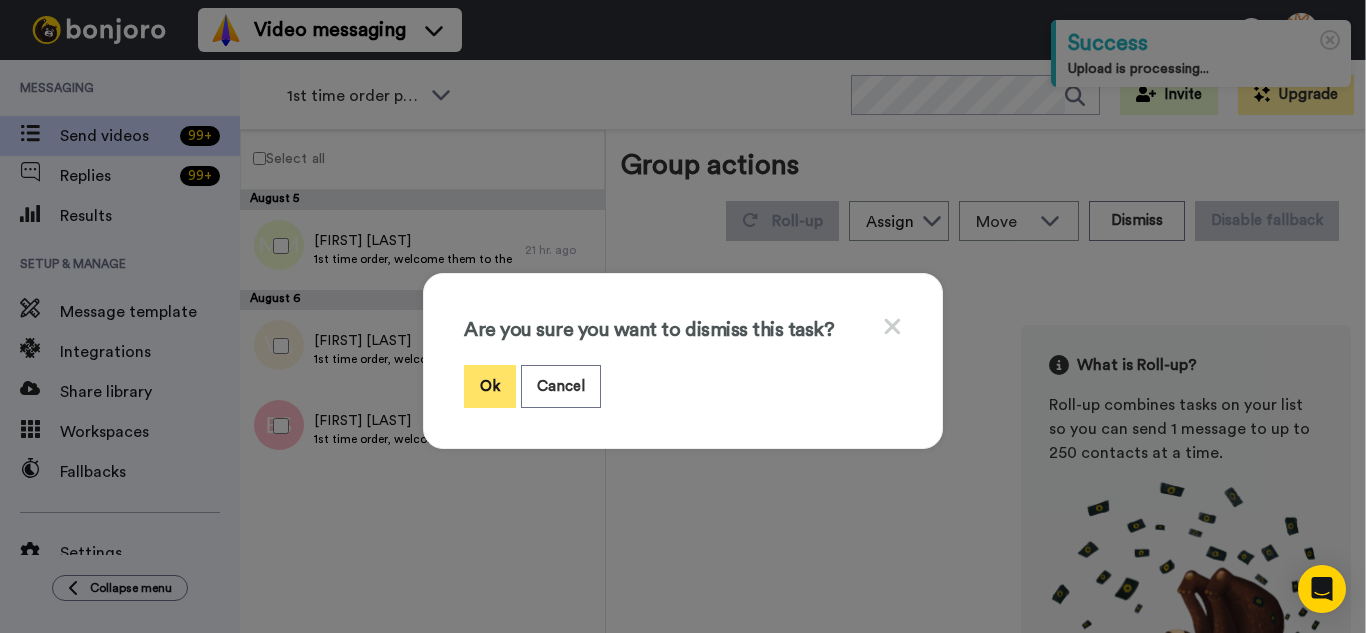 click on "Ok" at bounding box center (490, 386) 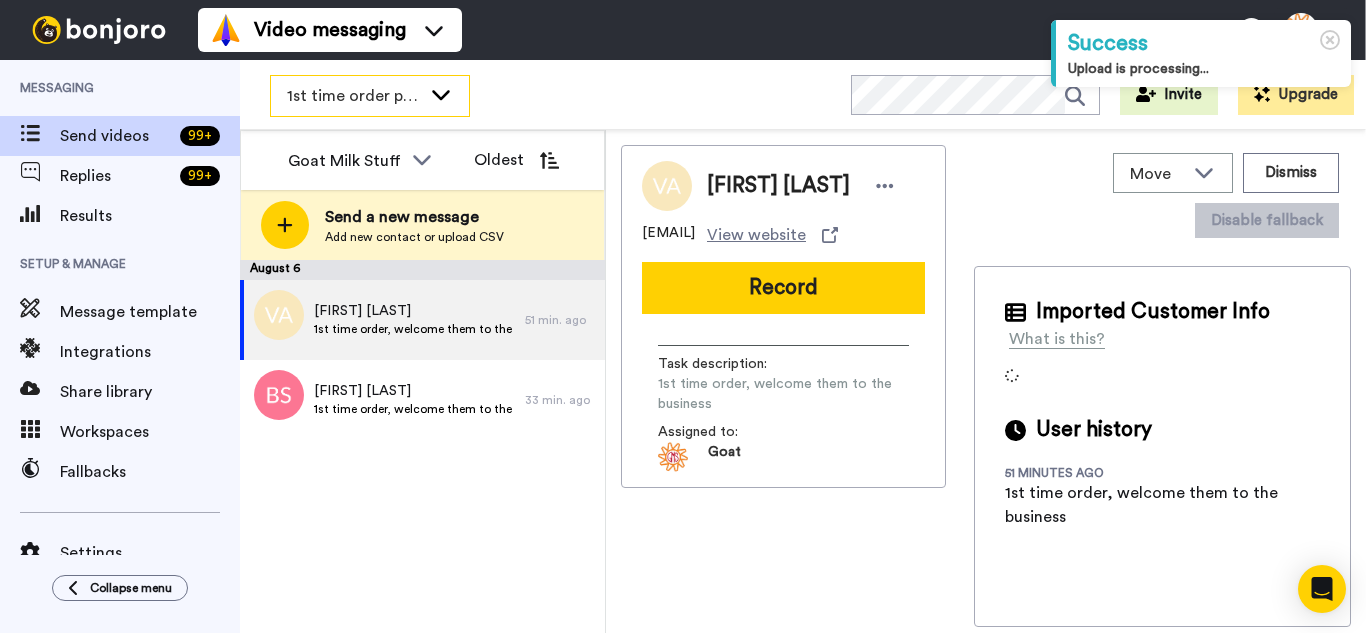 click on "1st time order people" at bounding box center [370, 96] 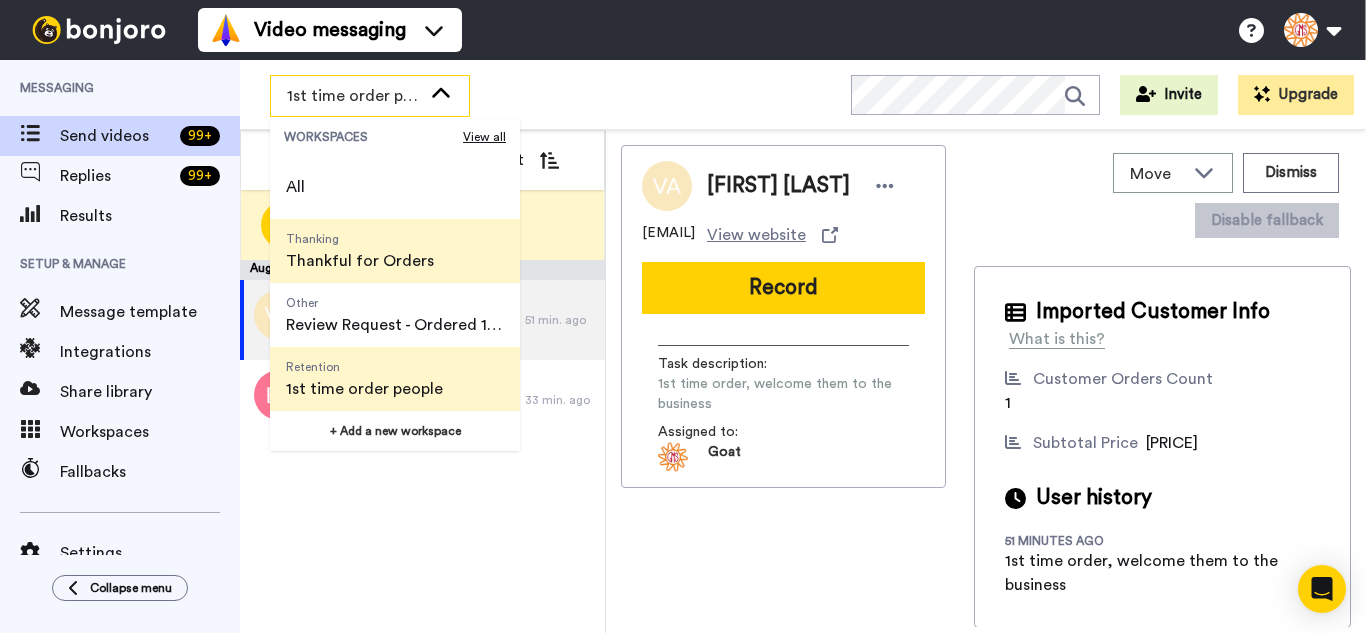 click on "Thanking" at bounding box center (360, 239) 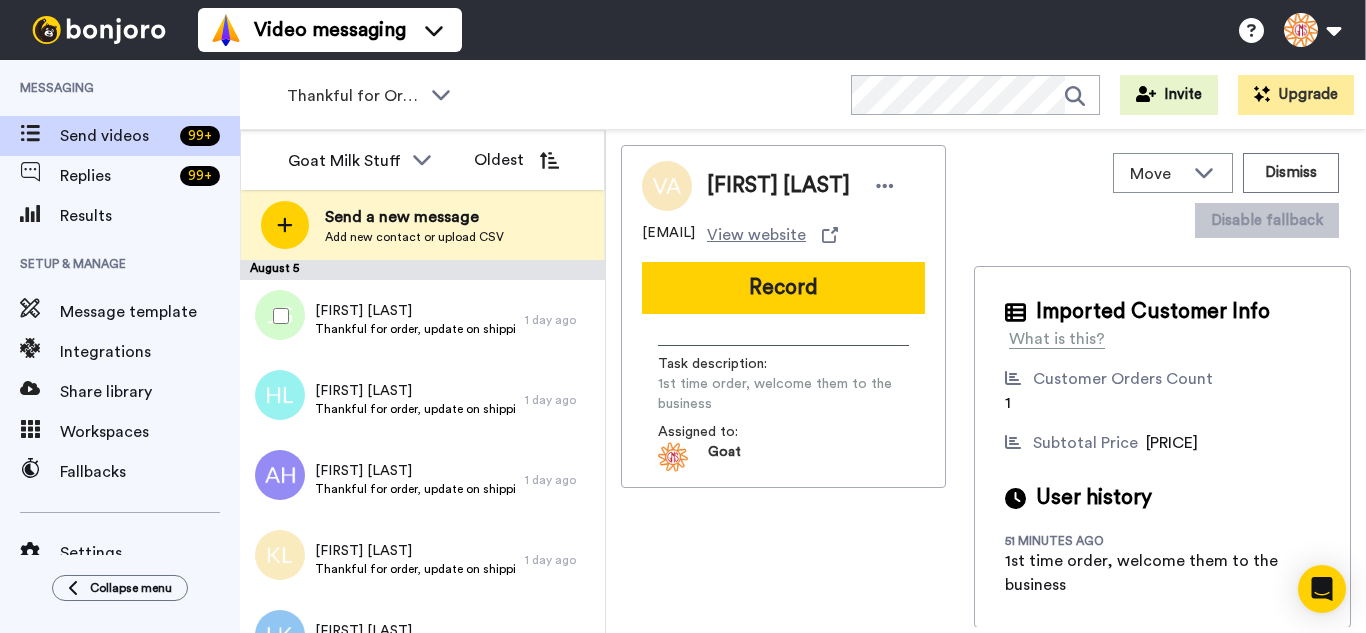 click at bounding box center [277, 316] 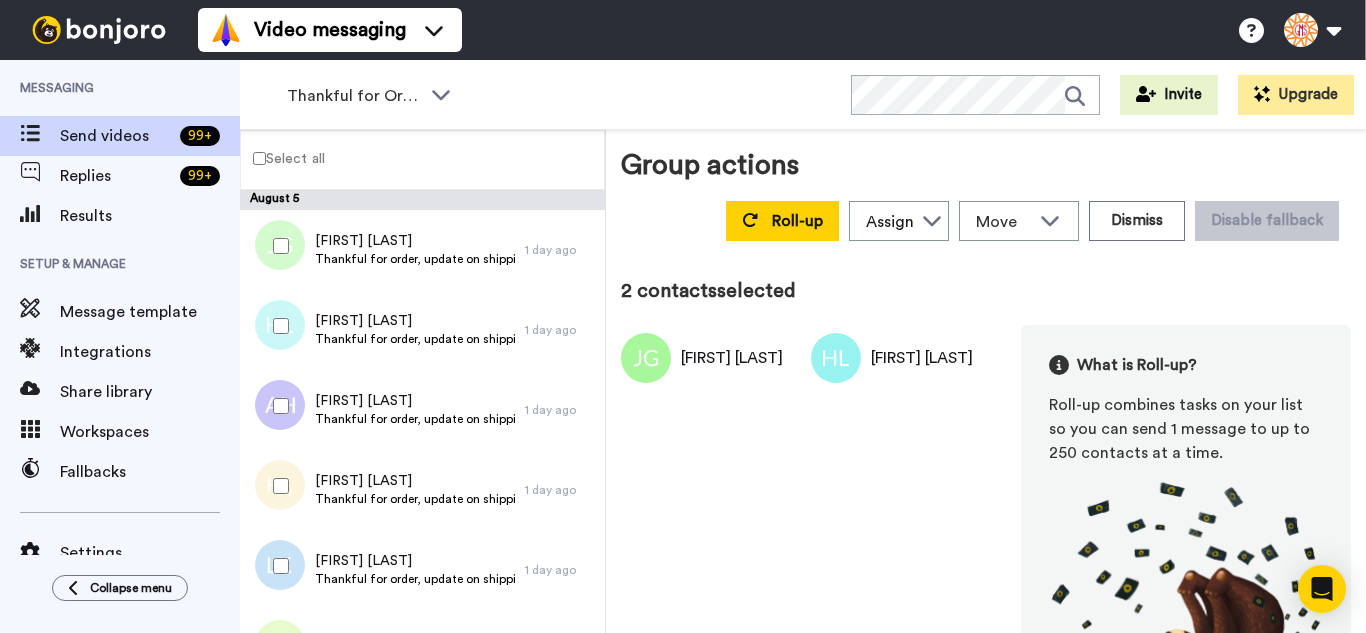 drag, startPoint x: 272, startPoint y: 392, endPoint x: 272, endPoint y: 439, distance: 47 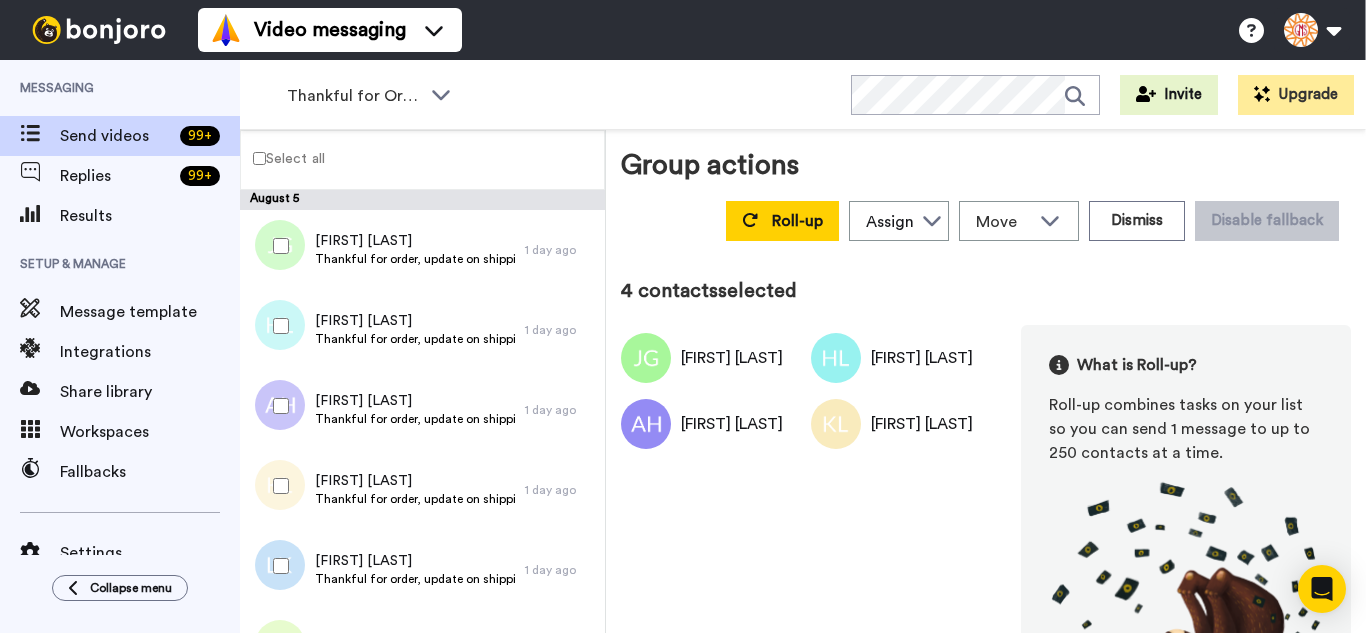 click at bounding box center (277, 566) 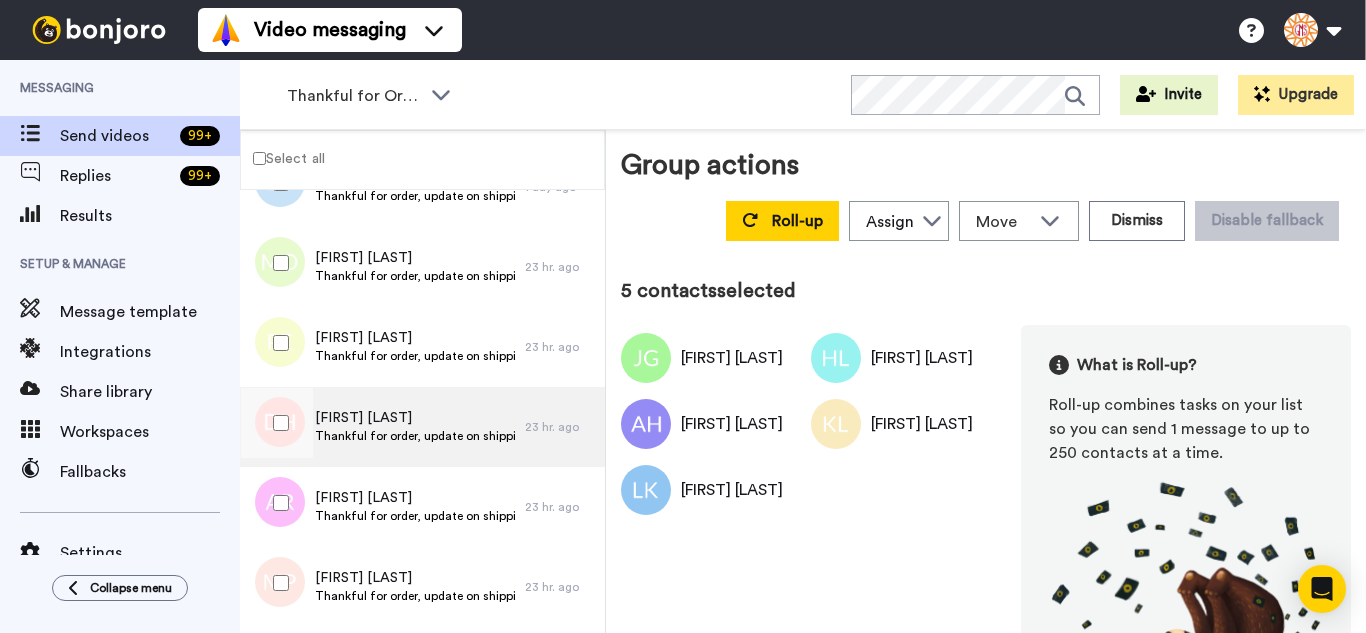 scroll, scrollTop: 400, scrollLeft: 0, axis: vertical 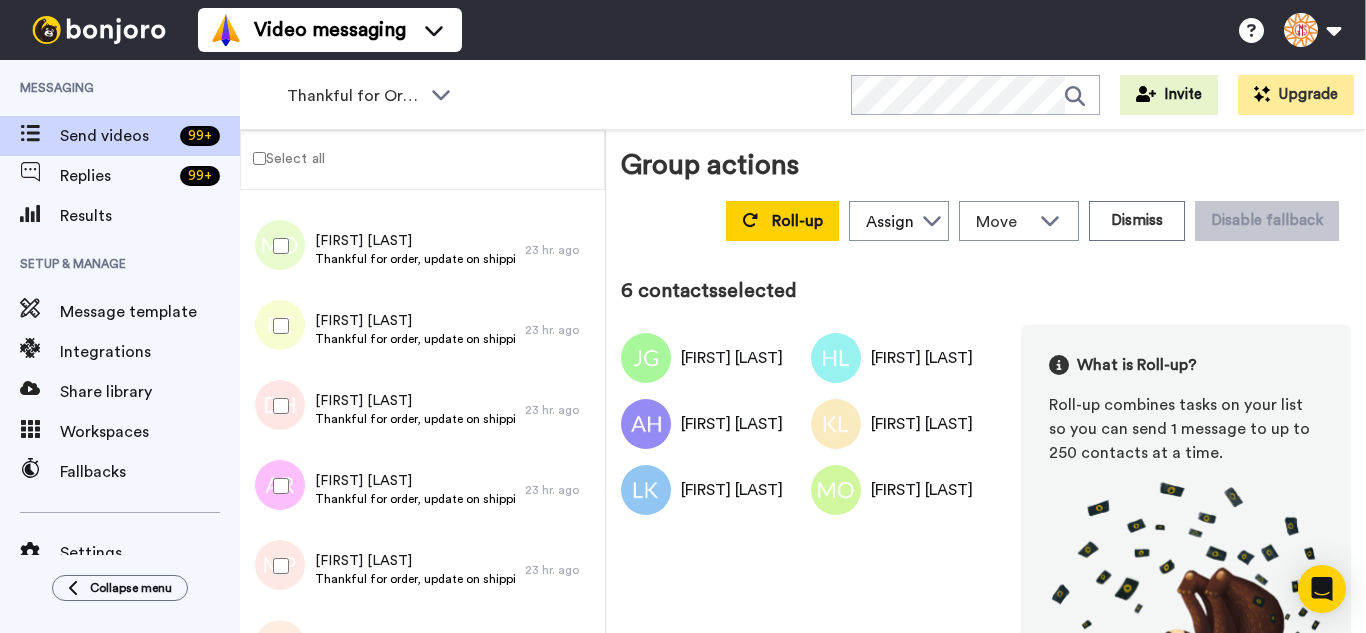 drag, startPoint x: 270, startPoint y: 343, endPoint x: 275, endPoint y: 393, distance: 50.24938 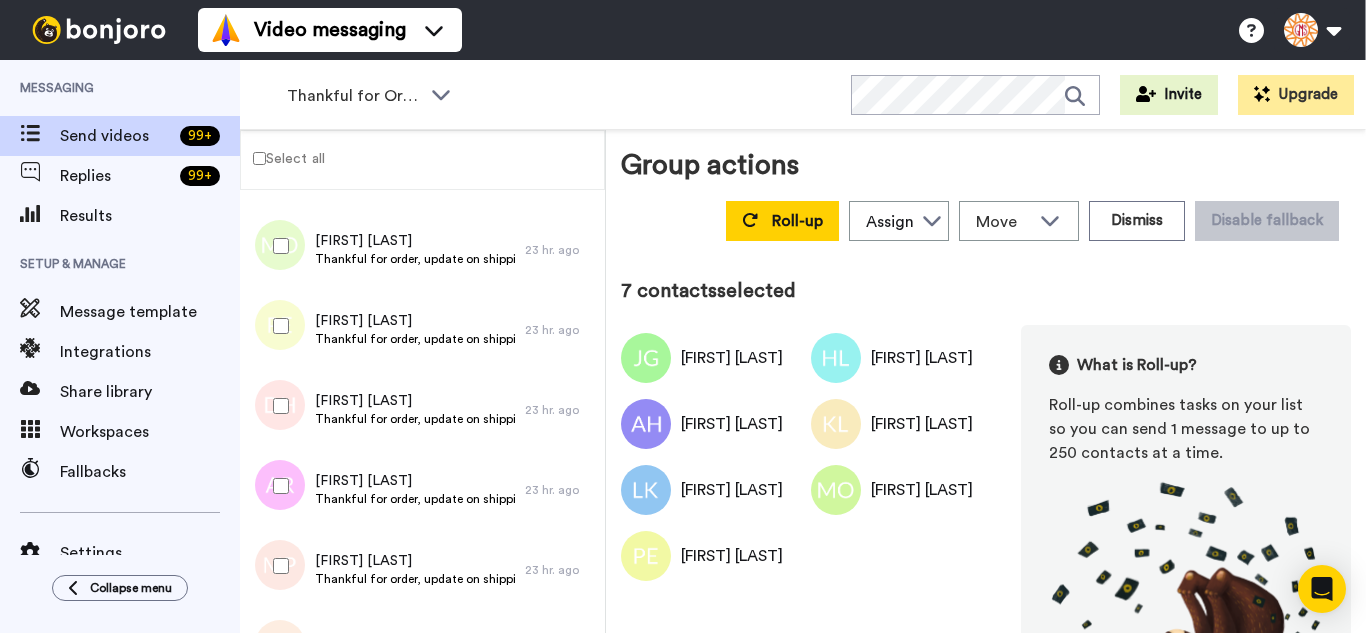 click at bounding box center [277, 406] 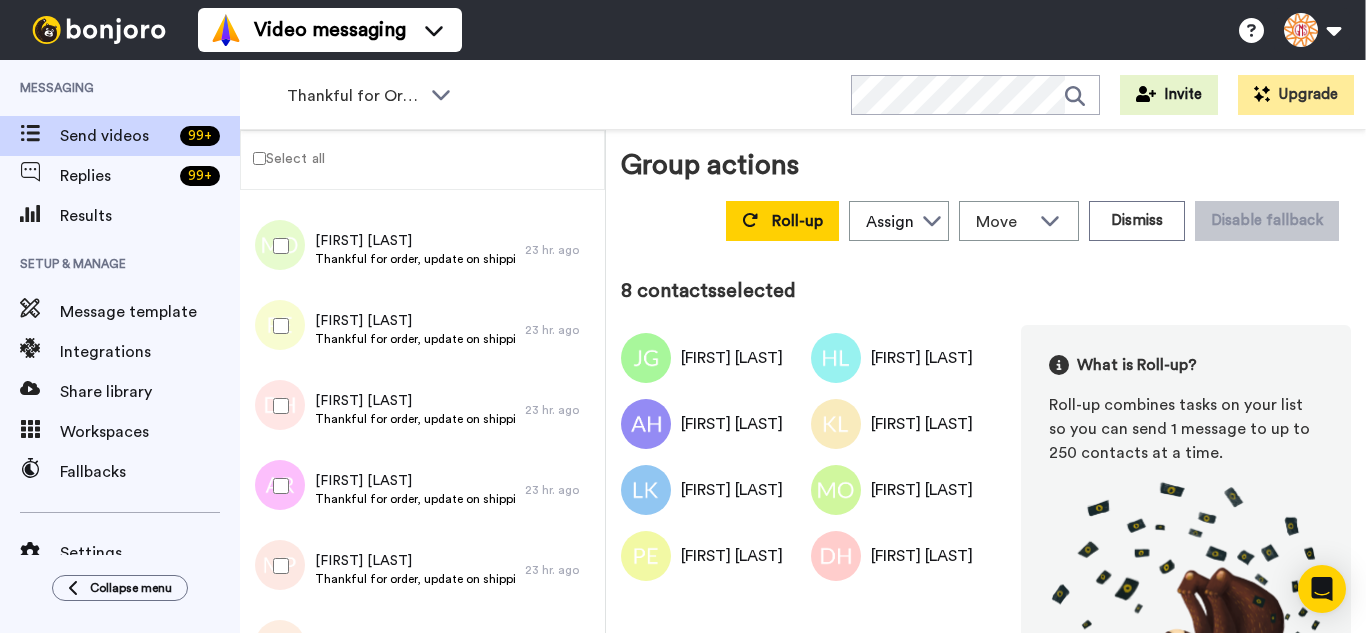 click at bounding box center [277, 486] 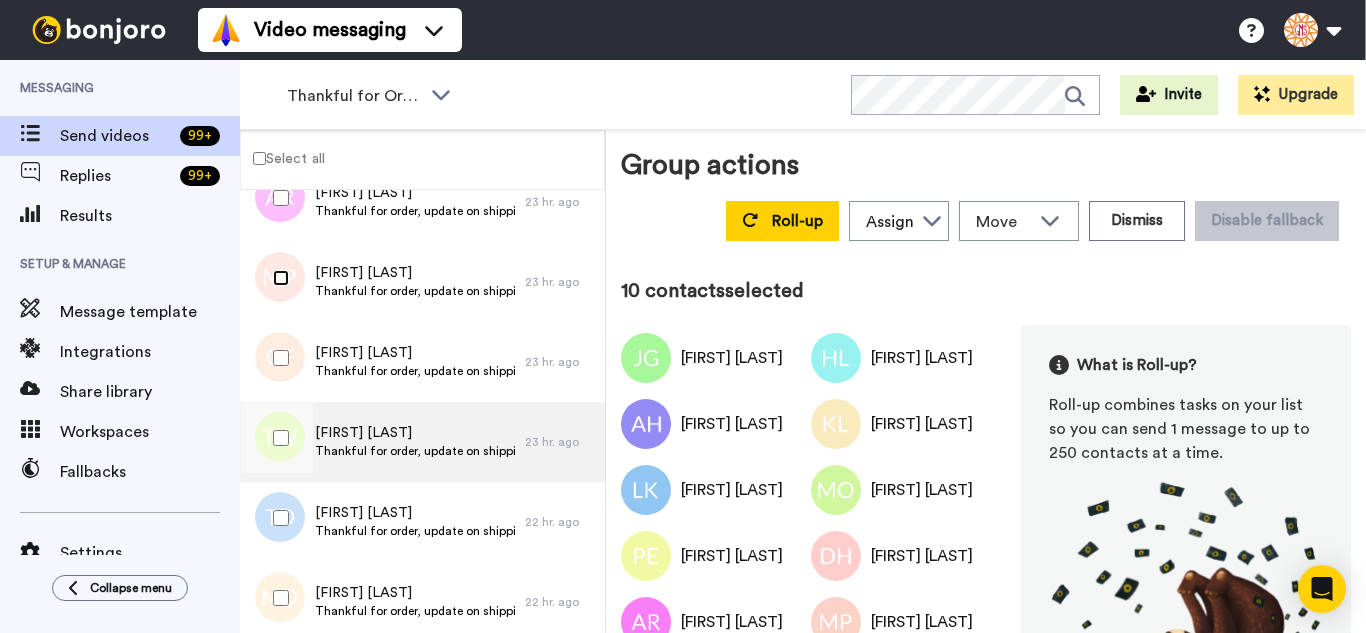 scroll, scrollTop: 700, scrollLeft: 0, axis: vertical 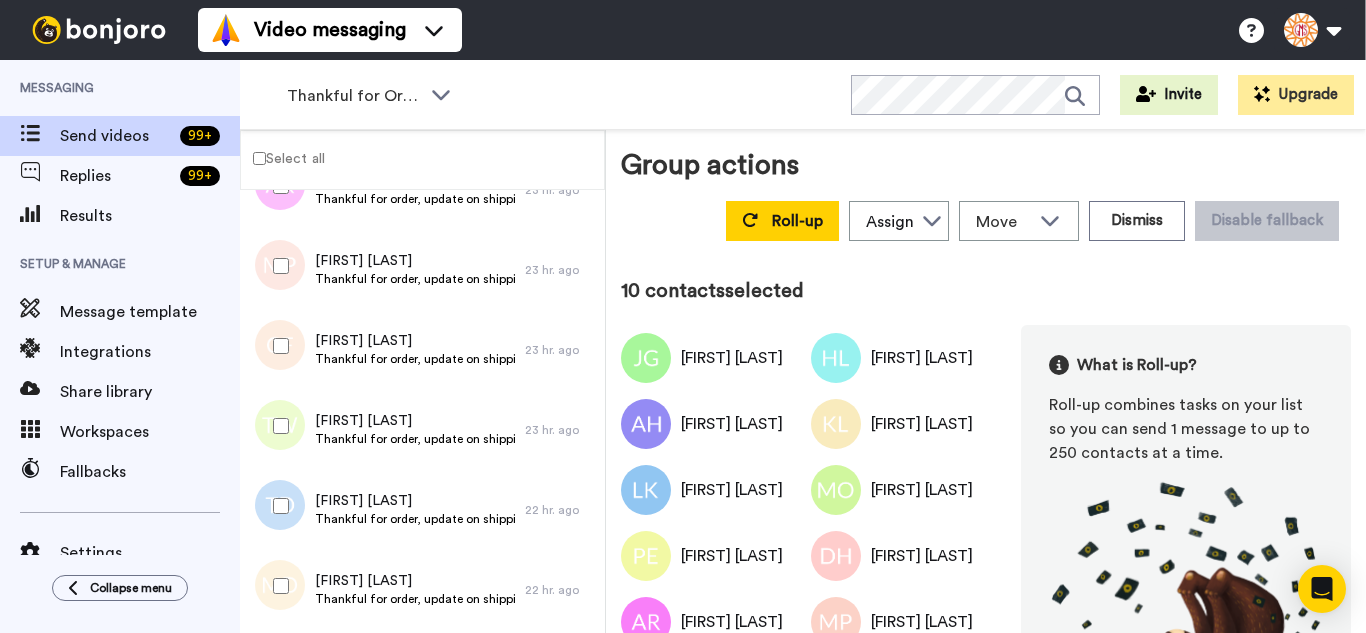 drag, startPoint x: 295, startPoint y: 345, endPoint x: 289, endPoint y: 426, distance: 81.22192 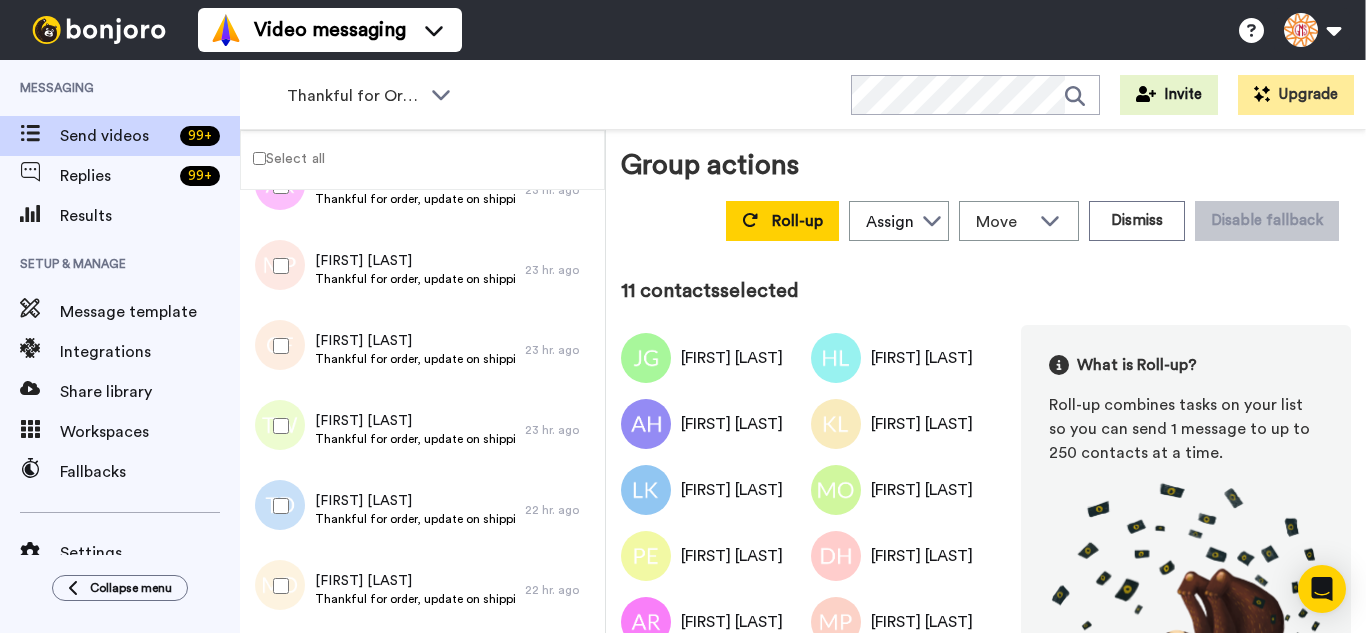 click at bounding box center (277, 426) 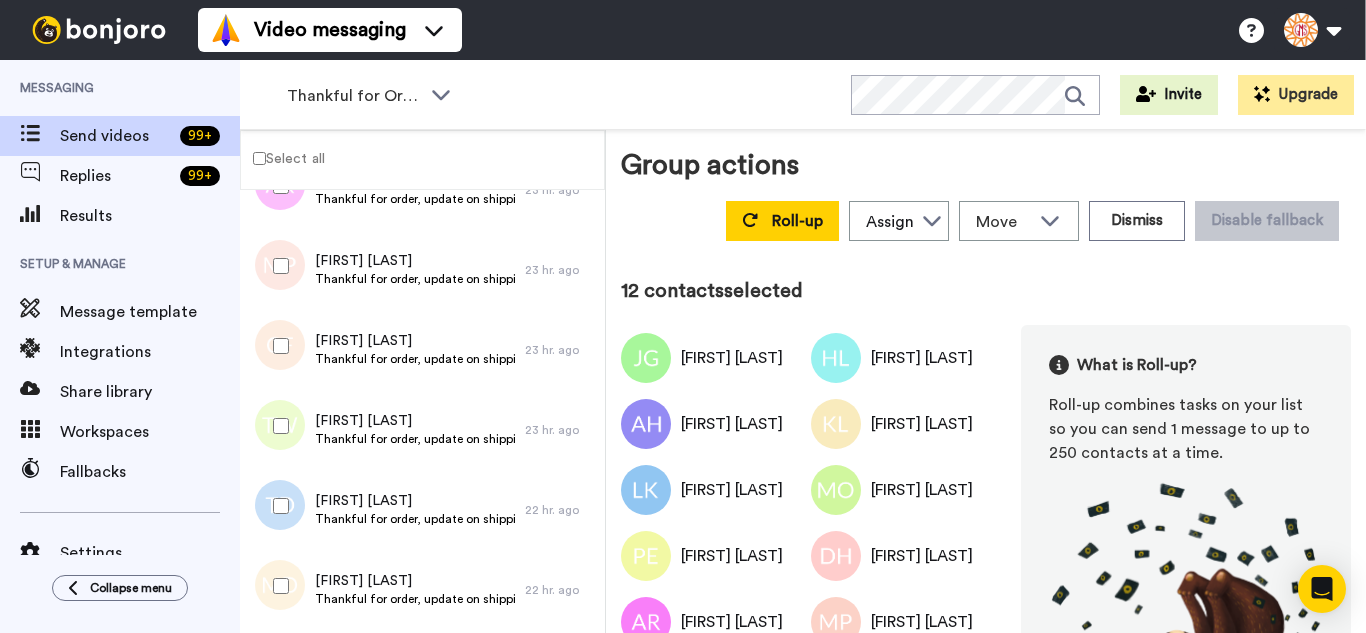 drag, startPoint x: 305, startPoint y: 524, endPoint x: 296, endPoint y: 575, distance: 51.78803 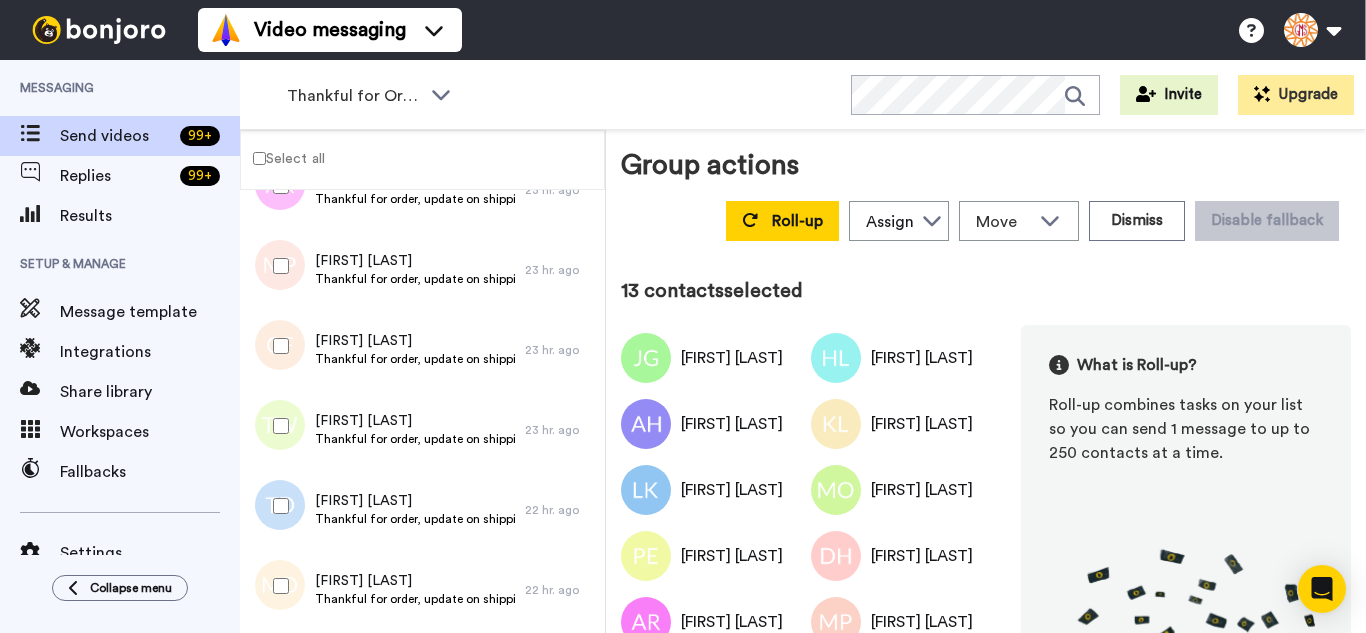 click at bounding box center (277, 586) 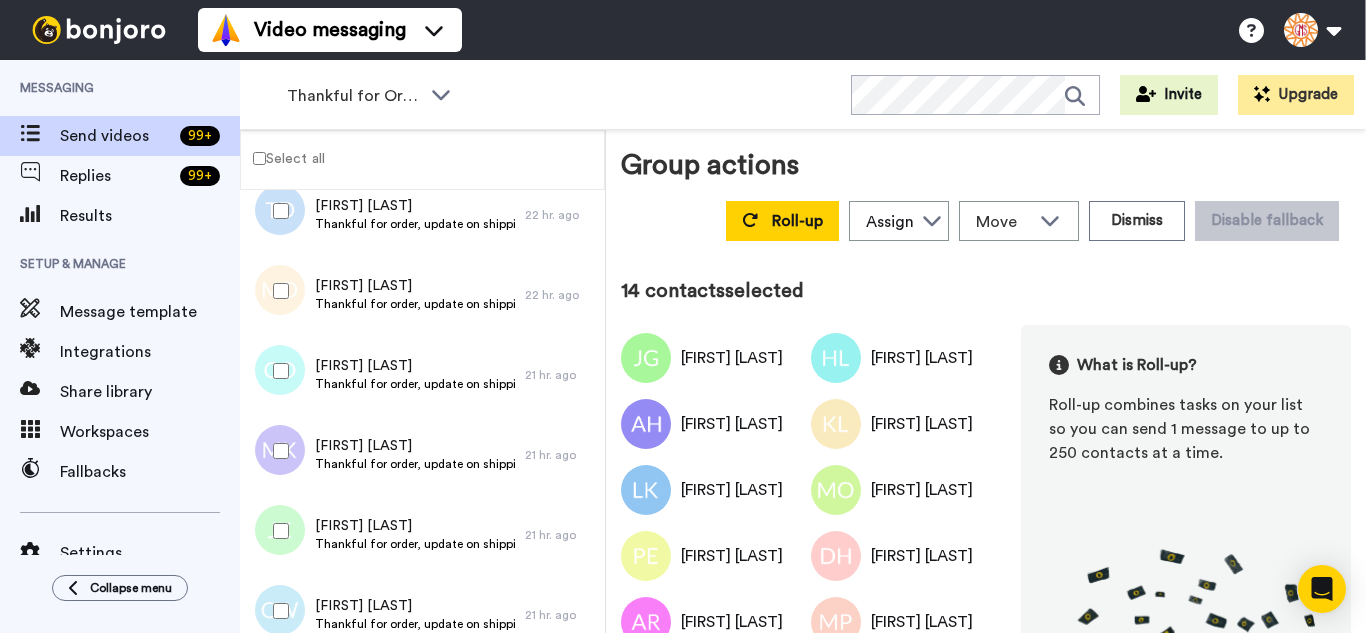 scroll, scrollTop: 1000, scrollLeft: 0, axis: vertical 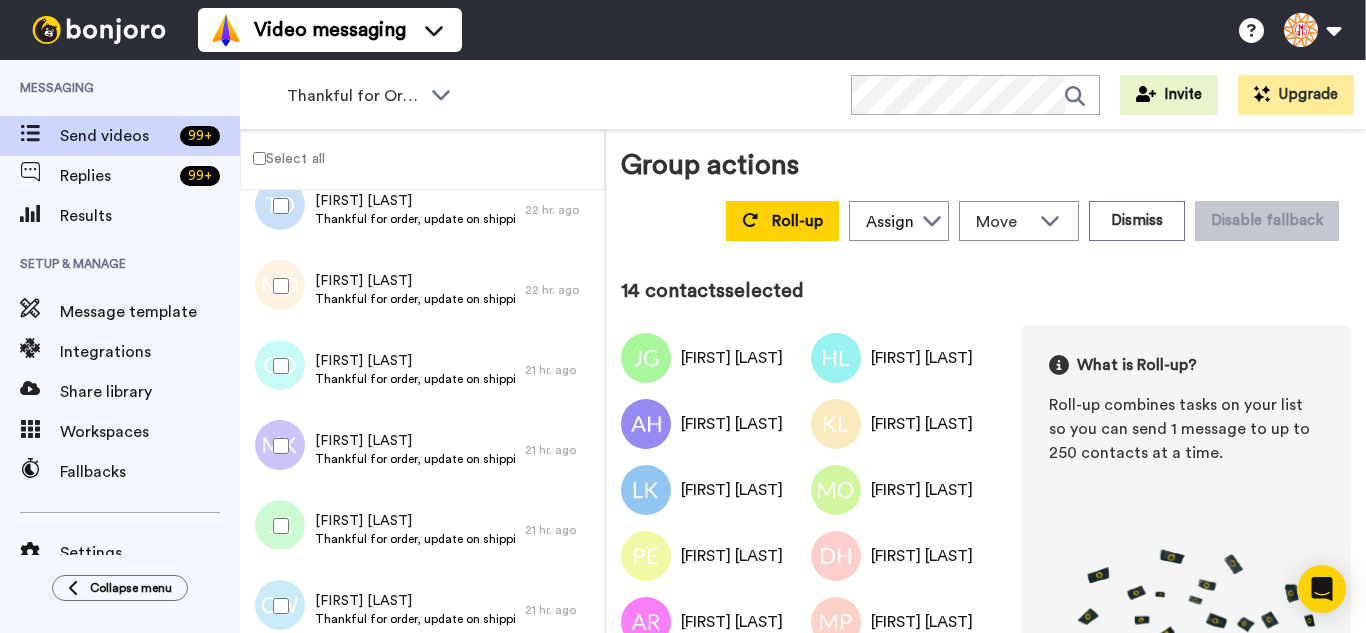 drag, startPoint x: 290, startPoint y: 372, endPoint x: 293, endPoint y: 462, distance: 90.04999 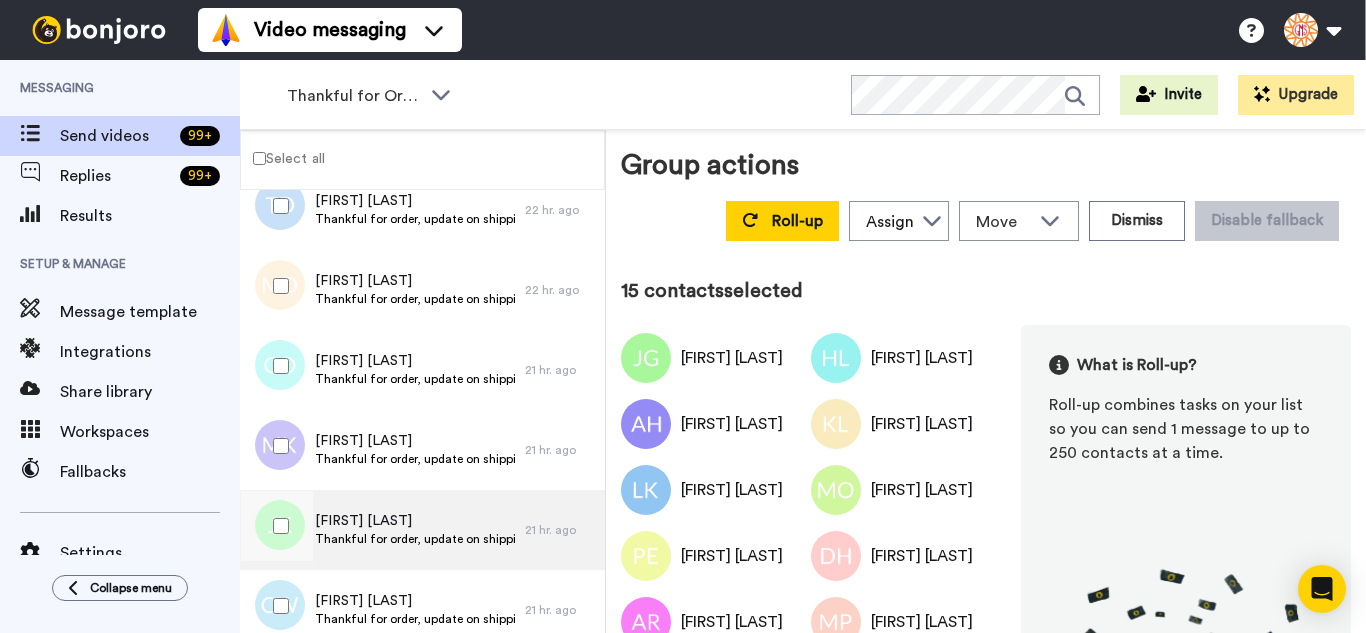 click at bounding box center [277, 526] 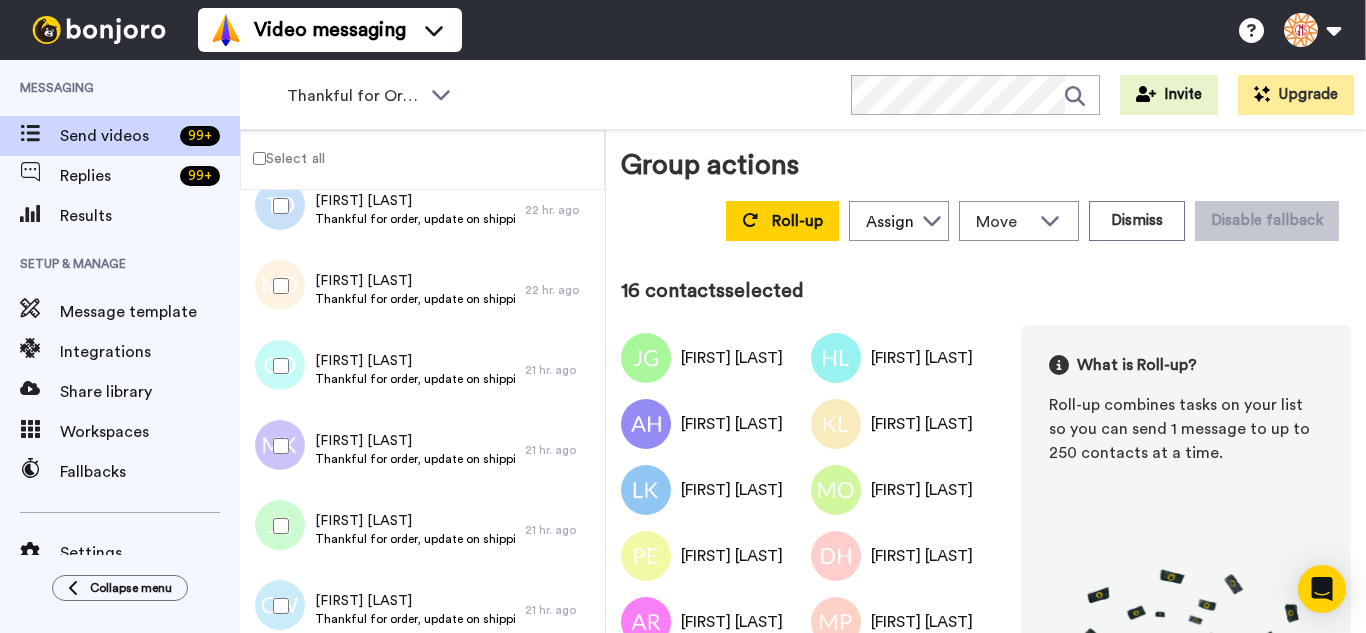 click at bounding box center [277, 606] 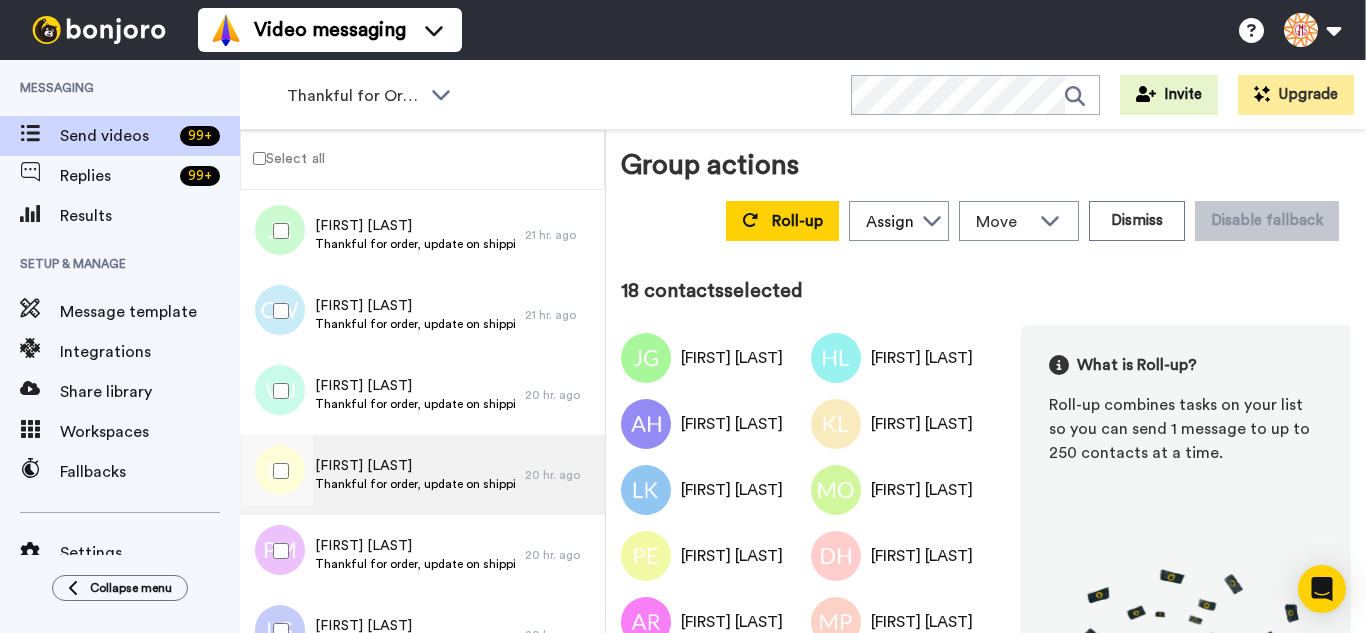 scroll, scrollTop: 1300, scrollLeft: 0, axis: vertical 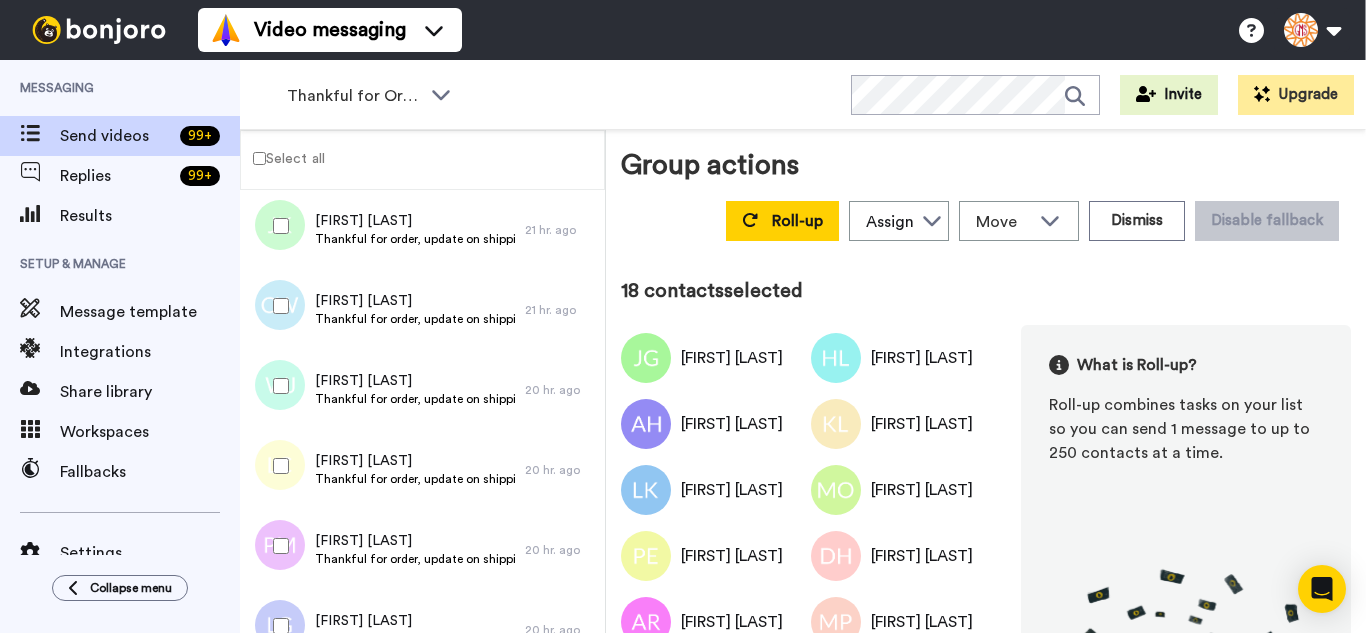 drag, startPoint x: 282, startPoint y: 401, endPoint x: 275, endPoint y: 452, distance: 51.47815 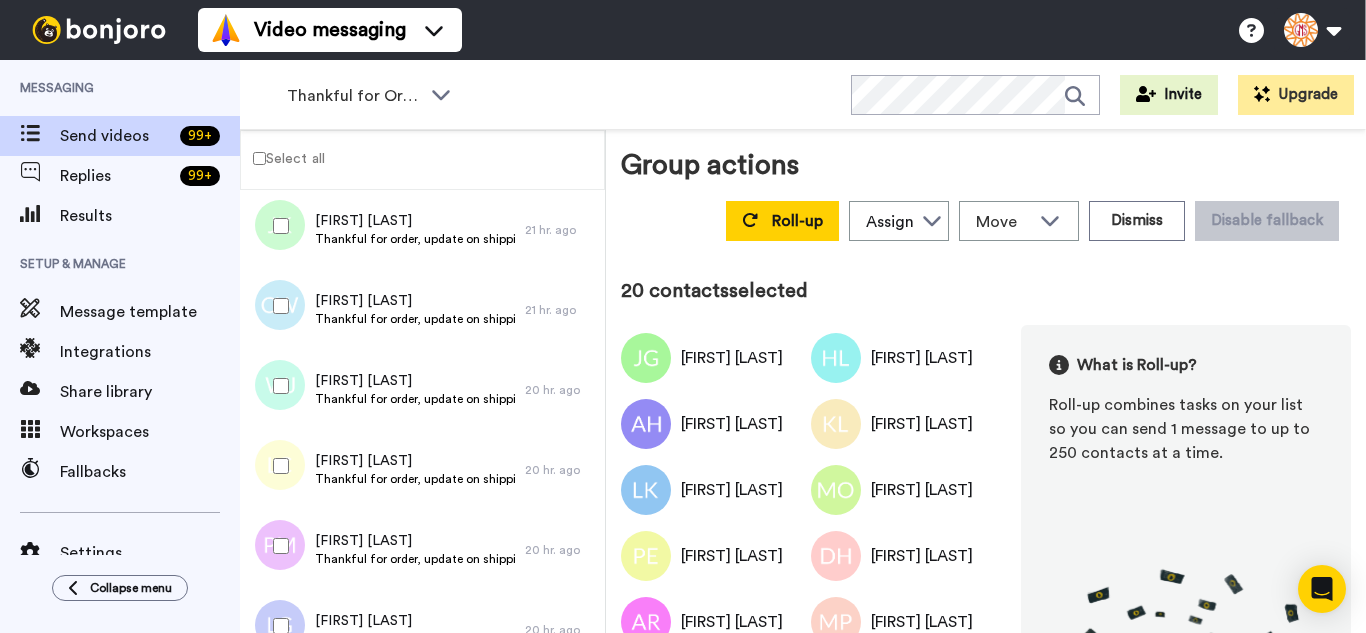 drag, startPoint x: 292, startPoint y: 531, endPoint x: 293, endPoint y: 598, distance: 67.00746 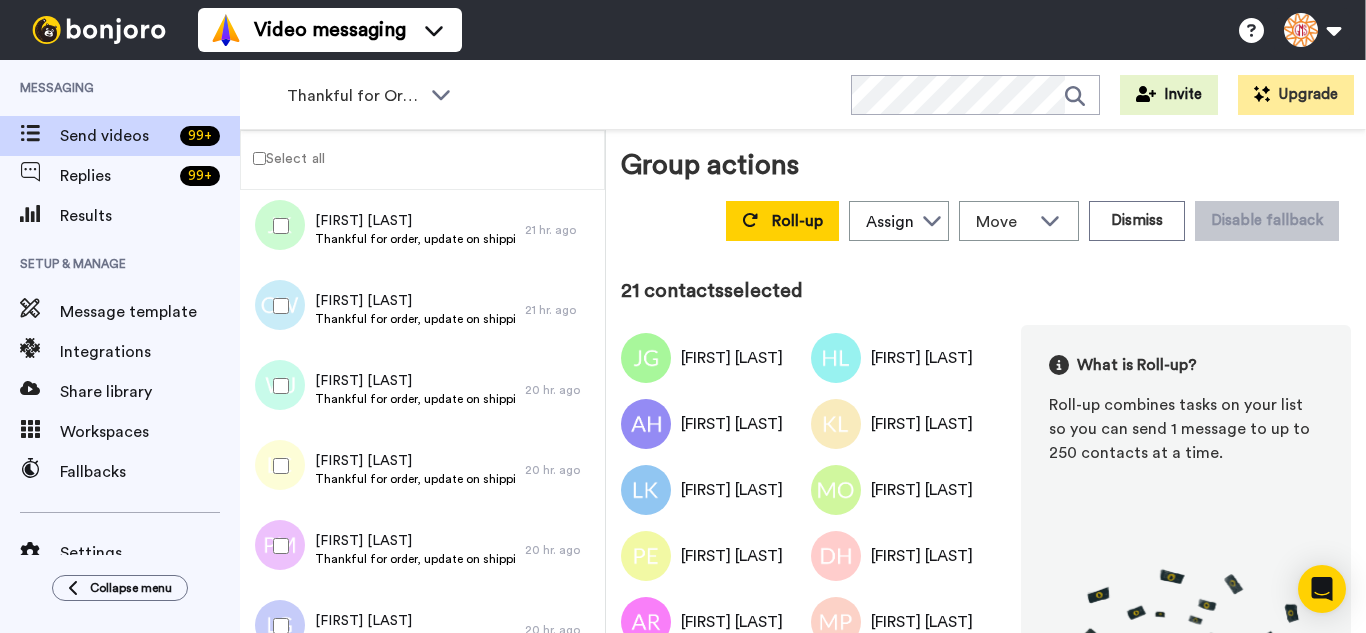 click at bounding box center [277, 626] 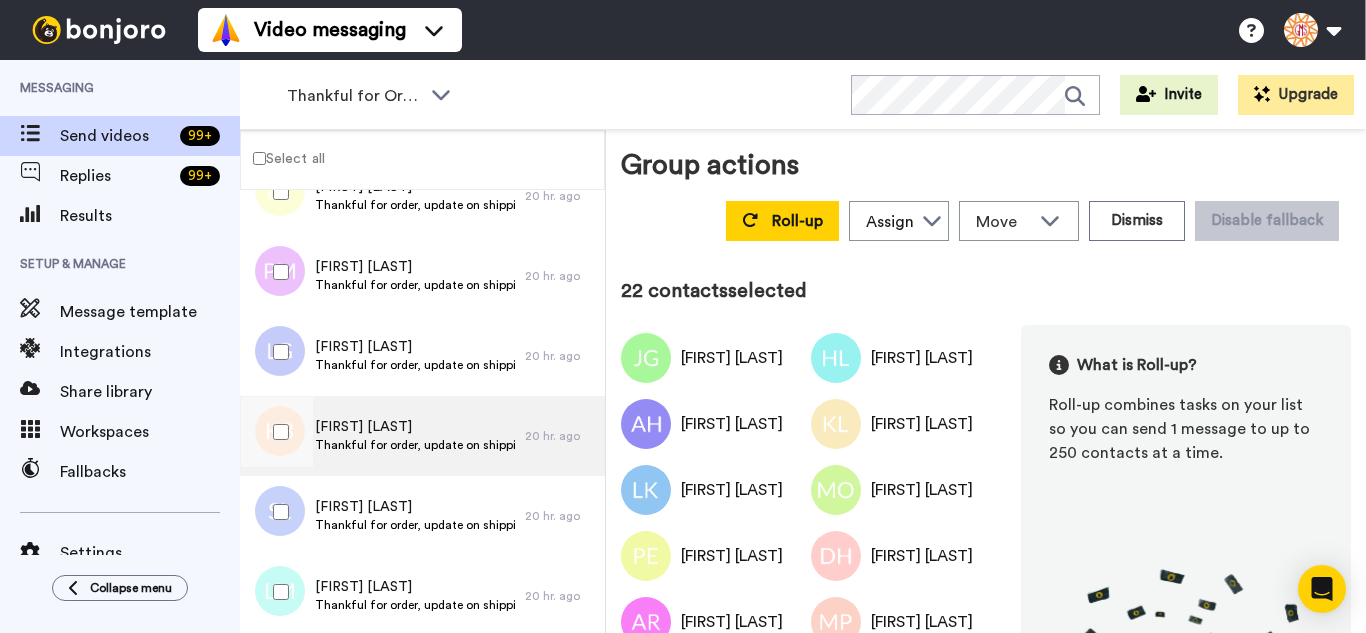 scroll, scrollTop: 1577, scrollLeft: 0, axis: vertical 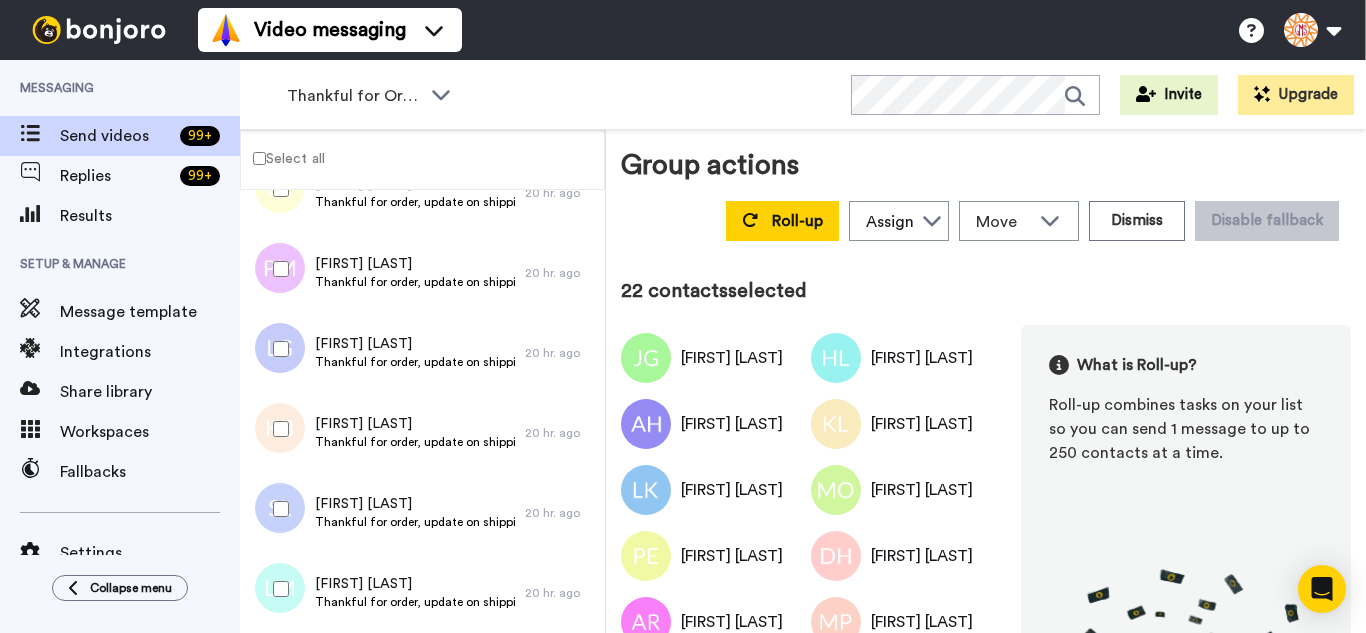 click at bounding box center (277, 509) 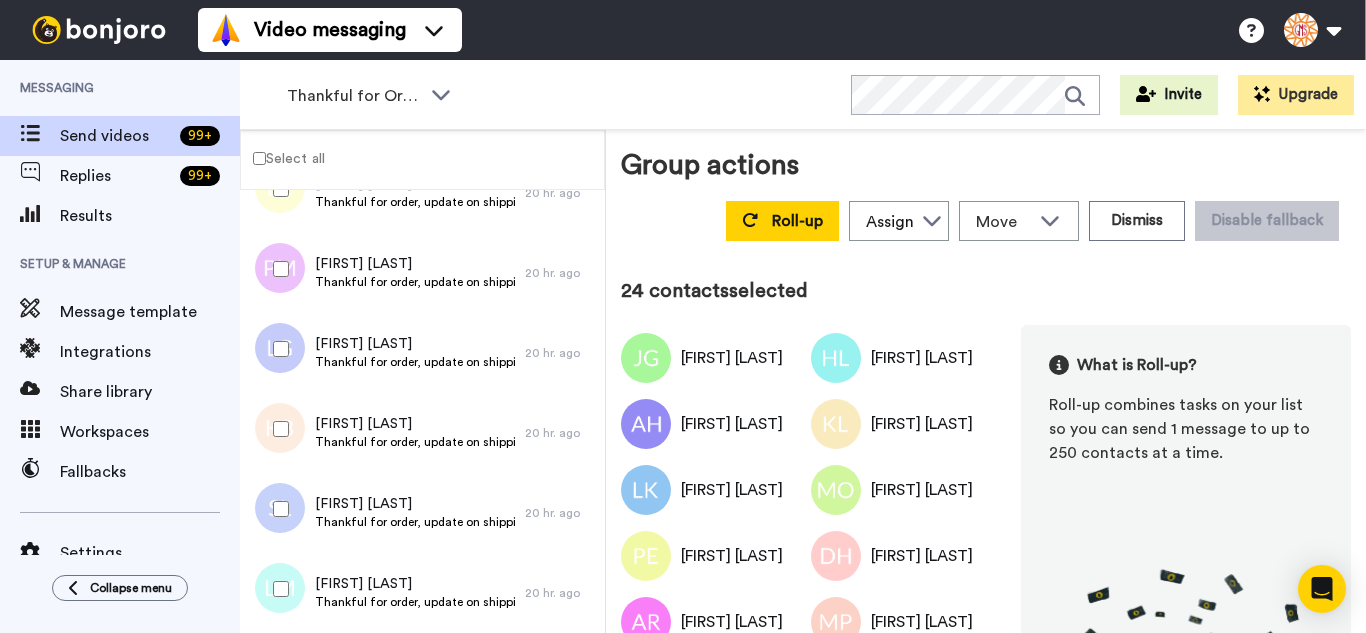 click at bounding box center (277, 589) 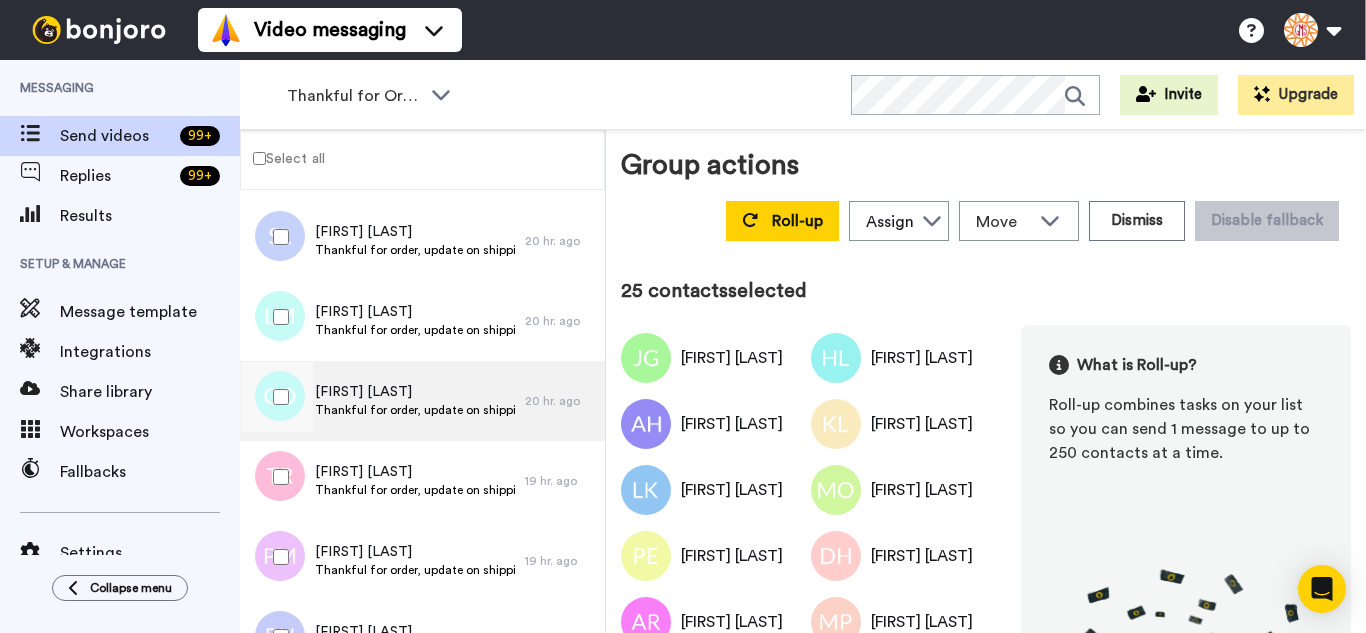 scroll, scrollTop: 1877, scrollLeft: 0, axis: vertical 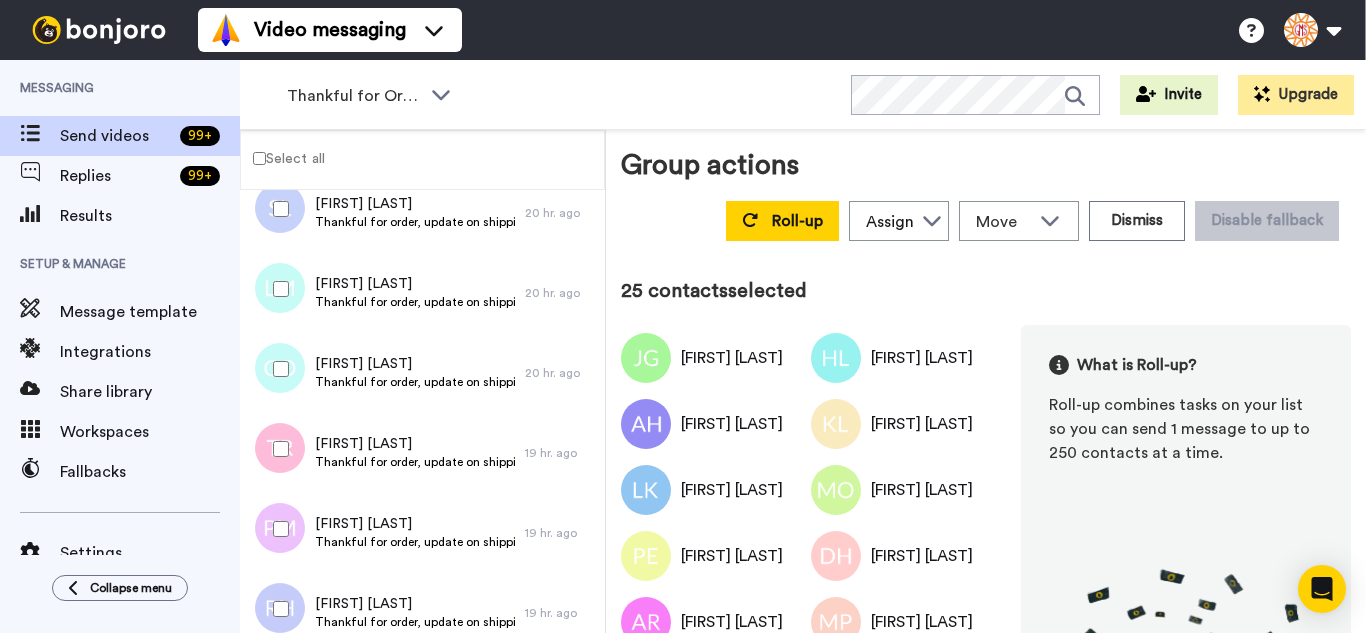 drag, startPoint x: 301, startPoint y: 364, endPoint x: 293, endPoint y: 387, distance: 24.351591 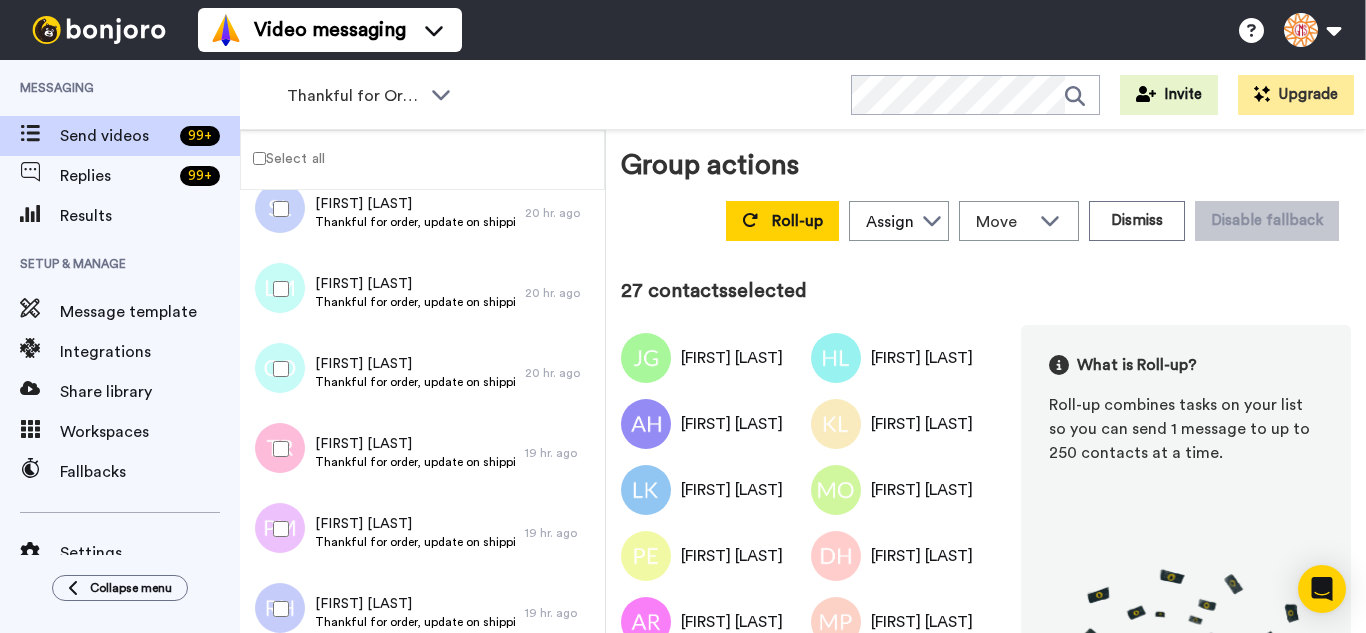 click at bounding box center (277, 529) 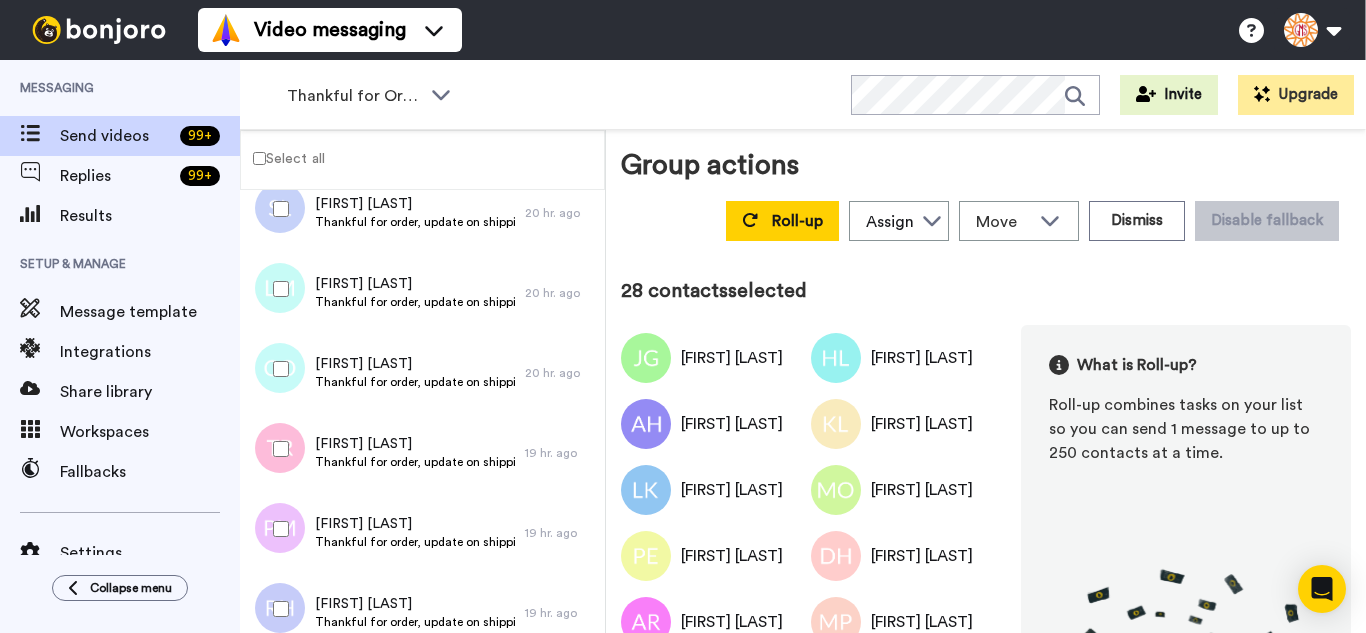 click at bounding box center (277, 609) 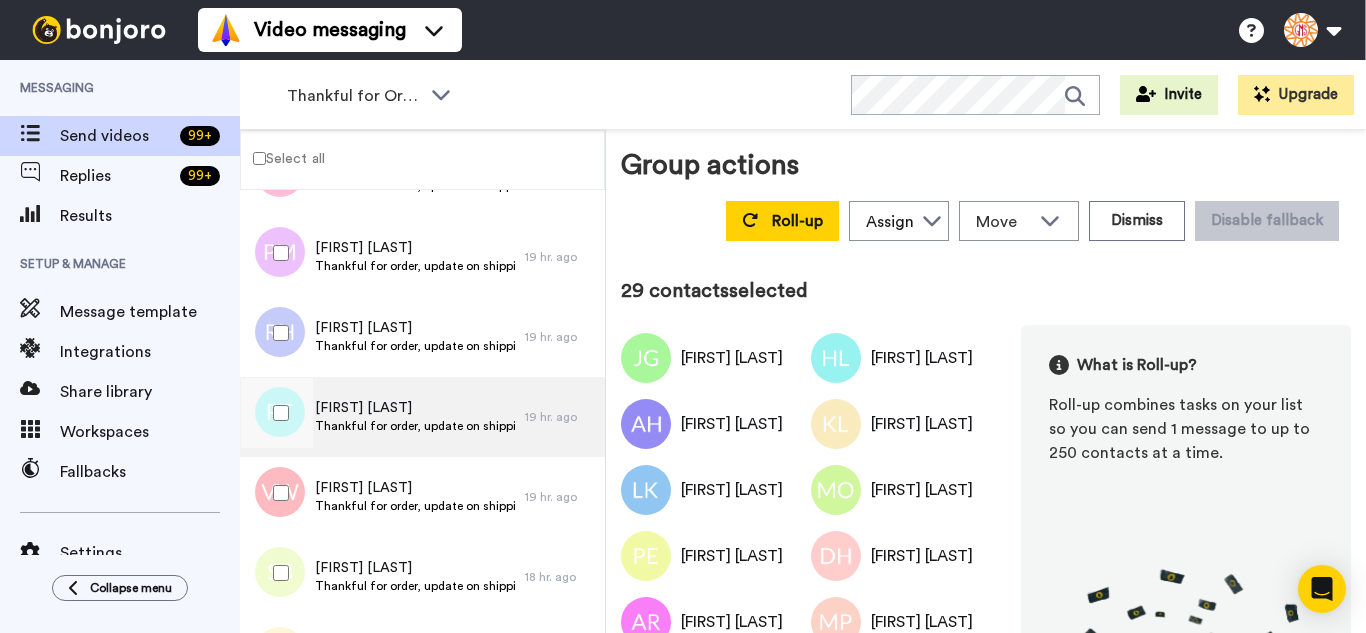 scroll, scrollTop: 2177, scrollLeft: 0, axis: vertical 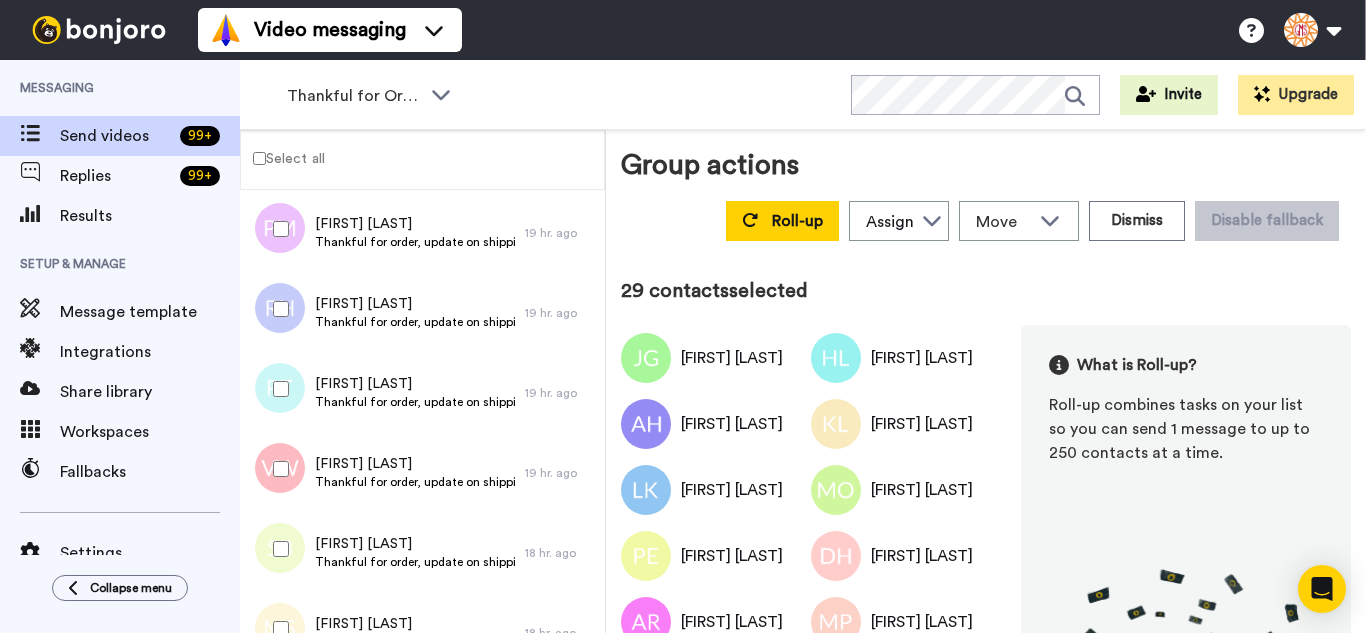 click at bounding box center [277, 389] 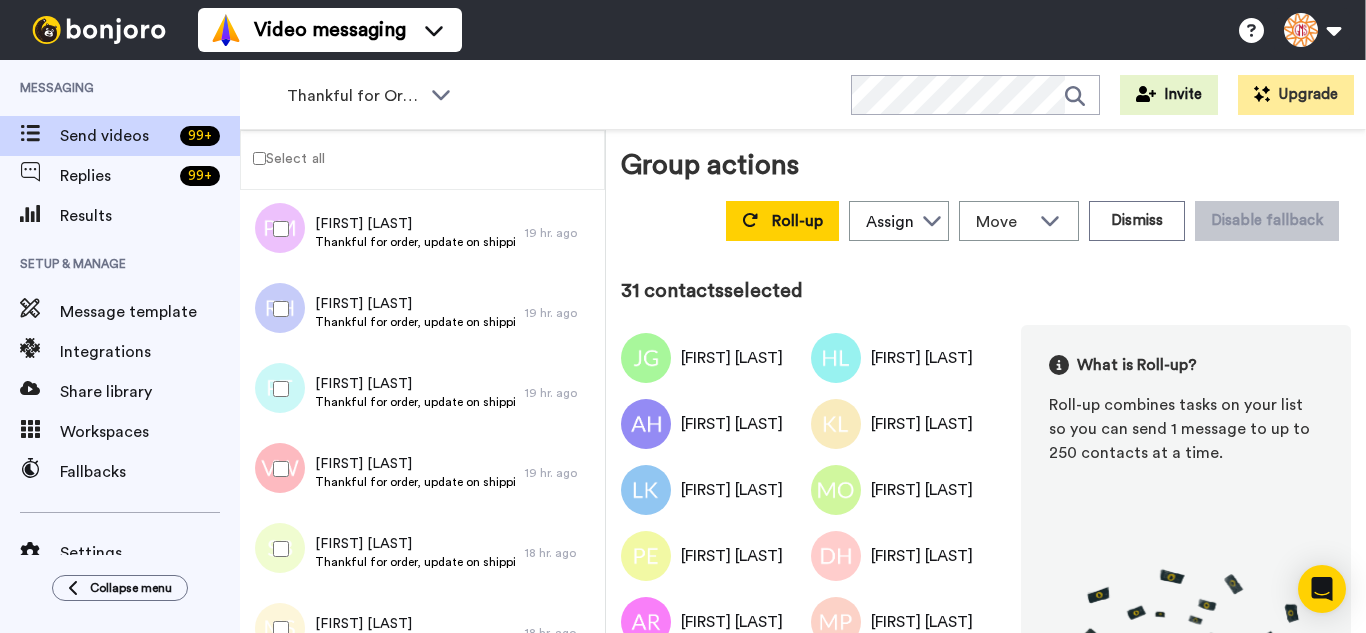 drag, startPoint x: 274, startPoint y: 534, endPoint x: 276, endPoint y: 608, distance: 74.02702 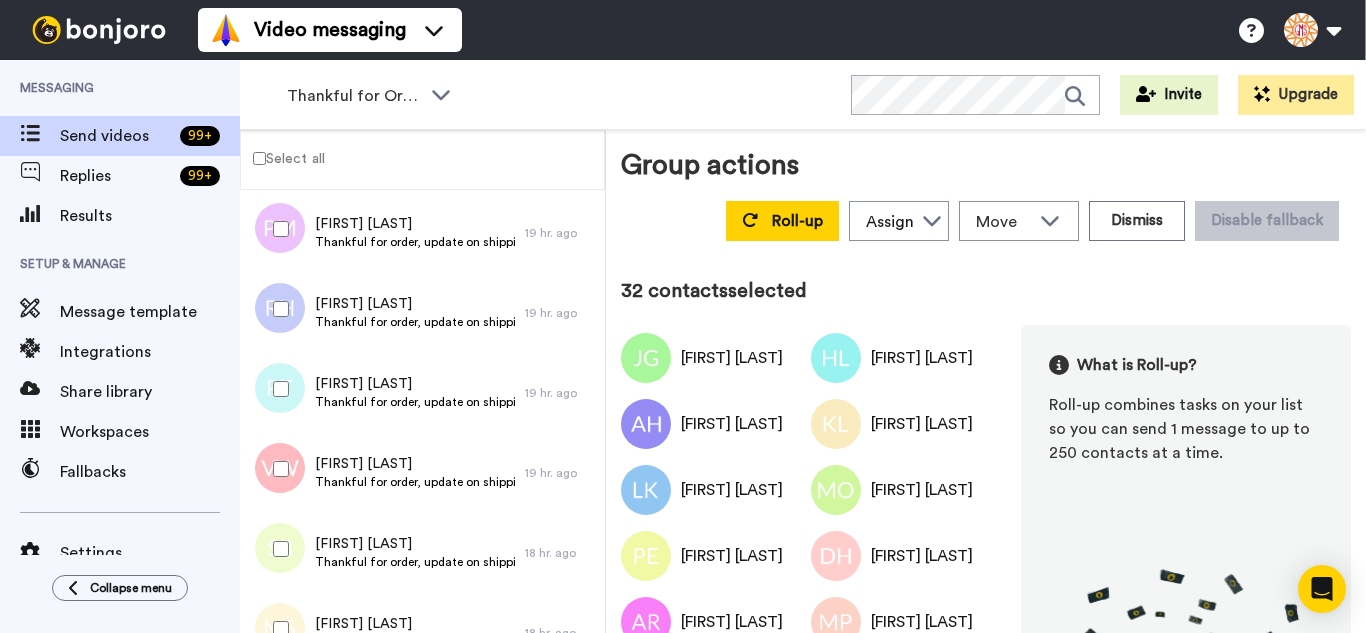 click at bounding box center [277, 629] 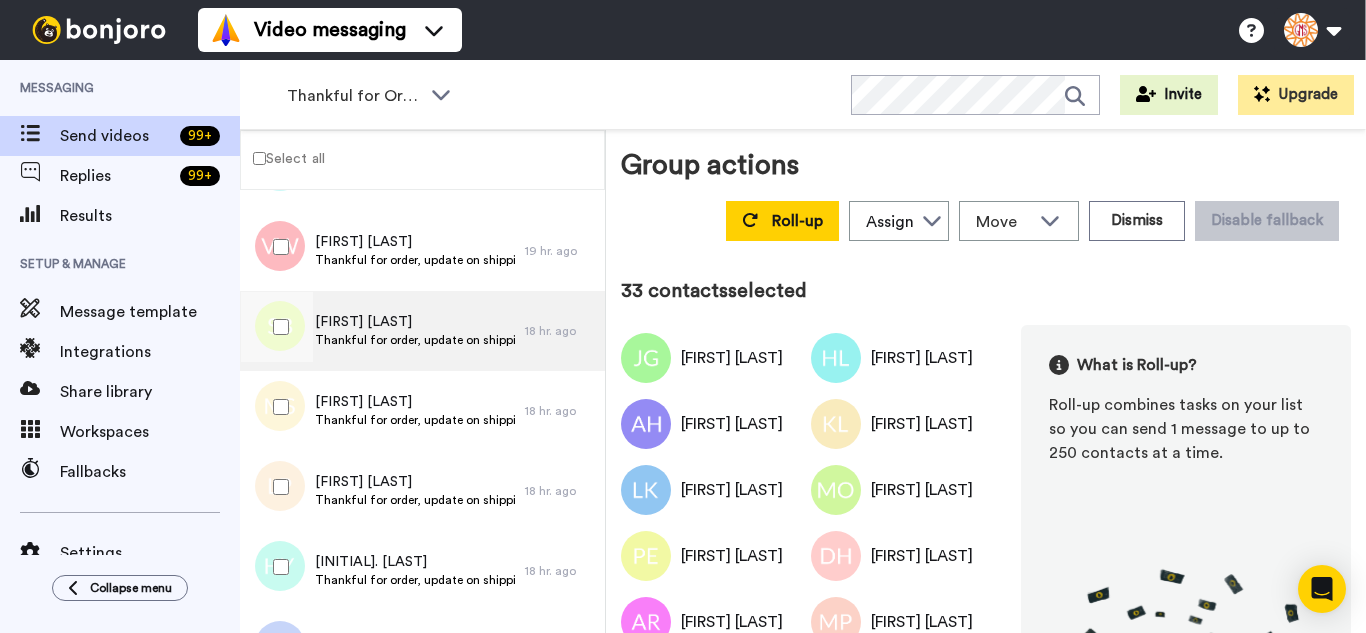 scroll, scrollTop: 2577, scrollLeft: 0, axis: vertical 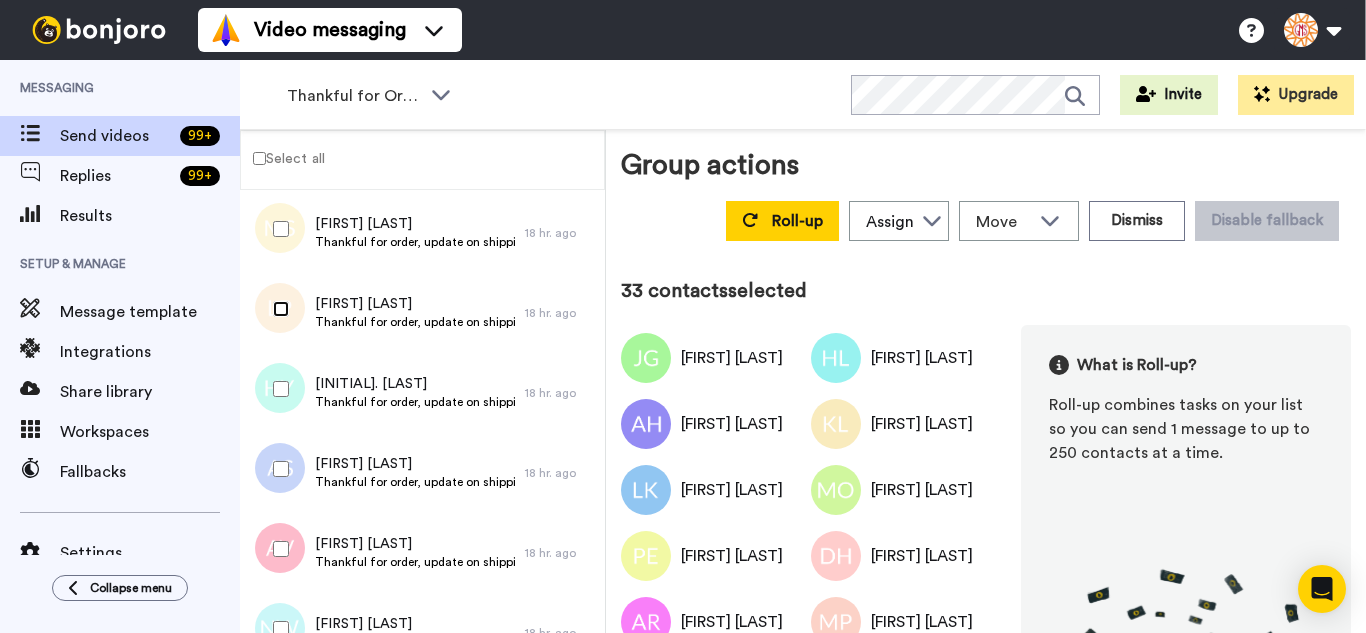 click at bounding box center (277, 309) 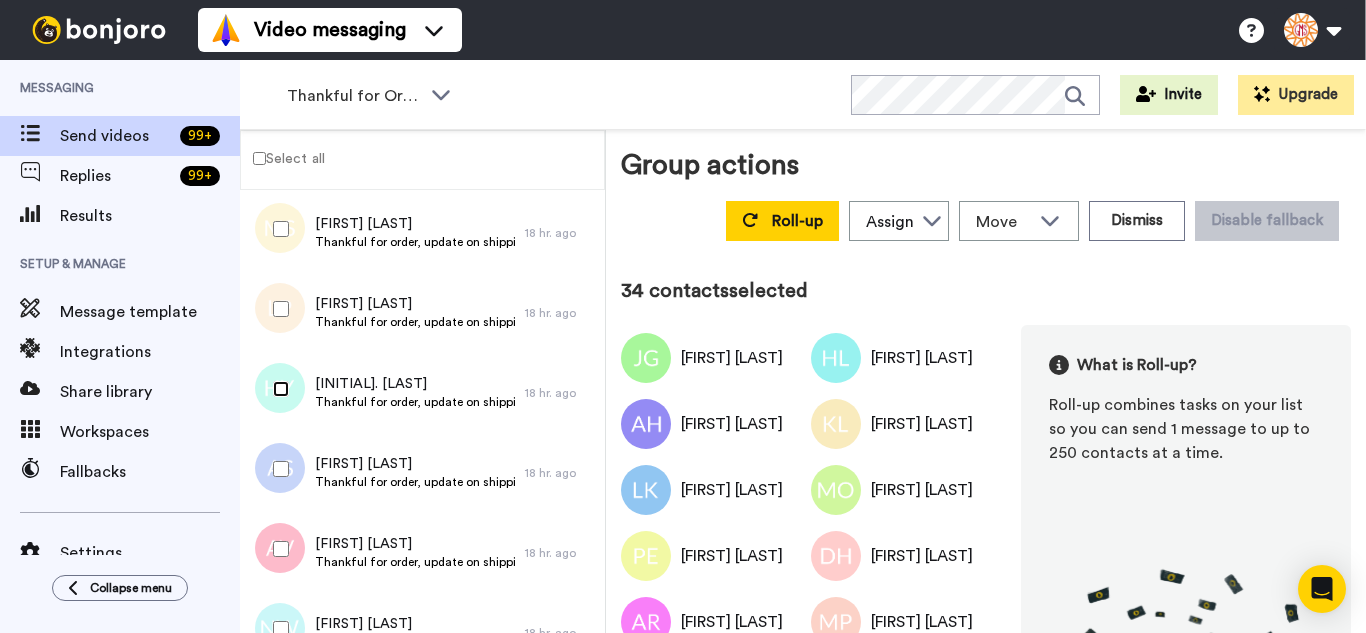 click at bounding box center [277, 389] 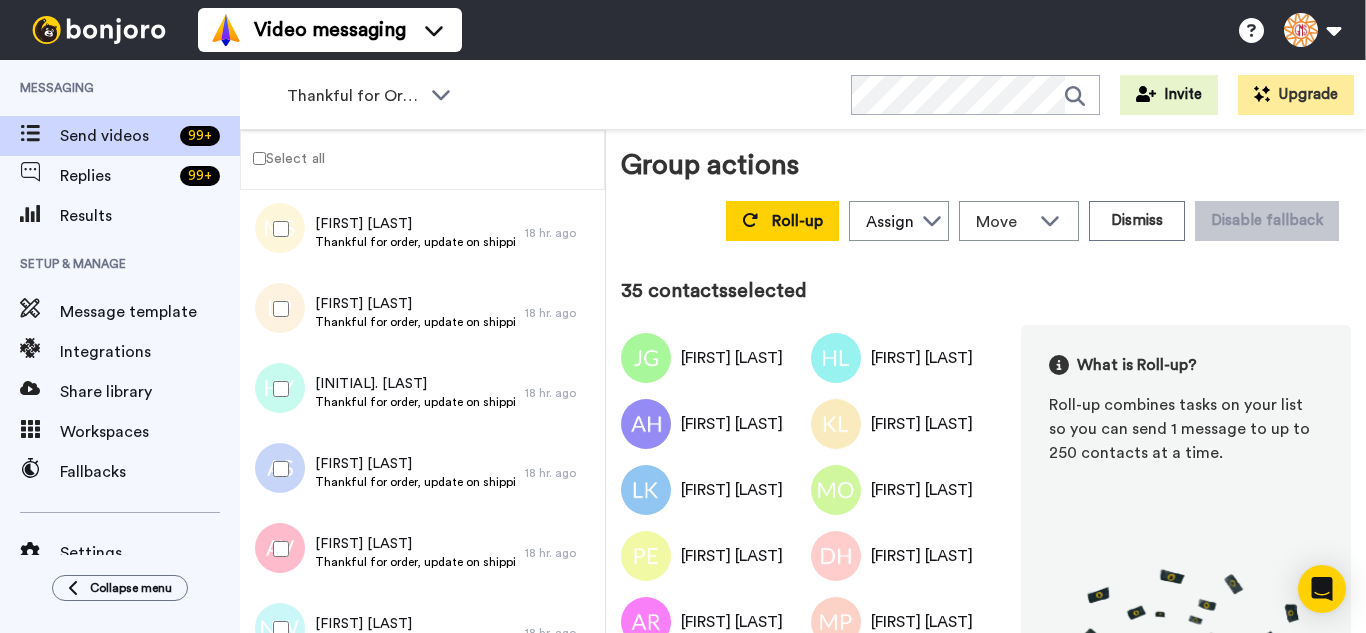 click at bounding box center [277, 469] 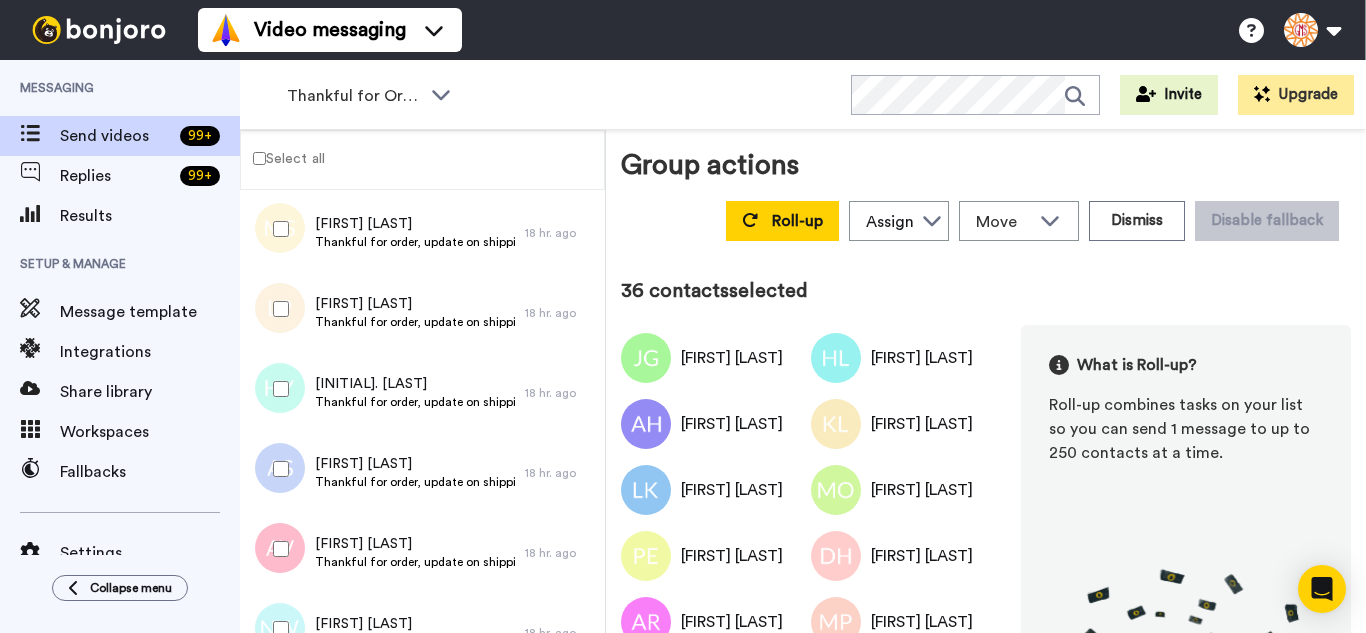 click at bounding box center [277, 549] 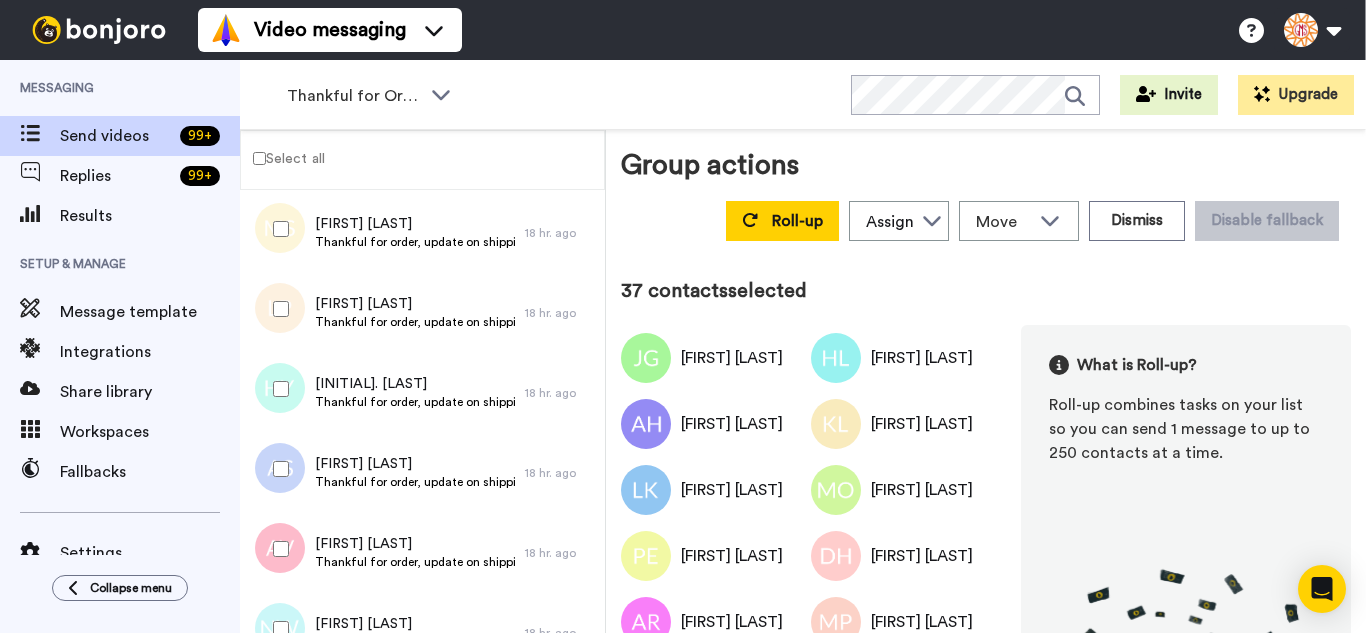 click at bounding box center [277, 629] 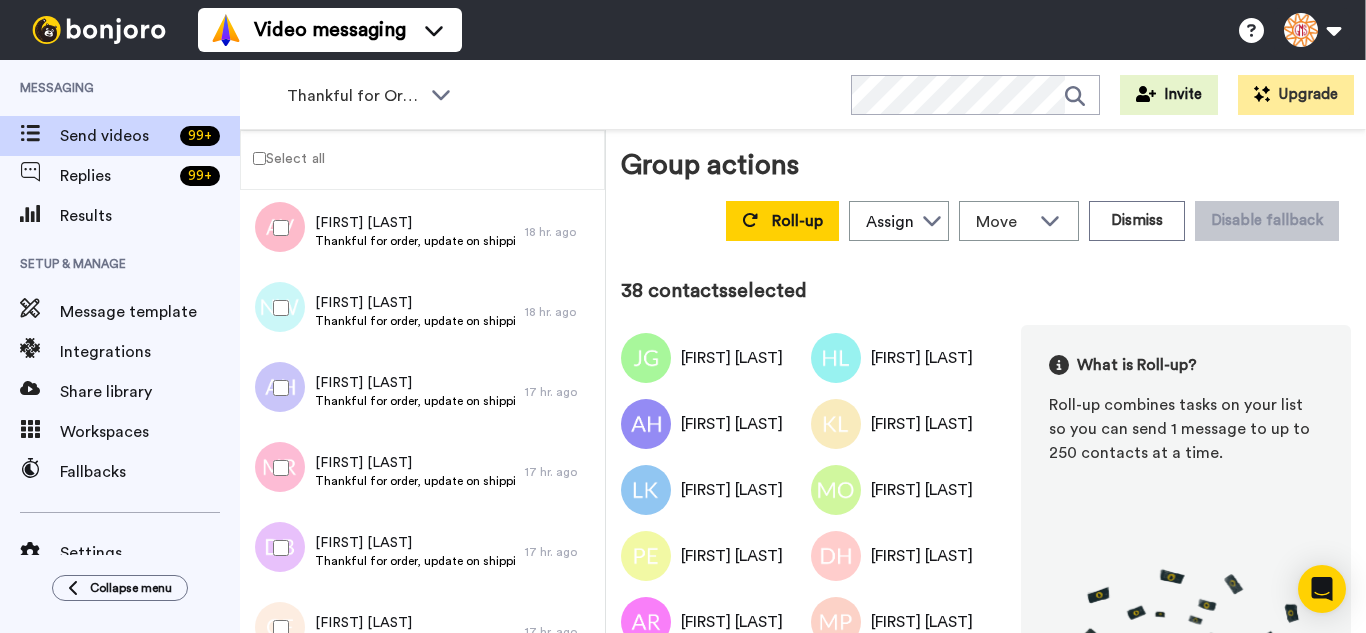 scroll, scrollTop: 2977, scrollLeft: 0, axis: vertical 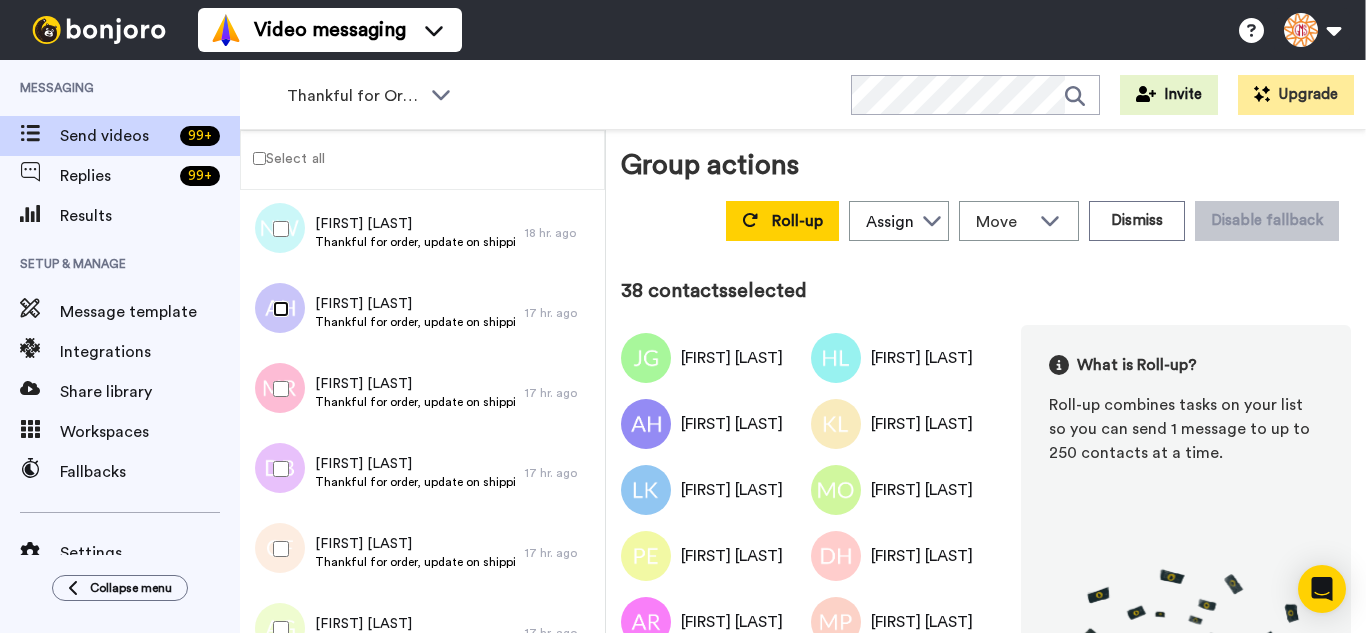 click at bounding box center [277, 309] 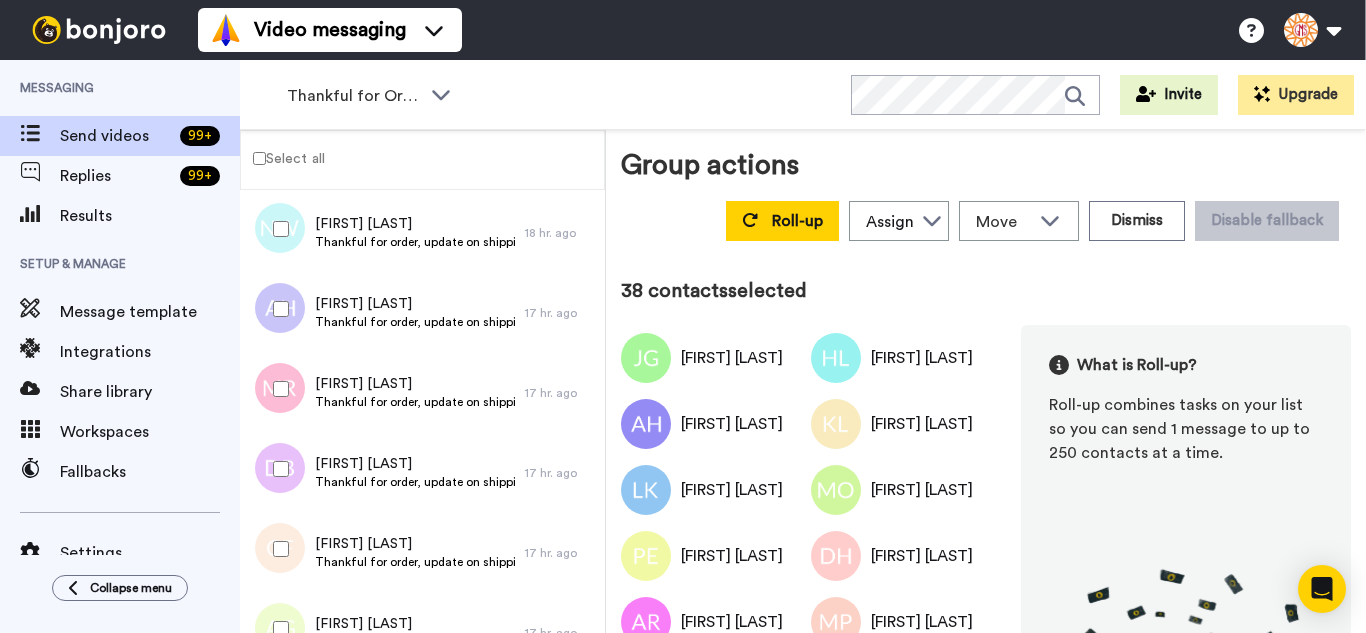 drag, startPoint x: 268, startPoint y: 388, endPoint x: 268, endPoint y: 412, distance: 24 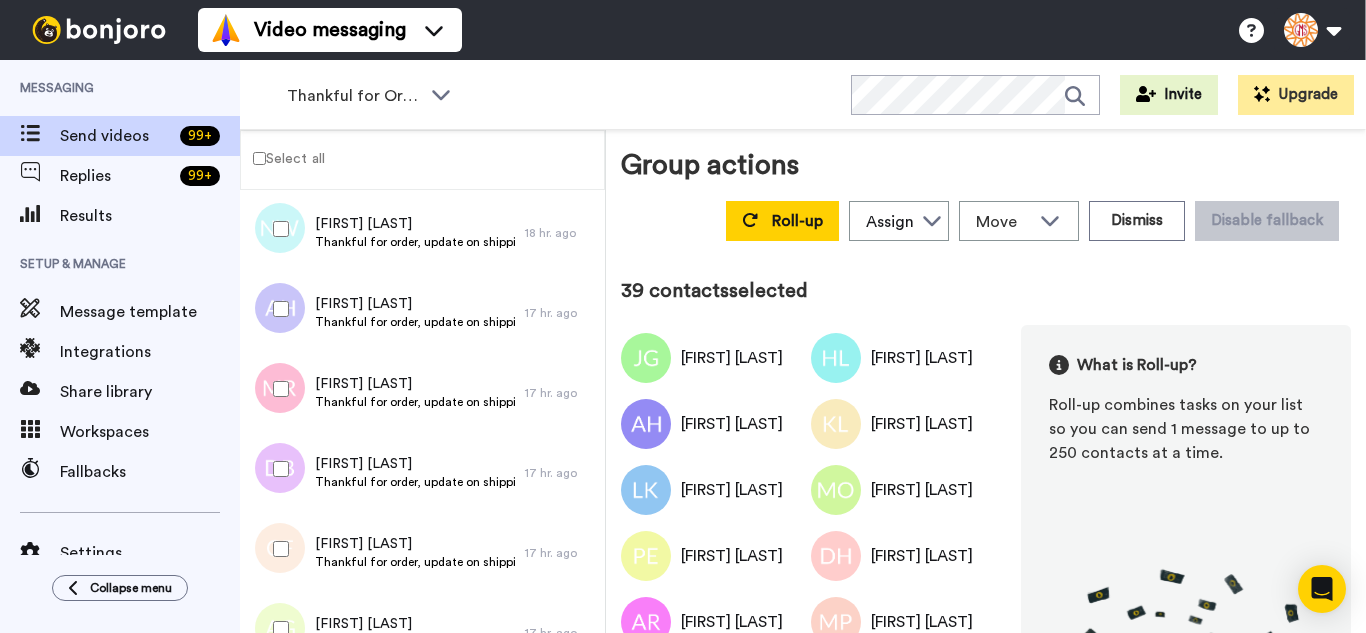 click at bounding box center (277, 469) 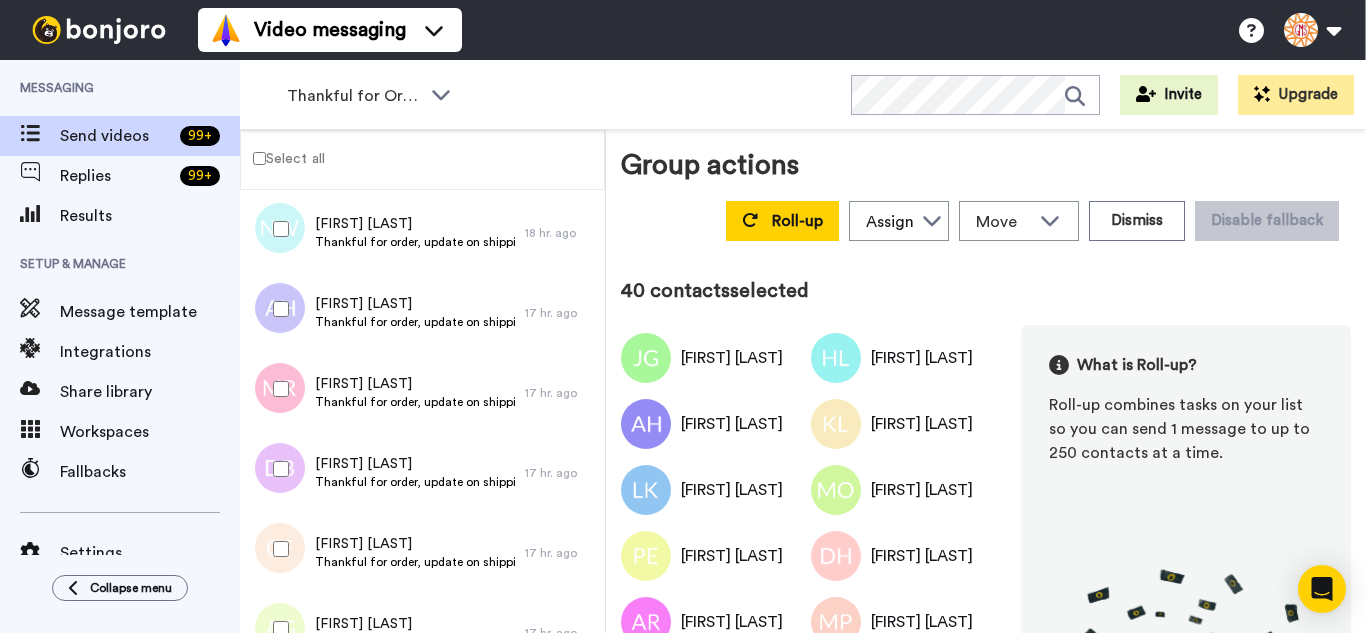 drag, startPoint x: 287, startPoint y: 526, endPoint x: 287, endPoint y: 608, distance: 82 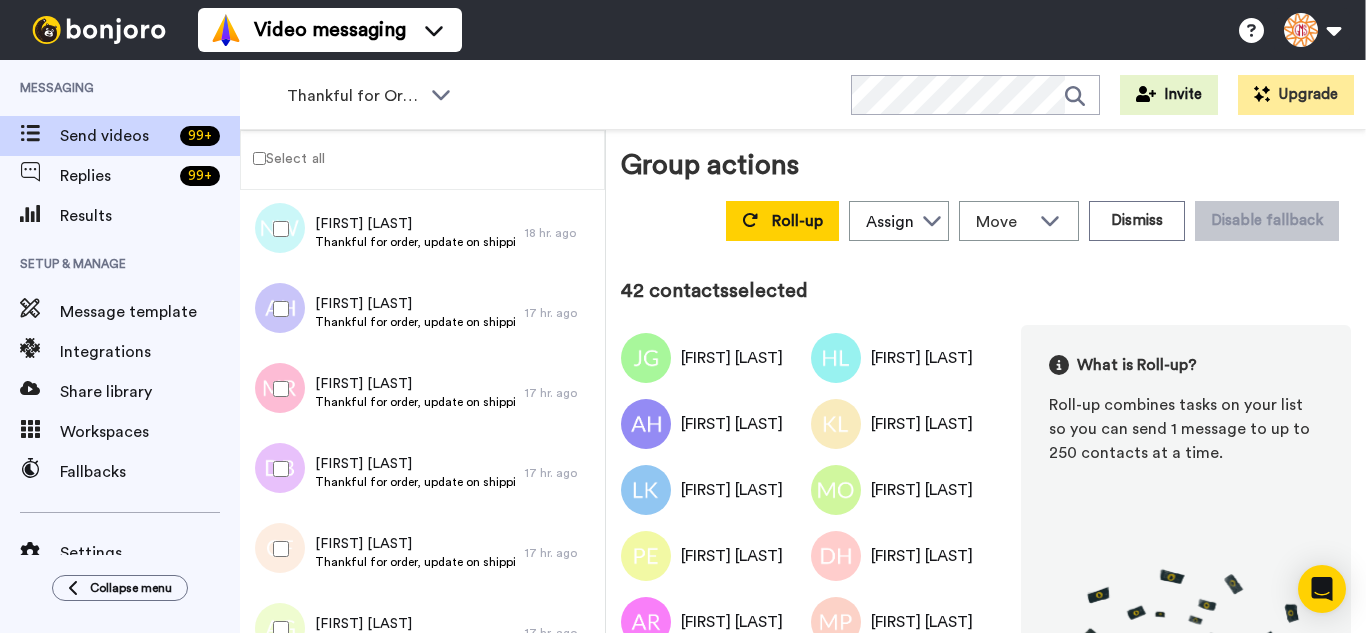 click at bounding box center (277, 629) 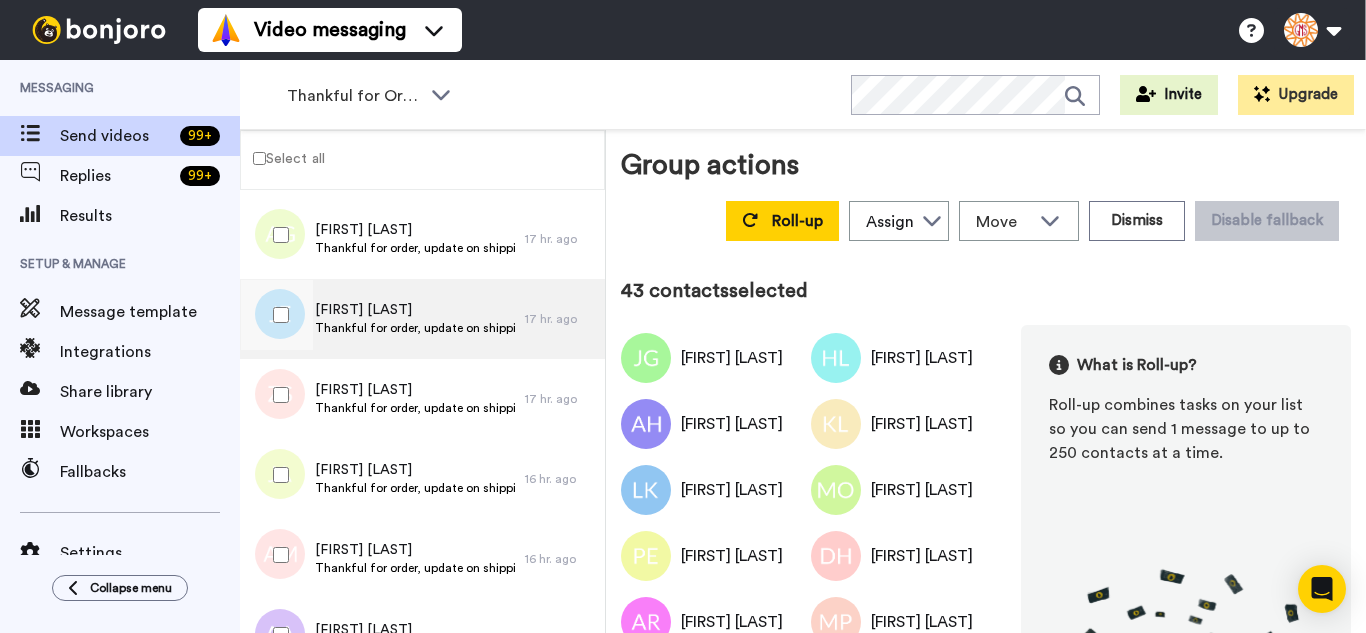 scroll, scrollTop: 3377, scrollLeft: 0, axis: vertical 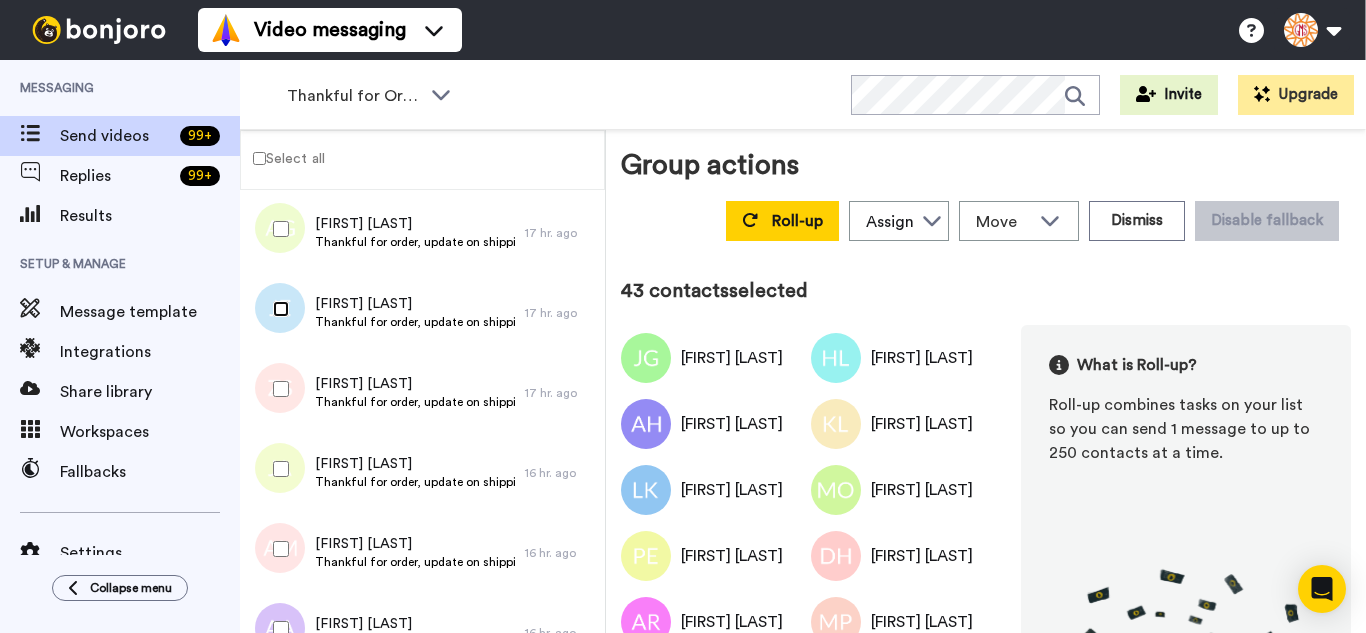 click at bounding box center (277, 309) 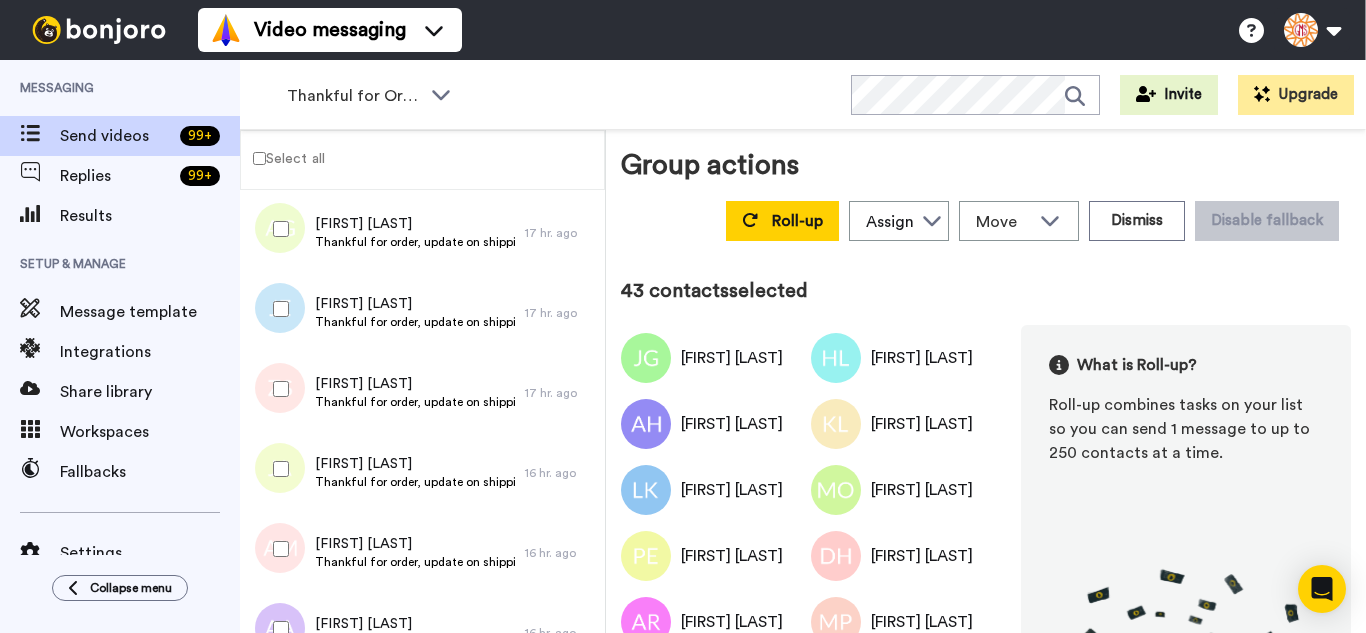 click at bounding box center [277, 389] 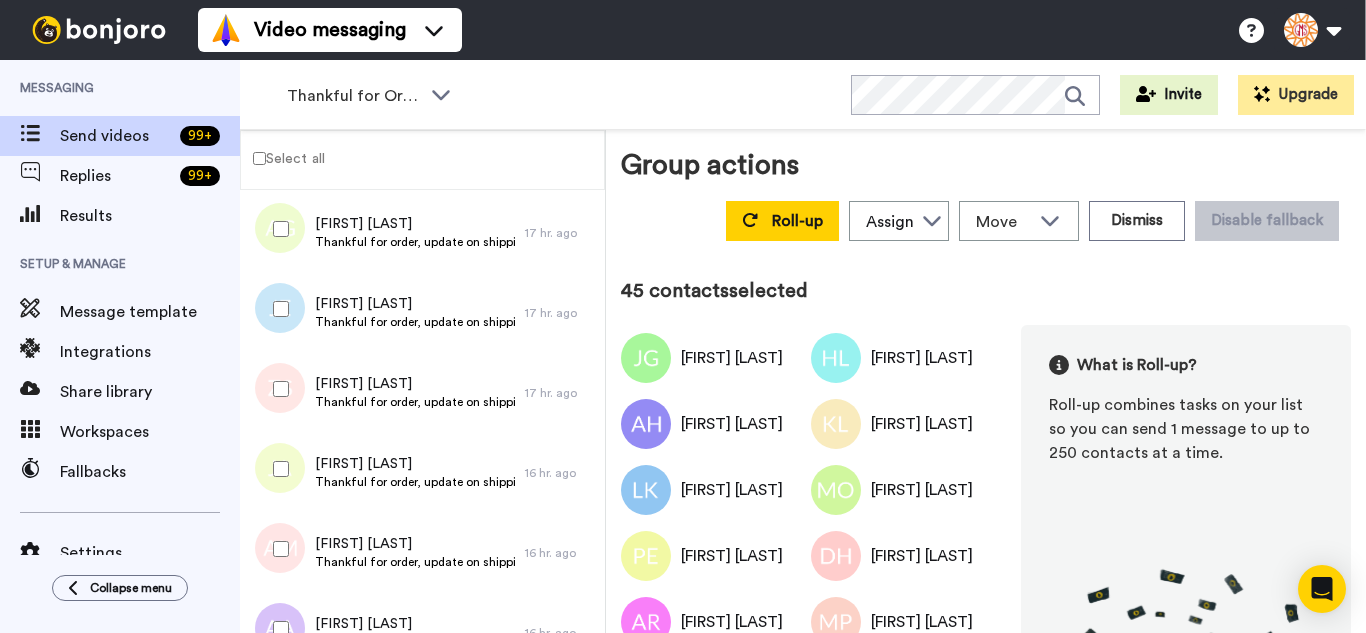 click at bounding box center (277, 469) 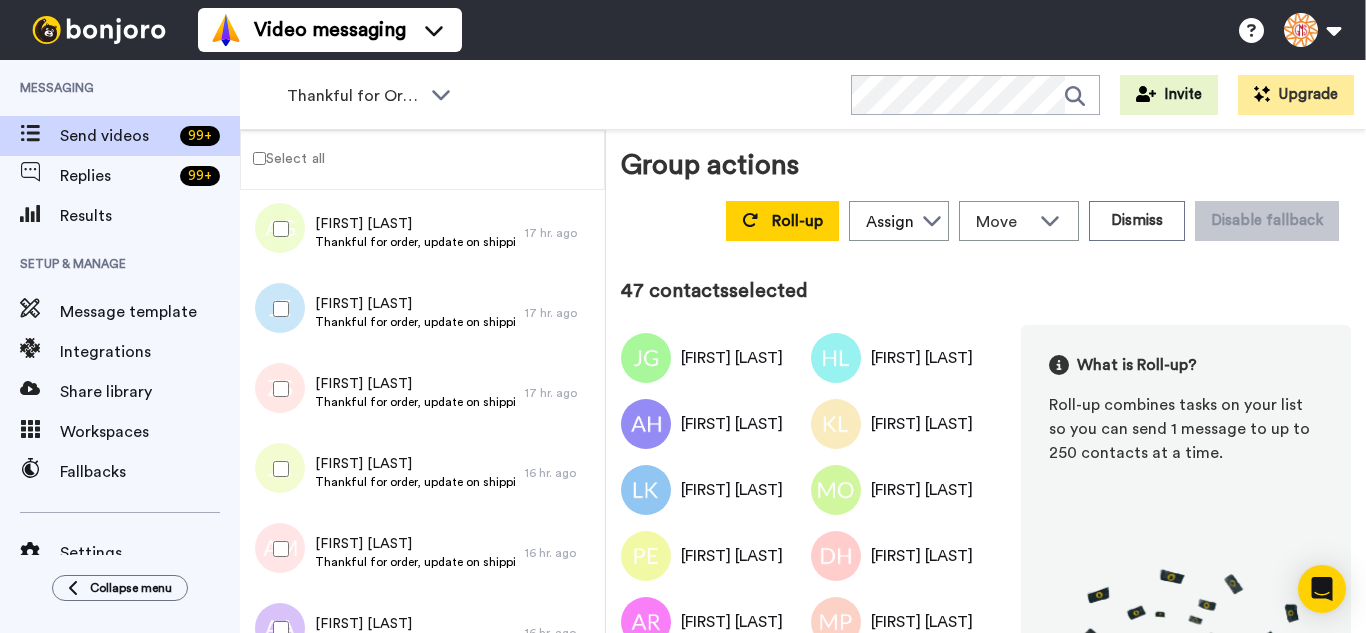 click at bounding box center (277, 629) 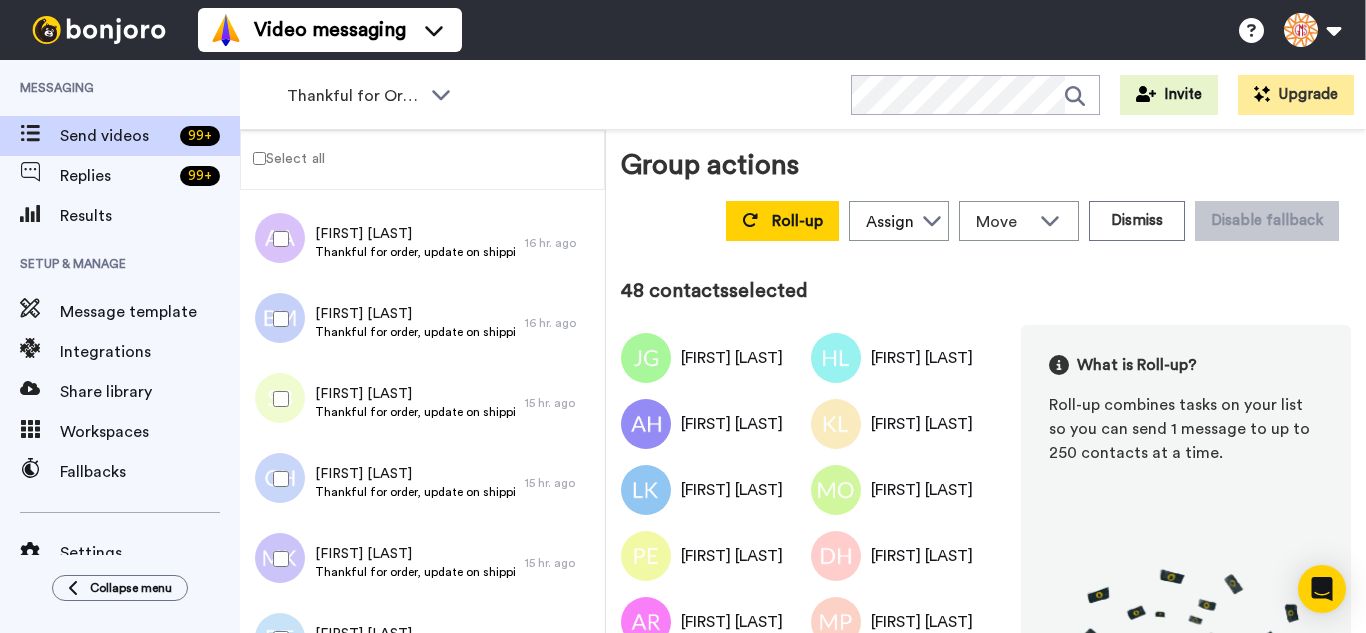 scroll, scrollTop: 3777, scrollLeft: 0, axis: vertical 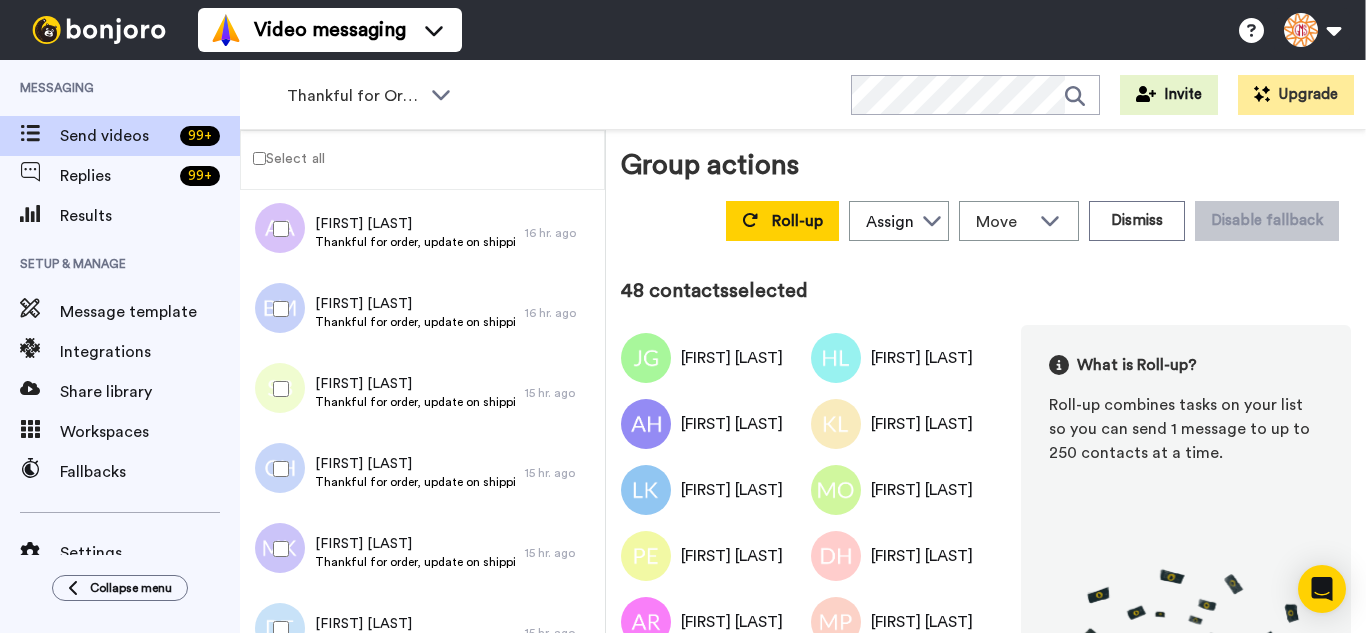 click at bounding box center [277, 389] 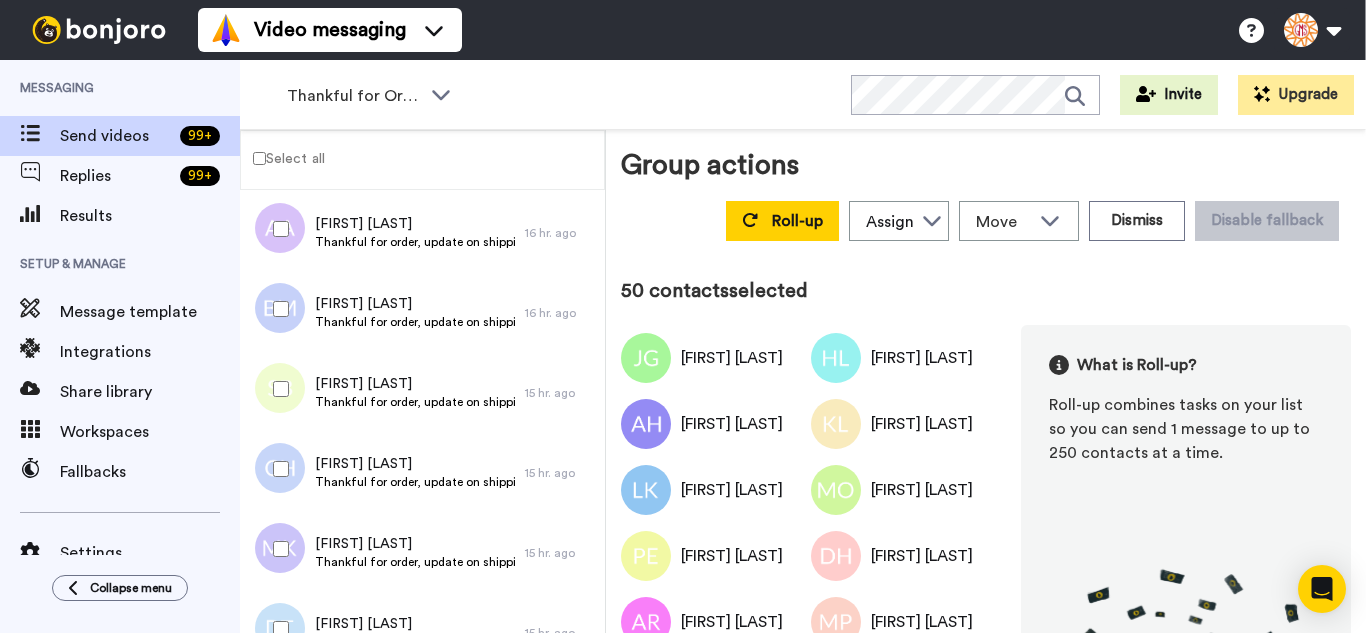 drag, startPoint x: 291, startPoint y: 484, endPoint x: 285, endPoint y: 523, distance: 39.45884 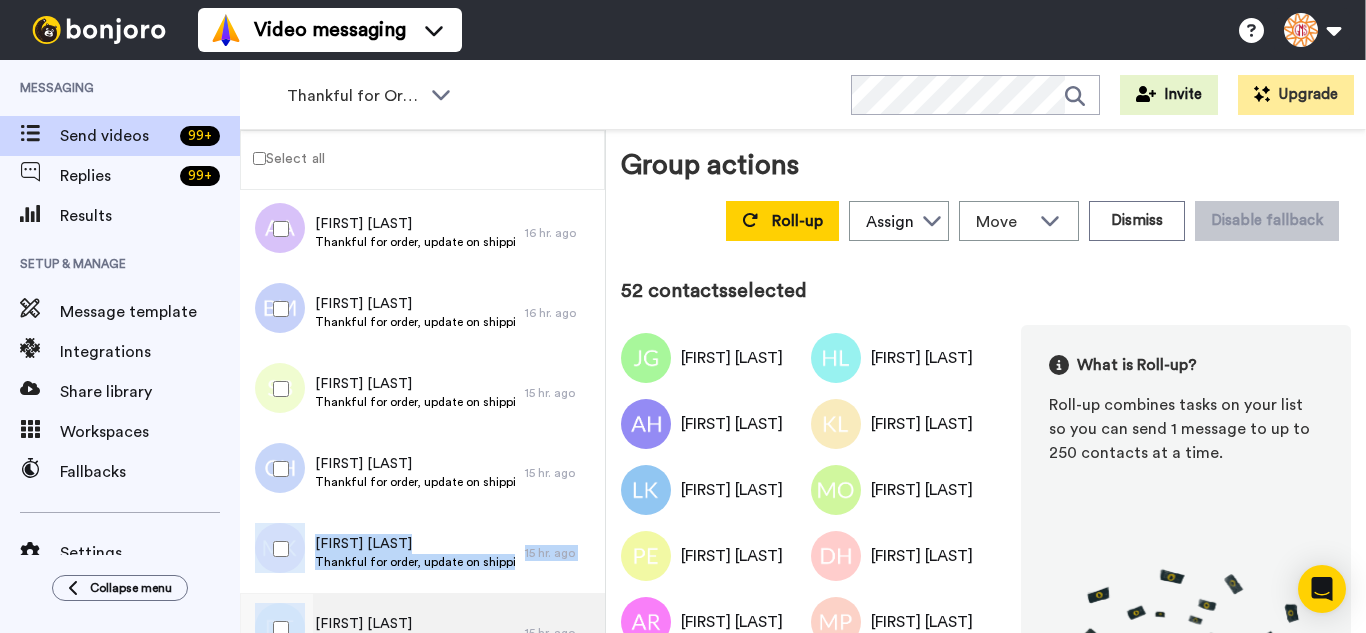 click on "August 5 Janissa Gomez Thankful for order, update on shipping. 1 day ago Haralene Long Thankful for order, update on shipping. 1 day ago Arti Harris Thankful for order, update on shipping. 1 day ago Karin Lay Thankful for order, update on shipping. 1 day ago Laura Kandas Thankful for order, update on shipping. 1 day ago Margaret Oneill Thankful for order, update on shipping. 23 hr. ago Phyllis Ewing Thankful for order, update on shipping. 23 hr. ago Debra Hoch Thankful for order, update on shipping. 23 hr. ago Allyssa Robertson Thankful for order, update on shipping. 23 hr. ago Marjorie Poynter Thankful for order, update on shipping. 23 hr. ago Cindy Foley Thankful for order, update on shipping. 23 hr. ago Teresa Walker Thankful for order, update on shipping. 23 hr. ago Theresa Deprince Thankful for order, update on shipping. 22 hr. ago Michael DUNCAN Thankful for order, update on shipping. 22 hr. ago Cindy Olson Thankful for order, update on shipping. 21 hr. ago Maggie Keech 21 hr. ago Janice Kessler" at bounding box center (422, -567) 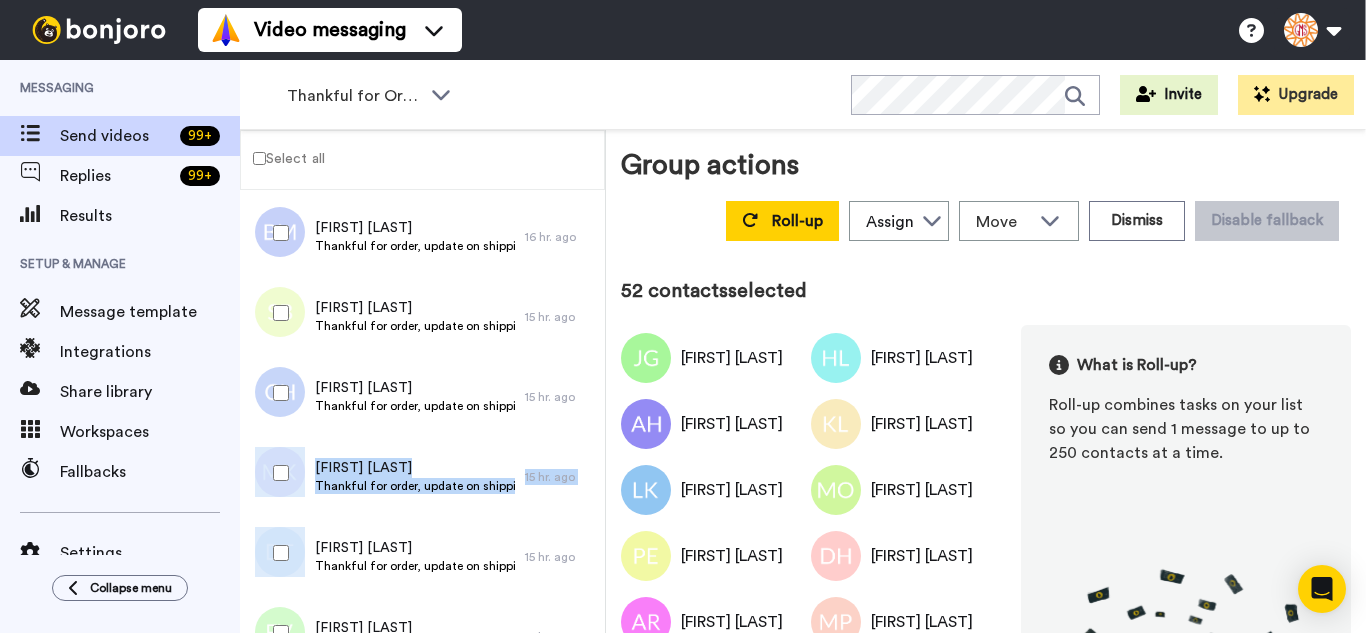 scroll, scrollTop: 4077, scrollLeft: 0, axis: vertical 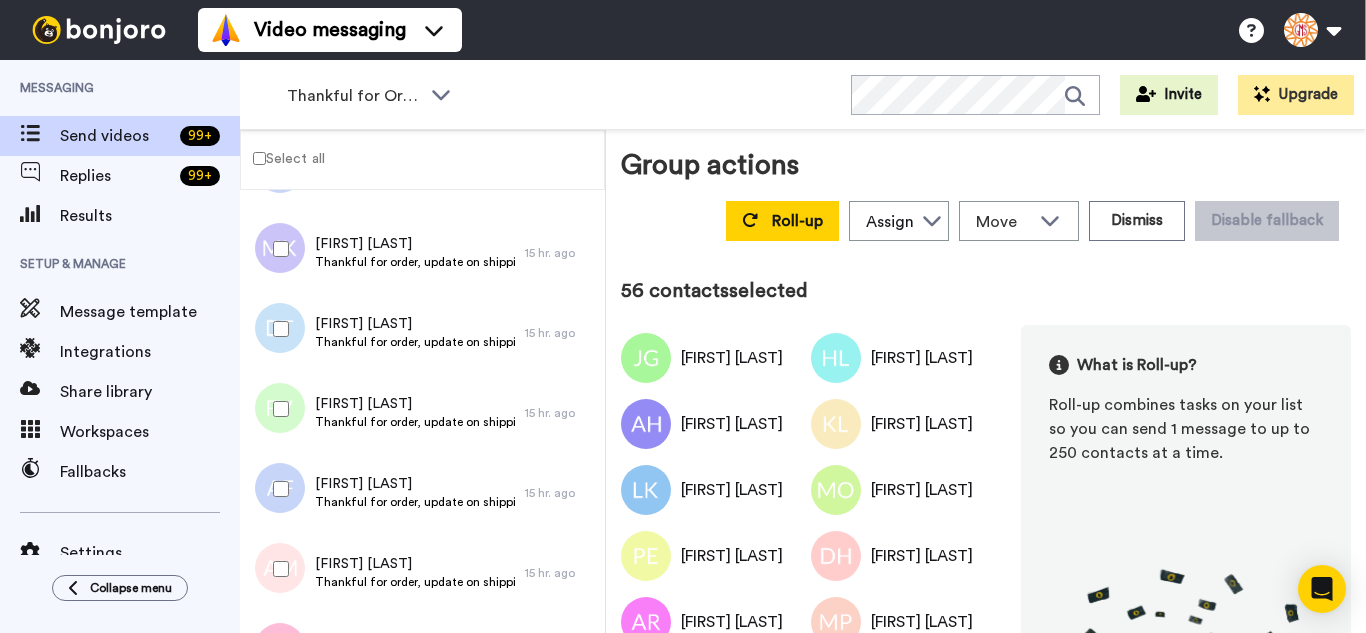 click at bounding box center (277, 649) 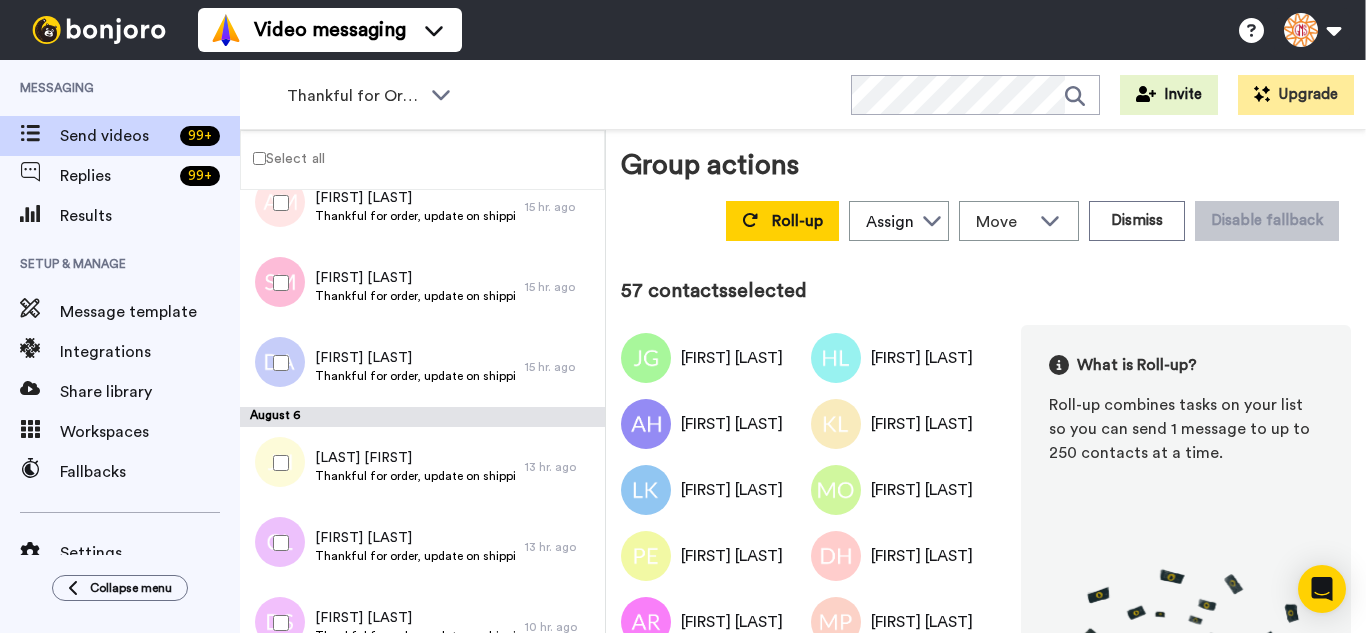 scroll, scrollTop: 4477, scrollLeft: 0, axis: vertical 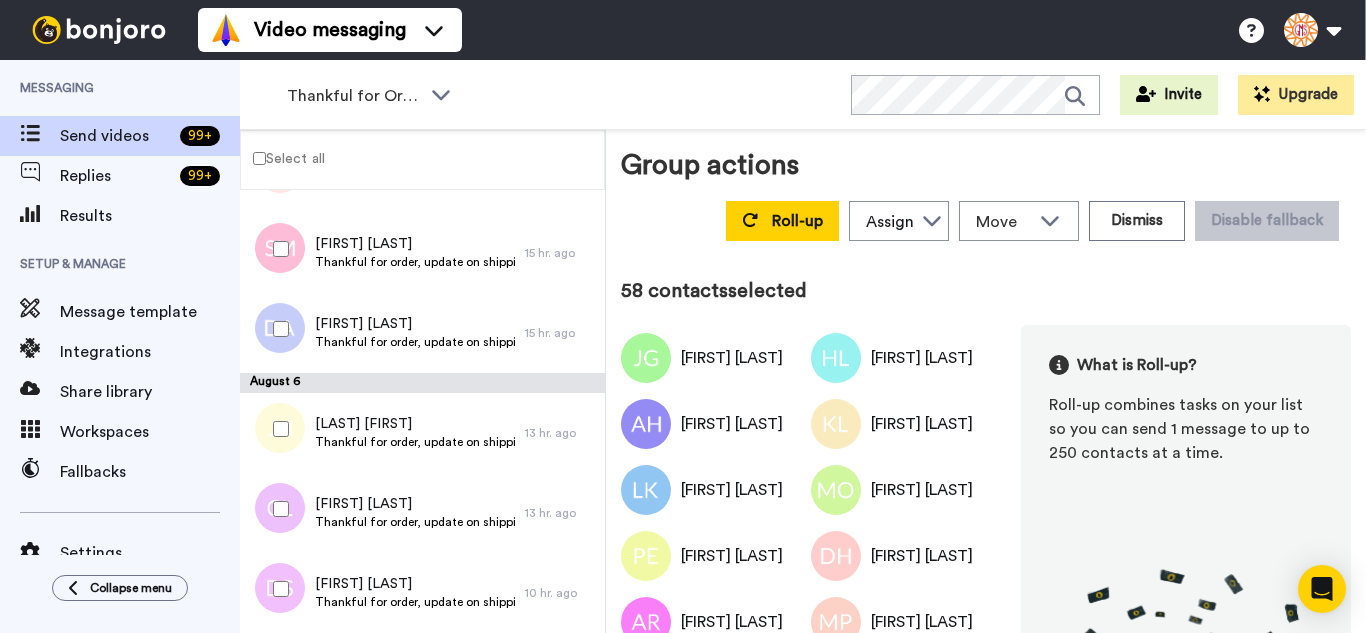 drag, startPoint x: 280, startPoint y: 438, endPoint x: 292, endPoint y: 505, distance: 68.06615 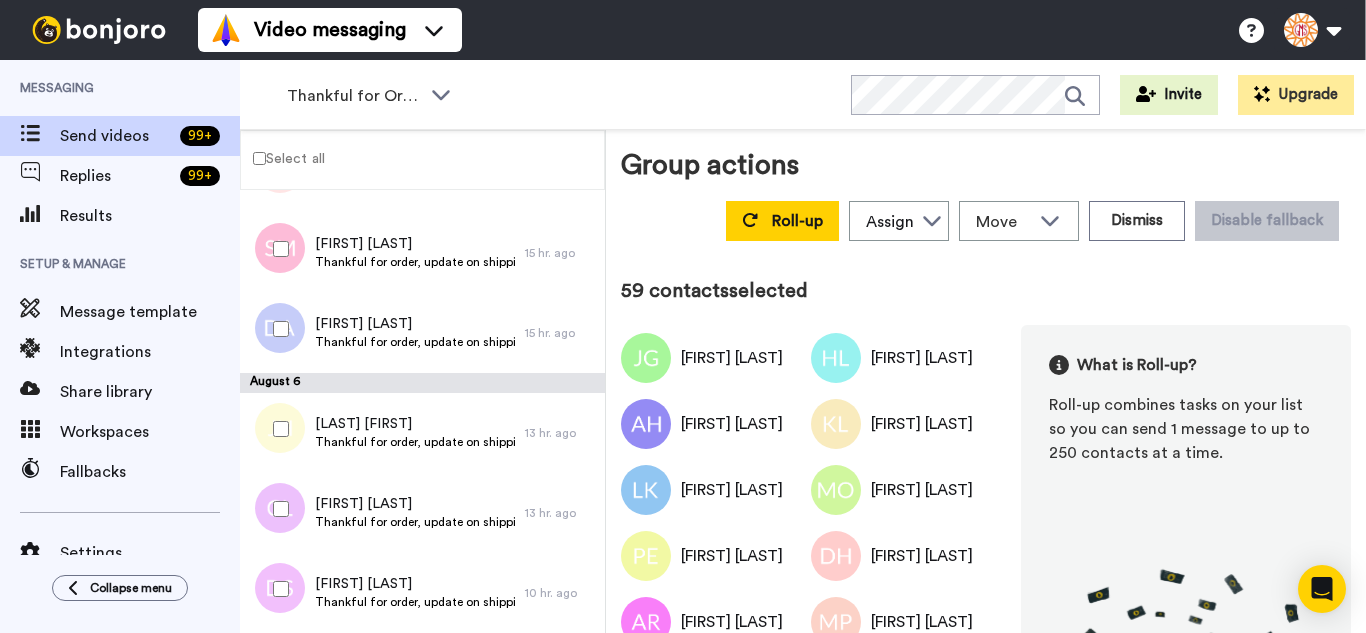 click at bounding box center (277, 509) 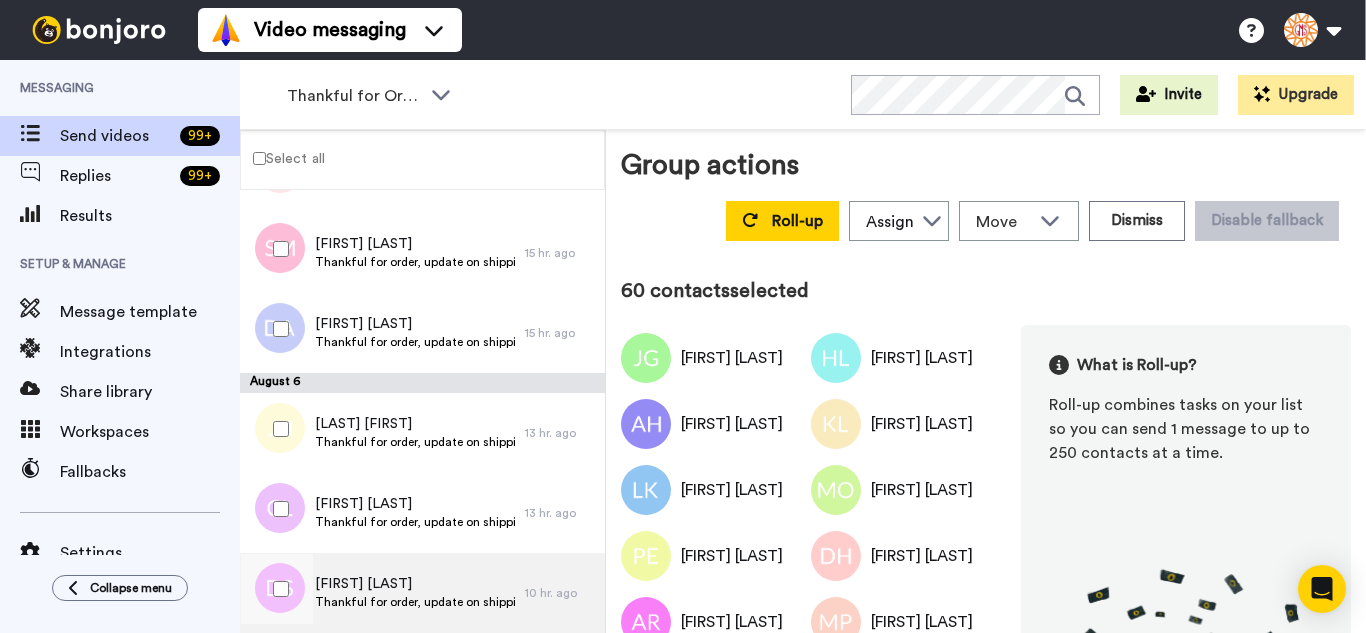 drag, startPoint x: 294, startPoint y: 570, endPoint x: 292, endPoint y: 624, distance: 54.037025 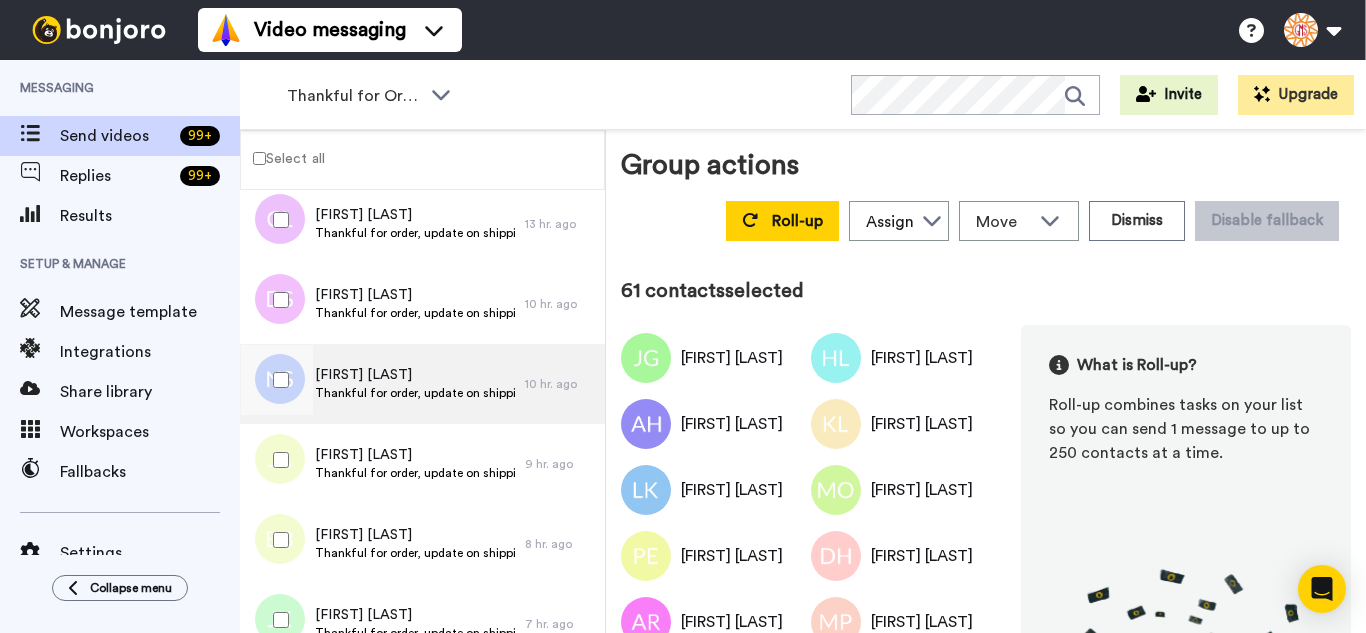 scroll, scrollTop: 4777, scrollLeft: 0, axis: vertical 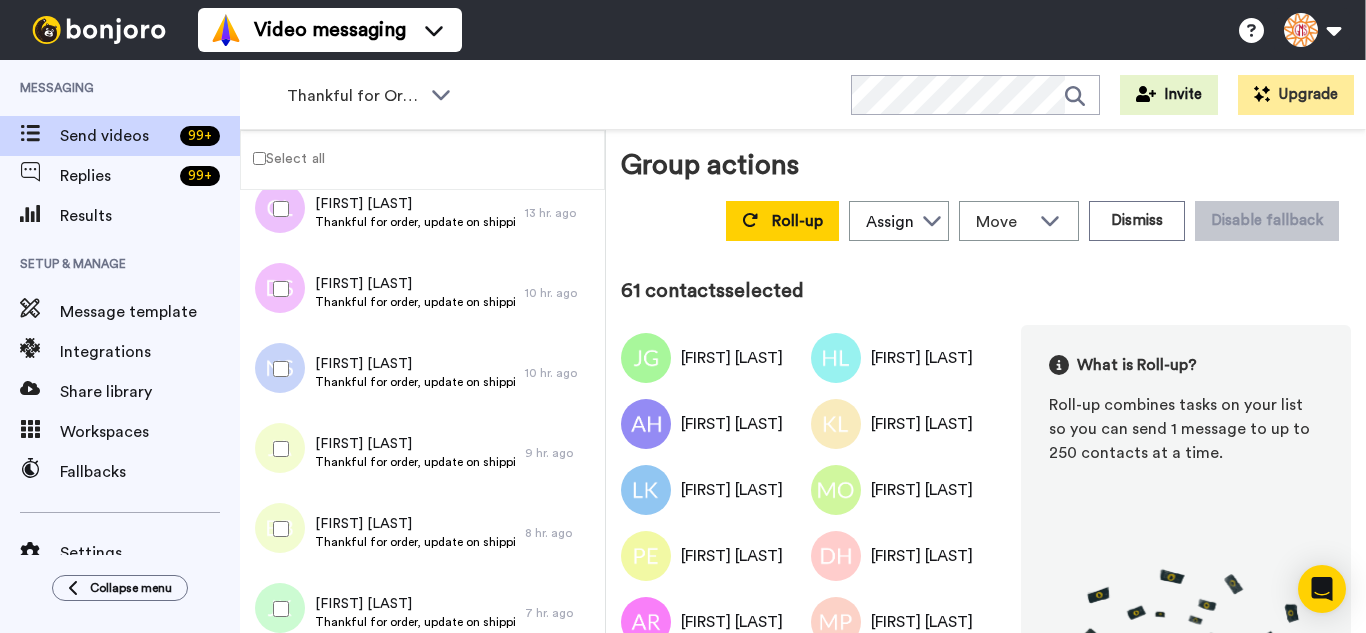 drag, startPoint x: 300, startPoint y: 377, endPoint x: 289, endPoint y: 430, distance: 54.129475 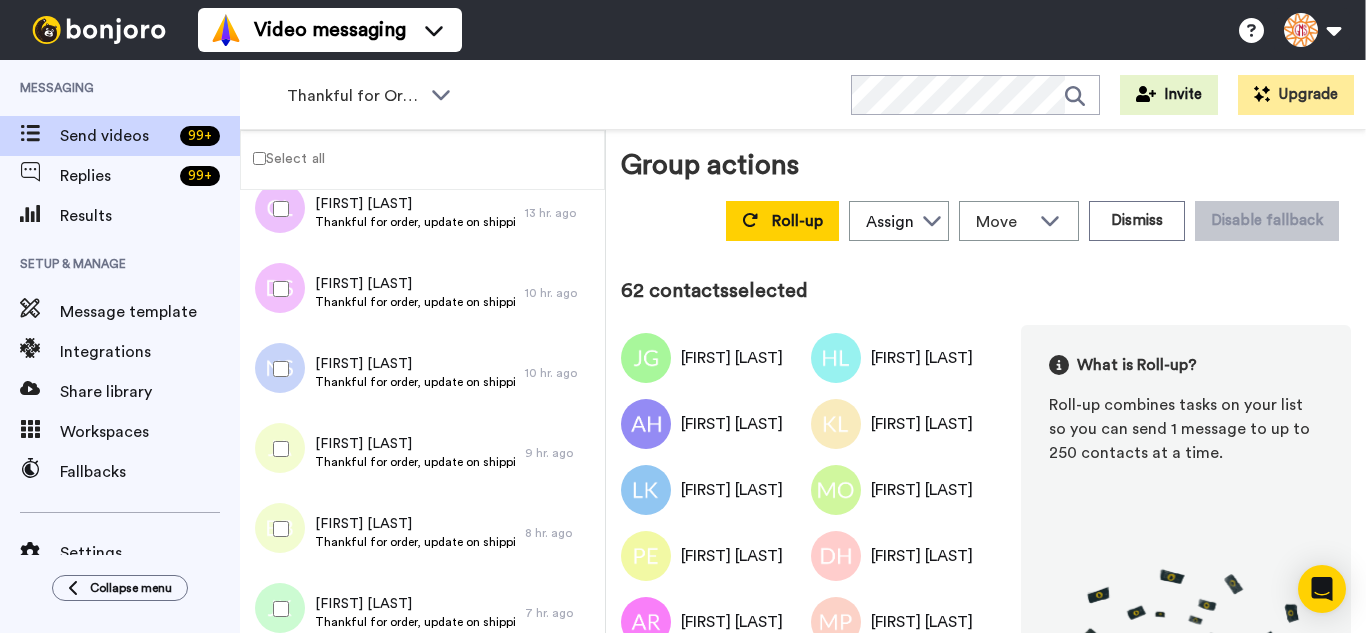 click at bounding box center [277, 449] 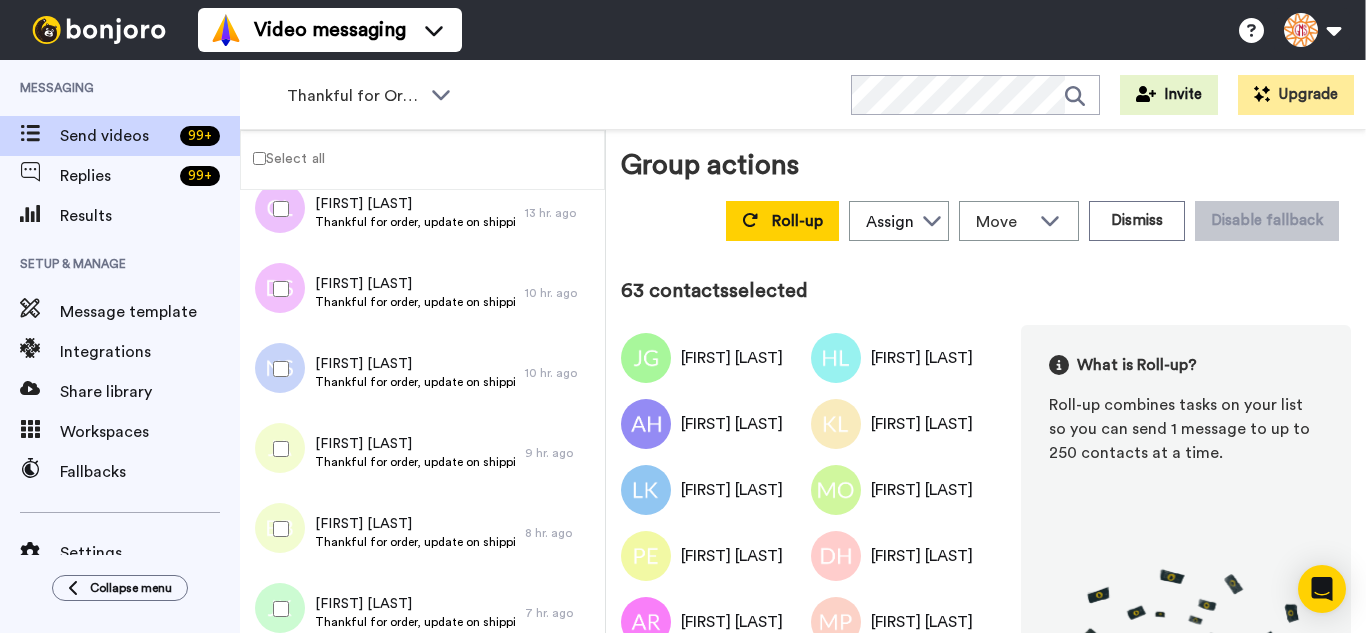 drag, startPoint x: 286, startPoint y: 502, endPoint x: 284, endPoint y: 555, distance: 53.037724 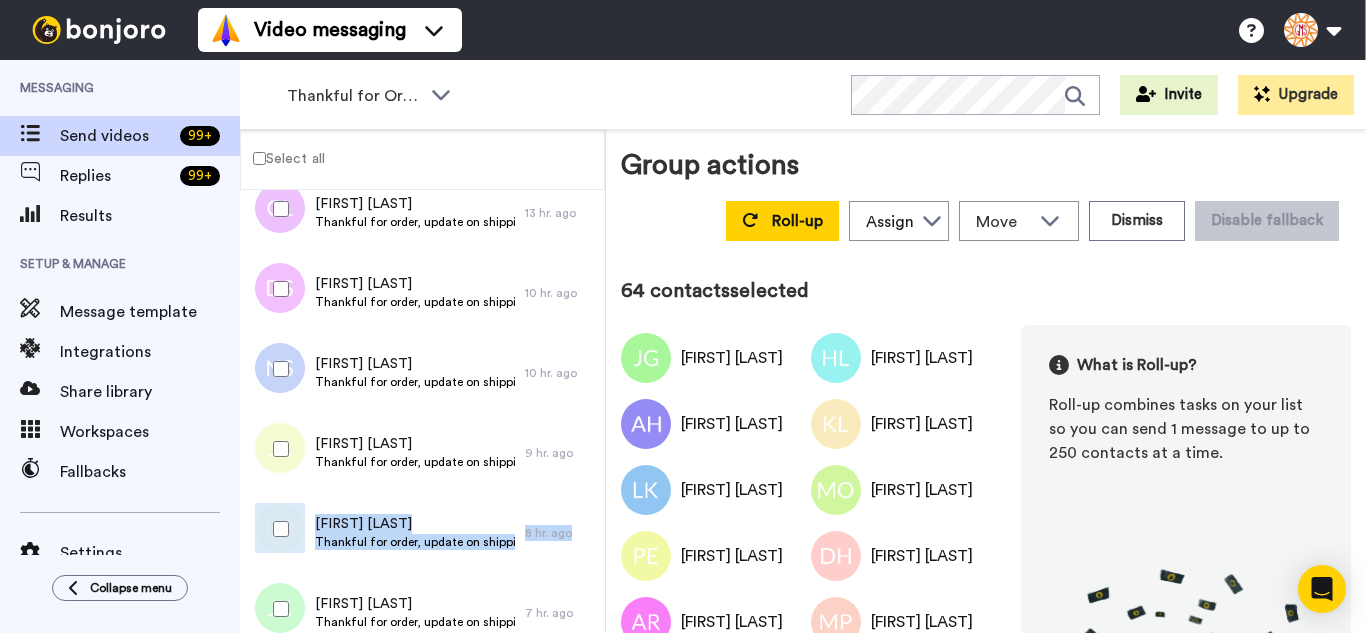drag, startPoint x: 283, startPoint y: 563, endPoint x: 277, endPoint y: 579, distance: 17.088007 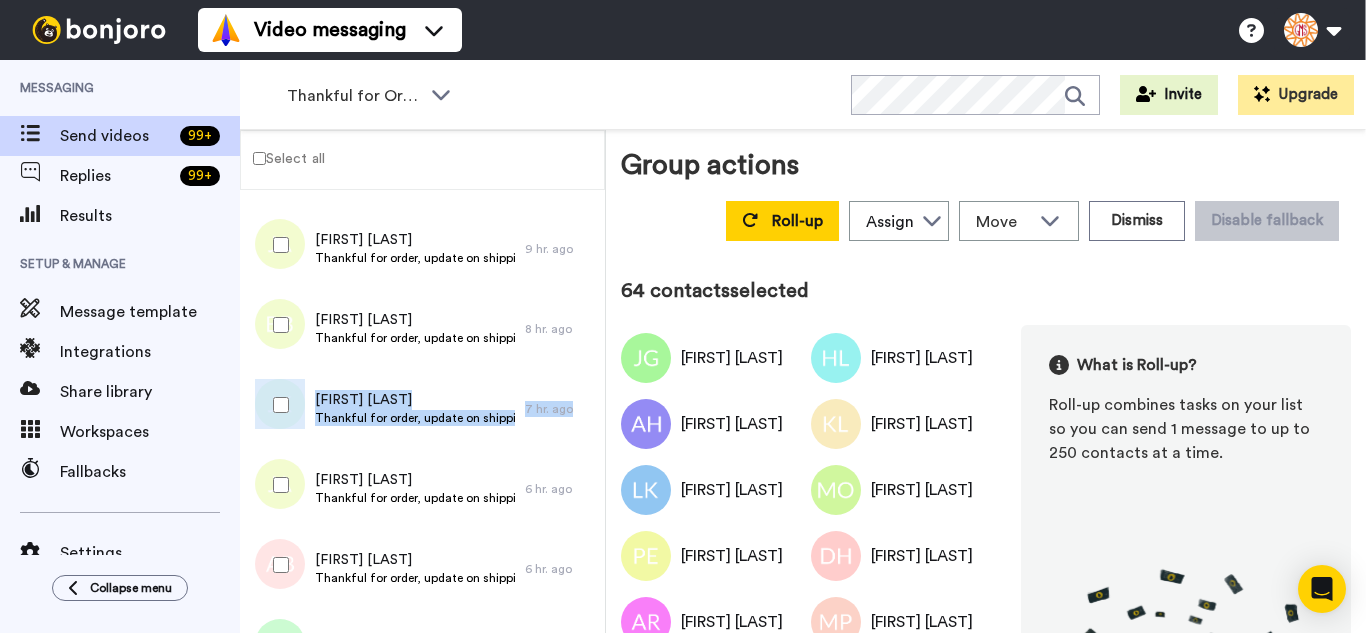 scroll, scrollTop: 5077, scrollLeft: 0, axis: vertical 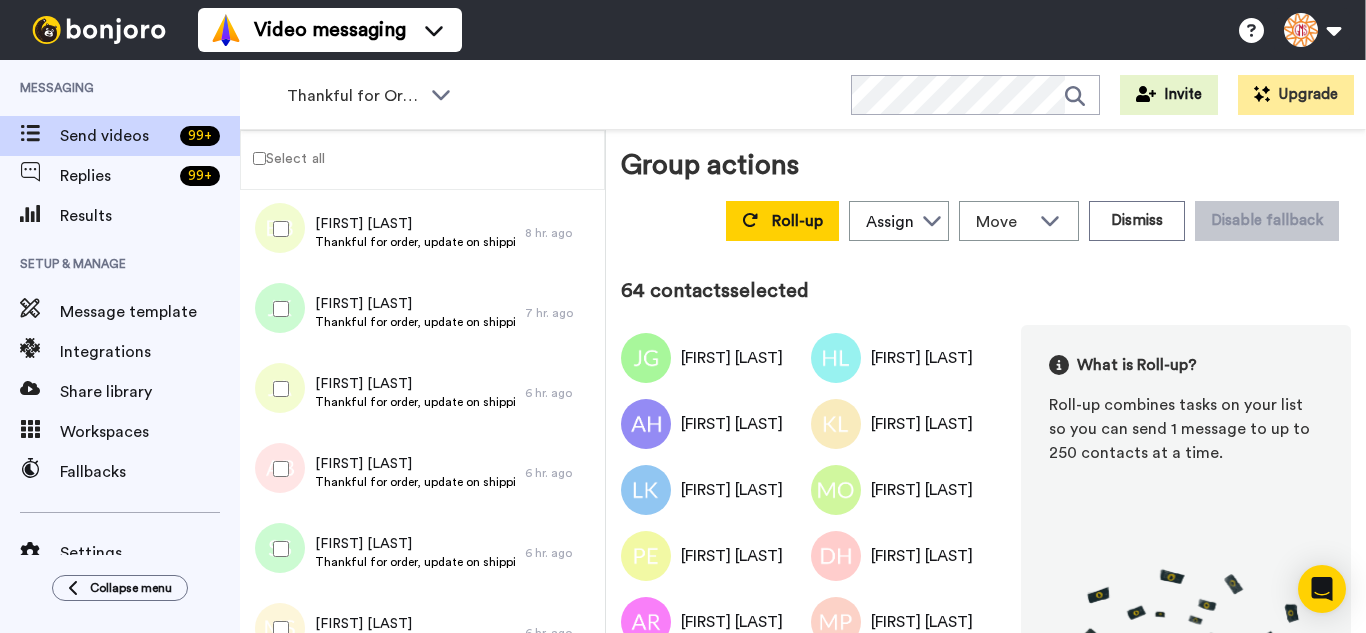 drag, startPoint x: 269, startPoint y: 300, endPoint x: 264, endPoint y: 376, distance: 76.1643 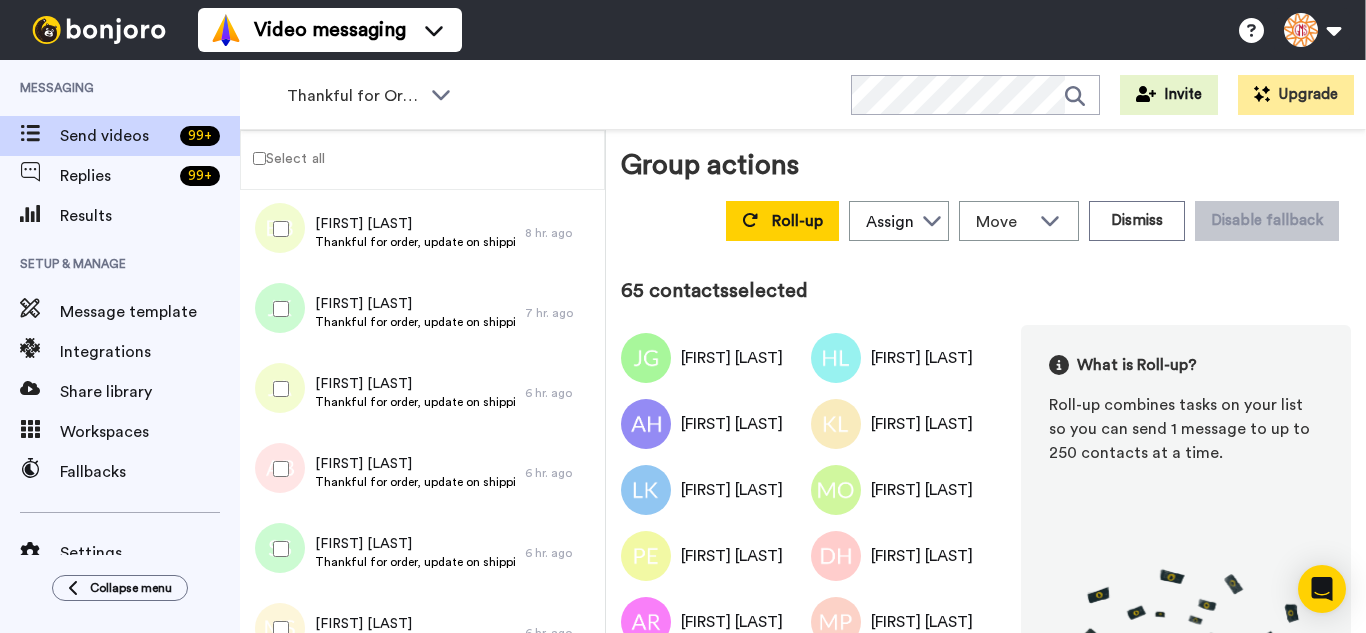 drag, startPoint x: 266, startPoint y: 393, endPoint x: 264, endPoint y: 461, distance: 68.0294 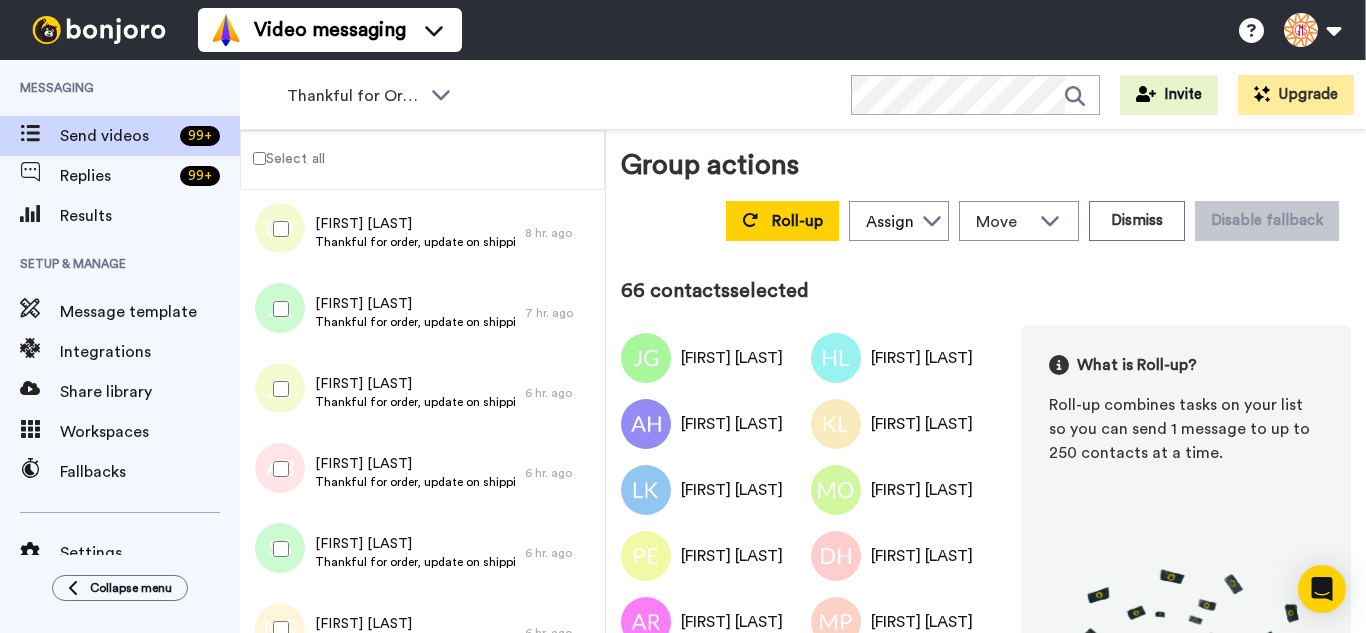 drag, startPoint x: 265, startPoint y: 468, endPoint x: 273, endPoint y: 528, distance: 60.530983 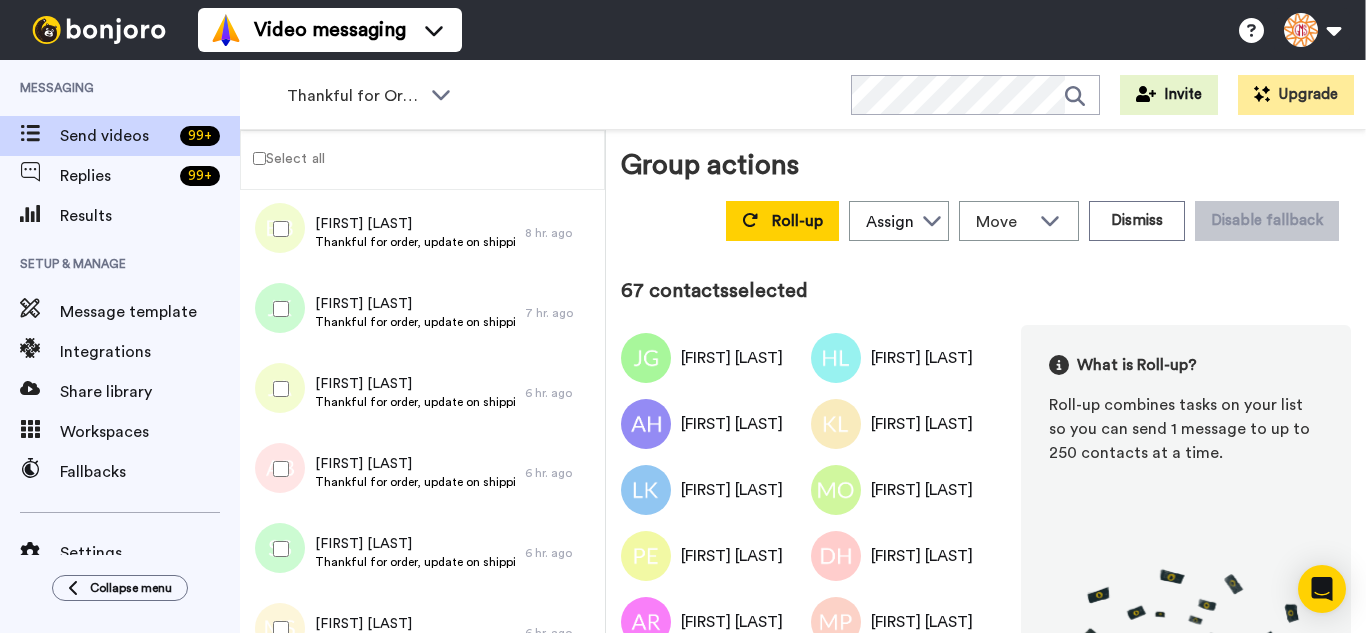 drag, startPoint x: 273, startPoint y: 528, endPoint x: 264, endPoint y: 544, distance: 18.35756 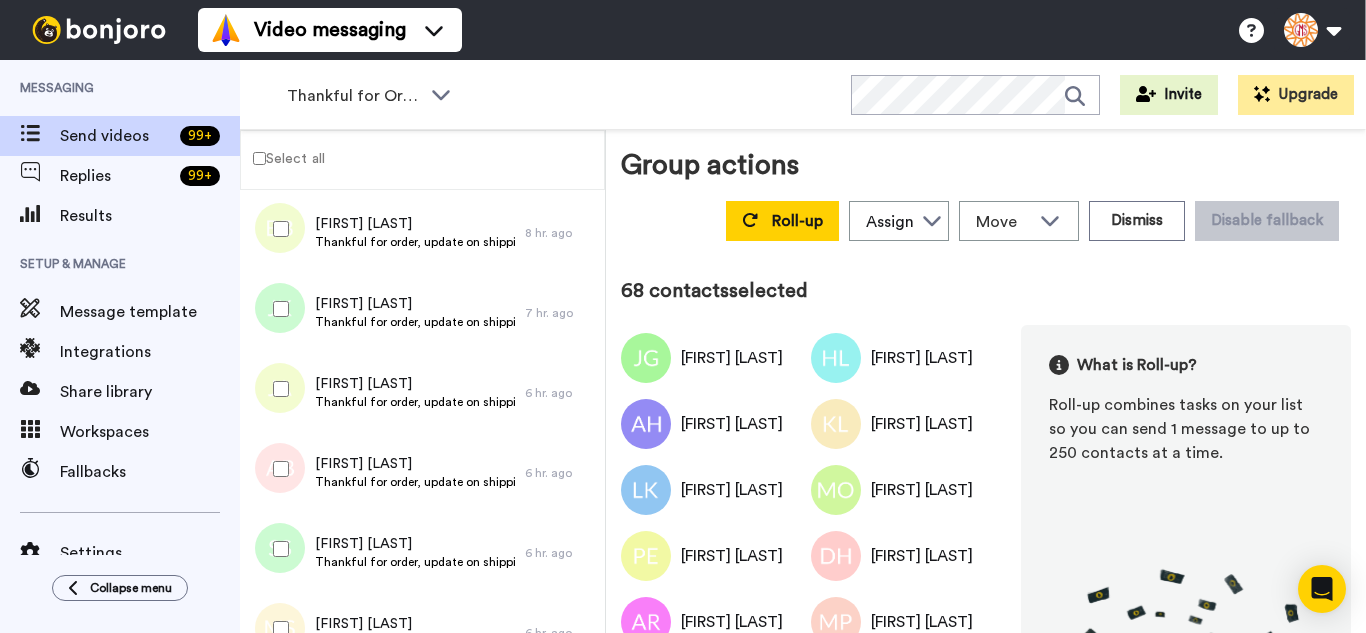 click at bounding box center [277, 629] 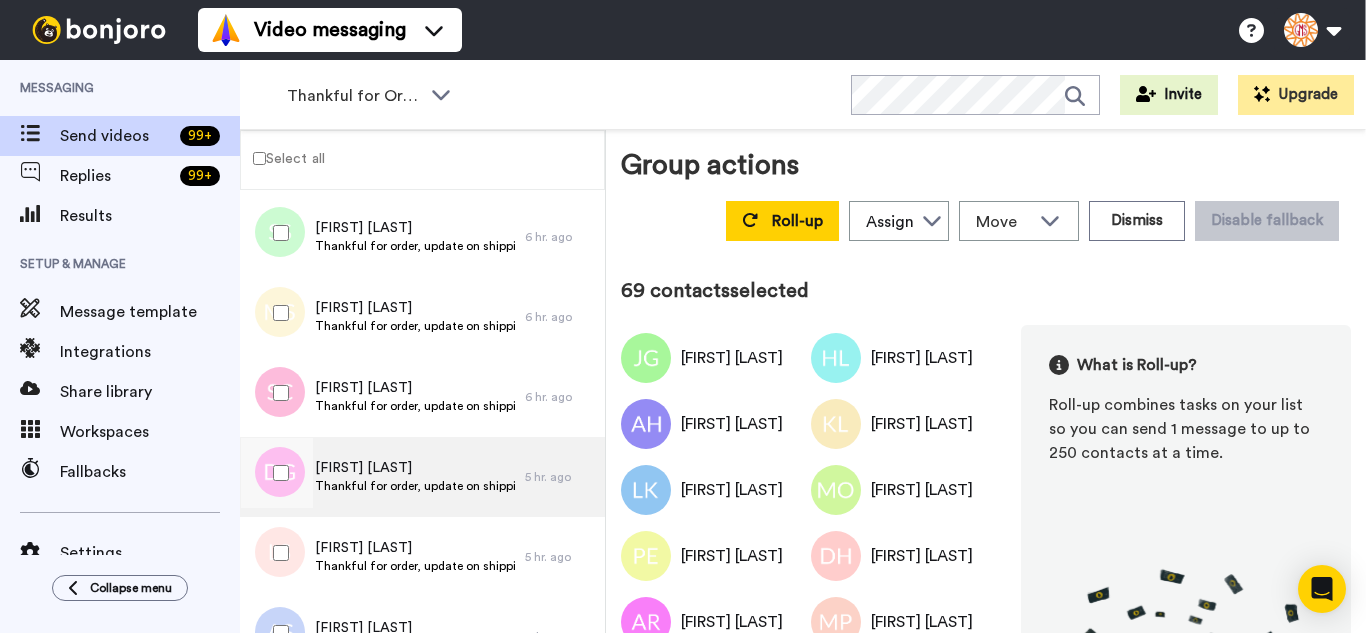 scroll, scrollTop: 5477, scrollLeft: 0, axis: vertical 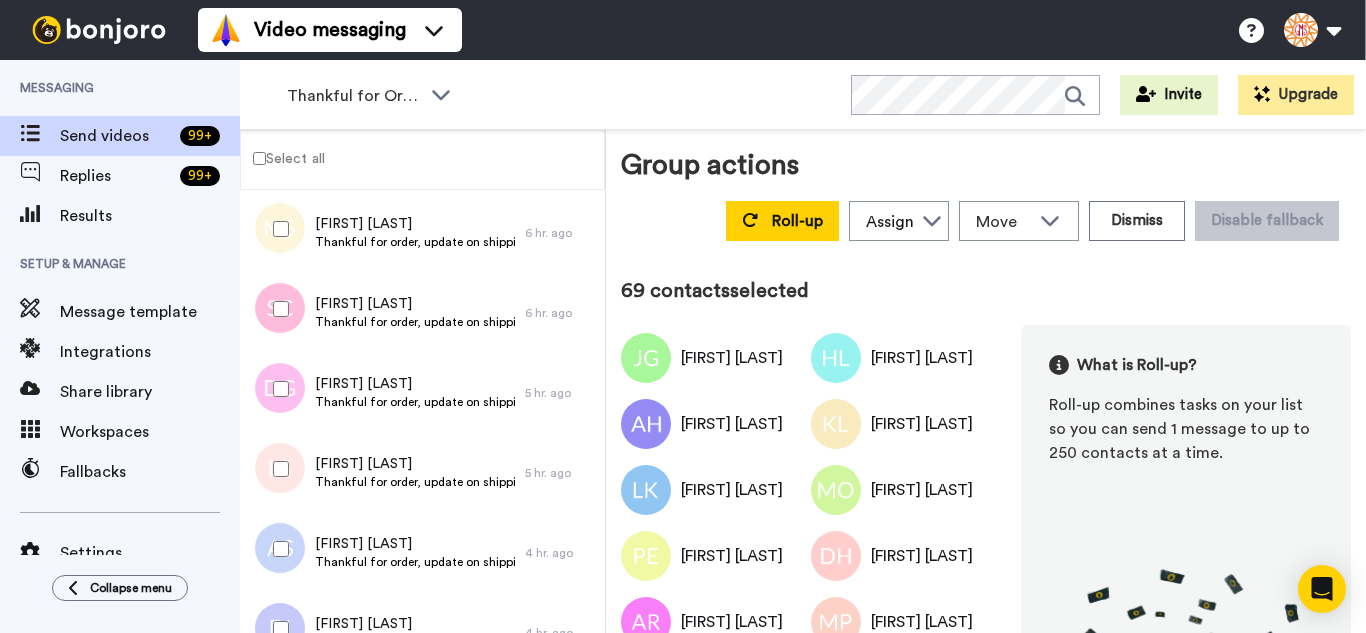 drag, startPoint x: 266, startPoint y: 307, endPoint x: 266, endPoint y: 372, distance: 65 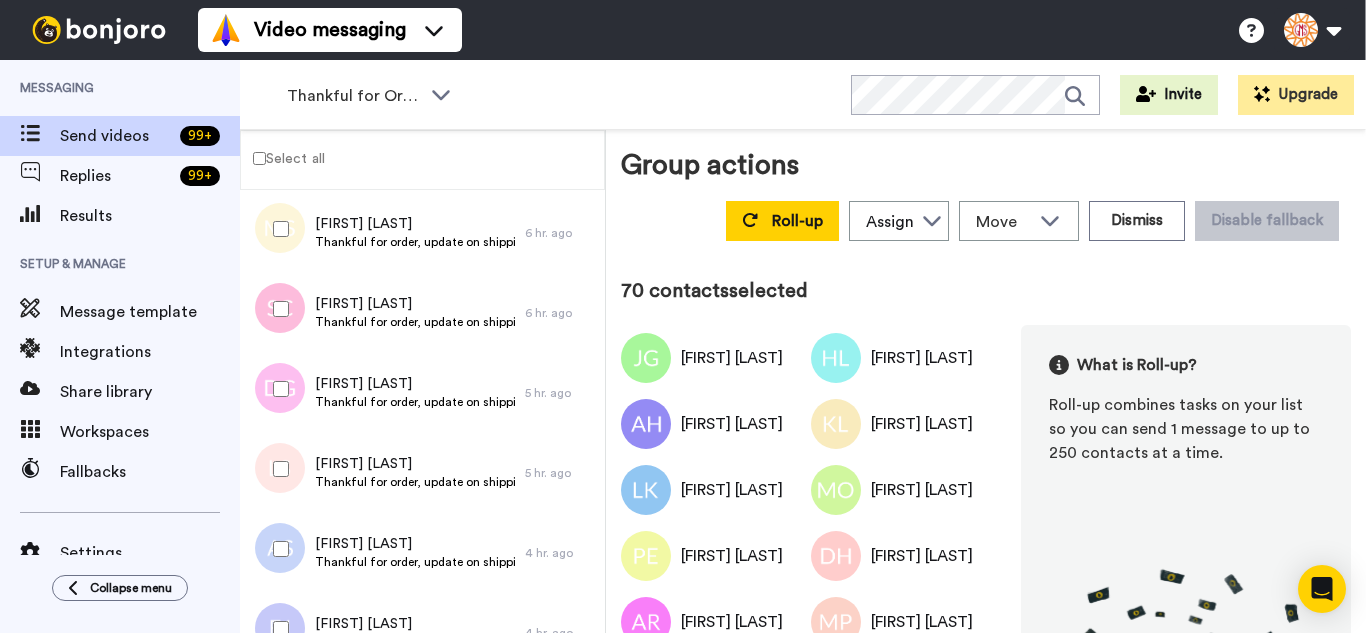 click at bounding box center (277, 389) 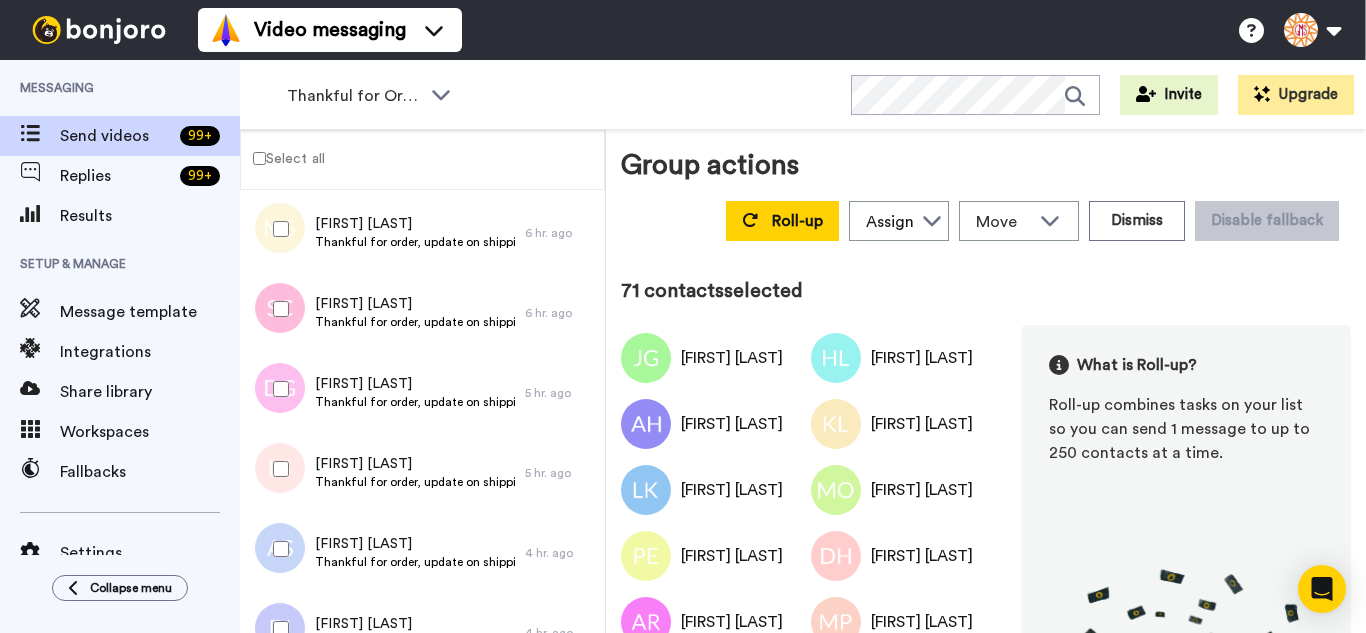 drag, startPoint x: 287, startPoint y: 450, endPoint x: 279, endPoint y: 529, distance: 79.40403 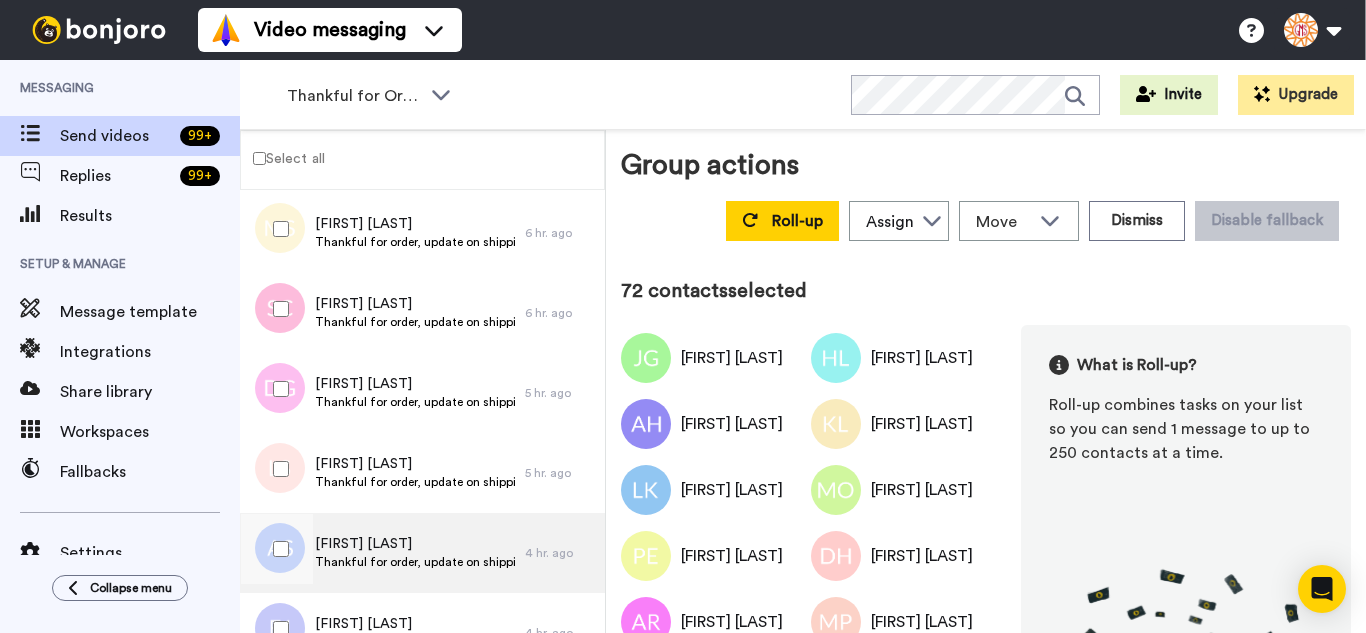 drag, startPoint x: 279, startPoint y: 533, endPoint x: 284, endPoint y: 592, distance: 59.211487 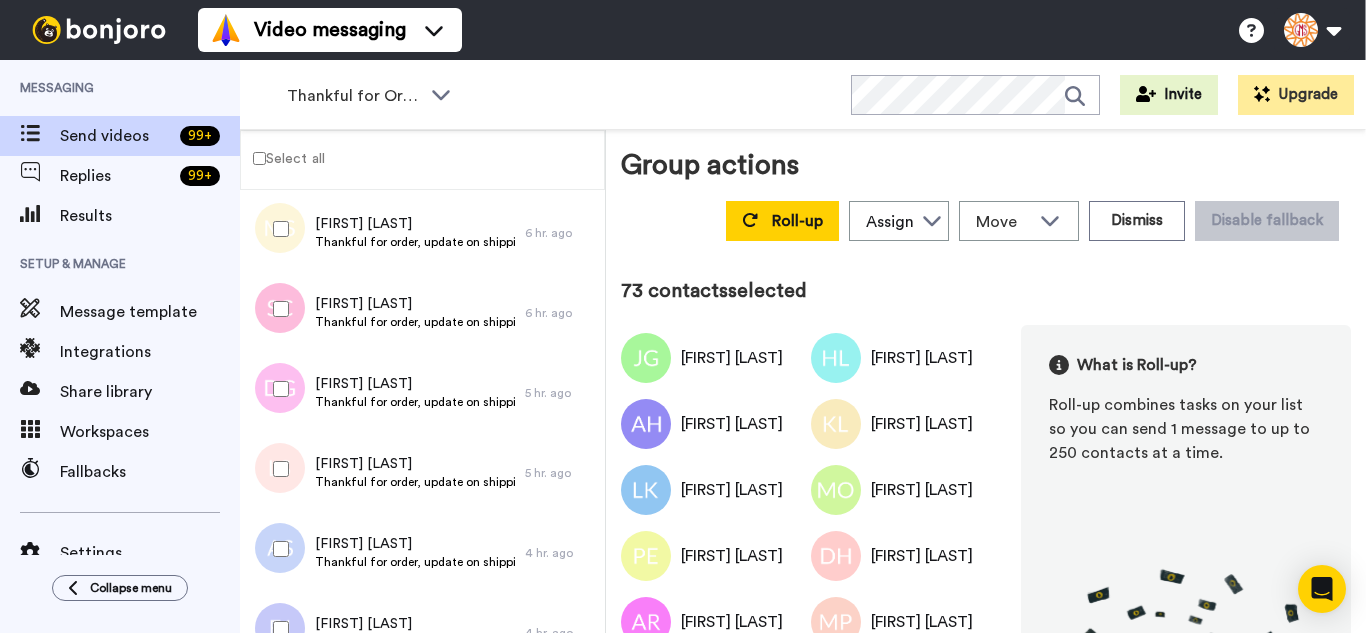 drag, startPoint x: 289, startPoint y: 605, endPoint x: 307, endPoint y: 578, distance: 32.449963 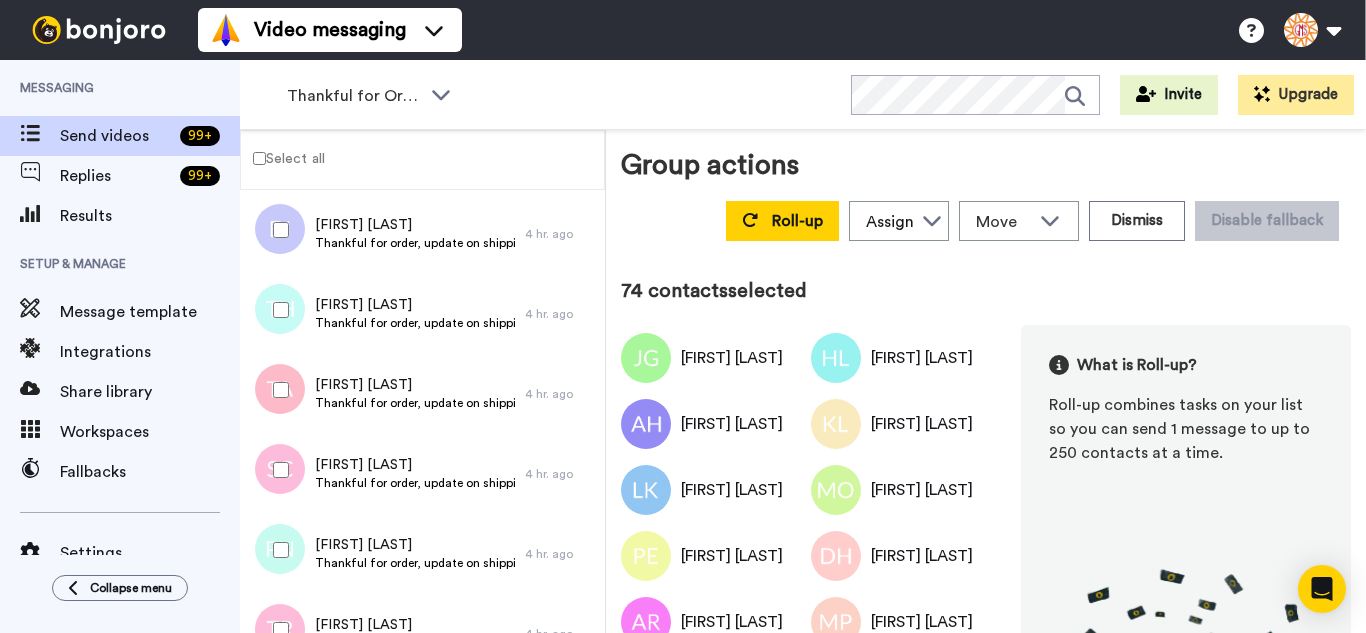 scroll, scrollTop: 5877, scrollLeft: 0, axis: vertical 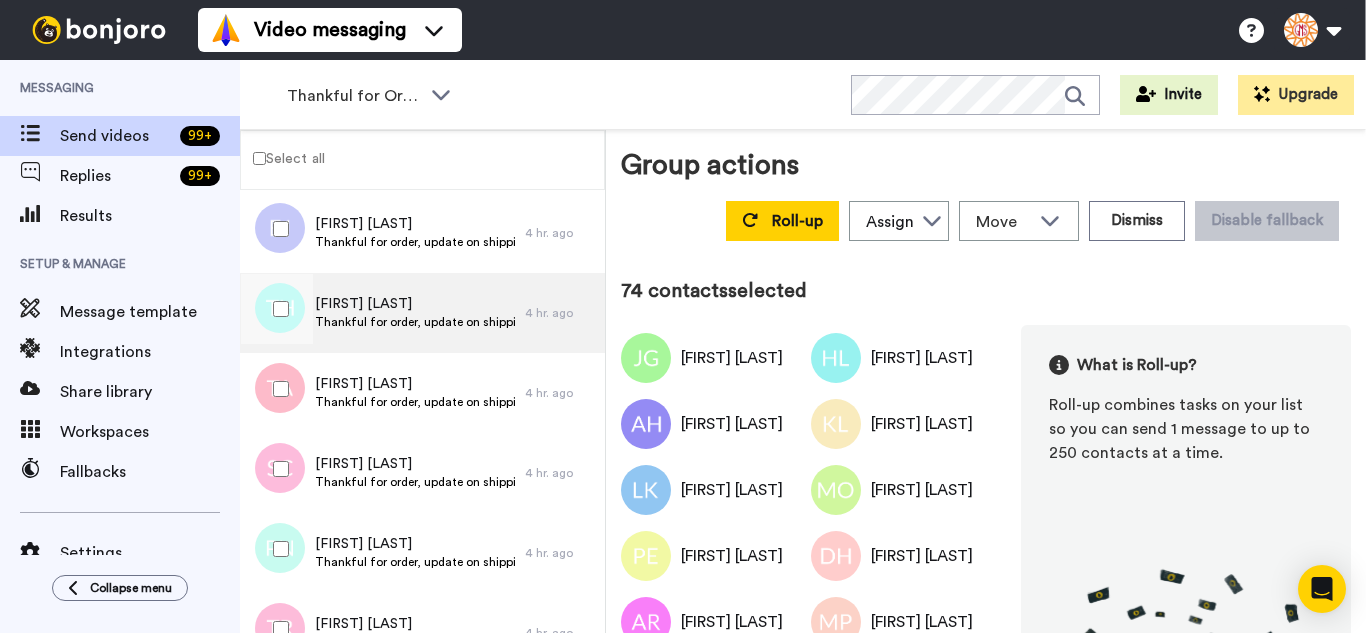 click at bounding box center [277, 309] 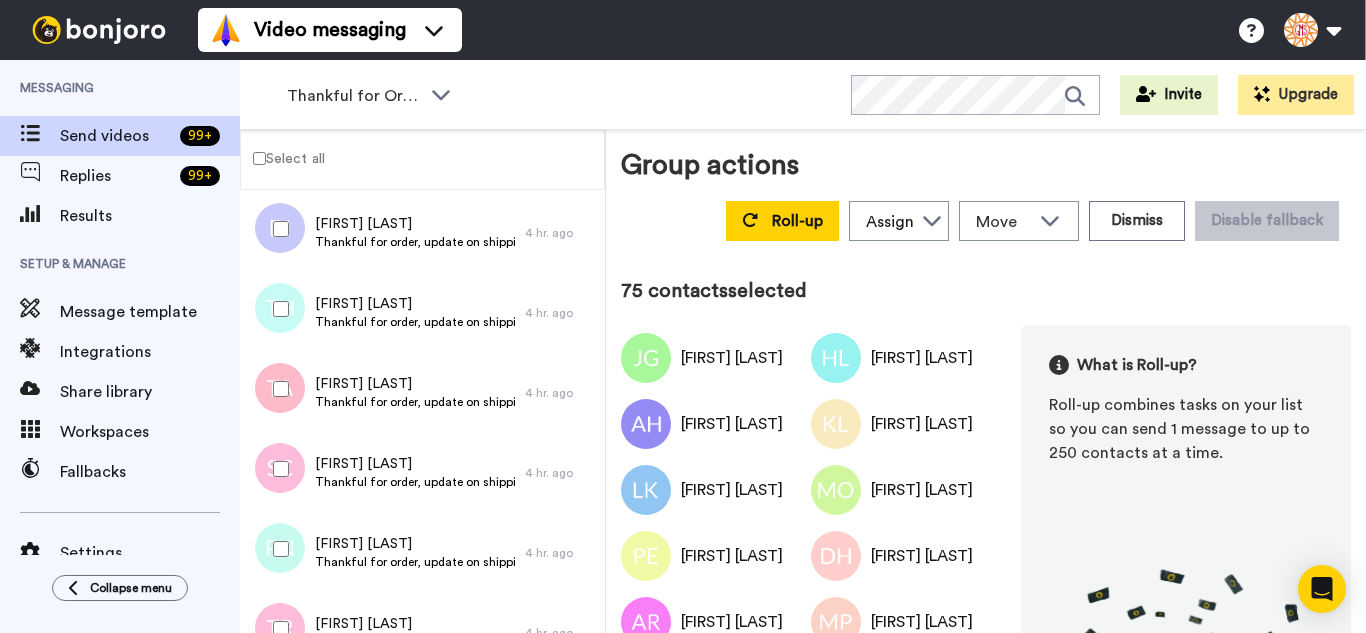 drag, startPoint x: 285, startPoint y: 412, endPoint x: 288, endPoint y: 449, distance: 37.12142 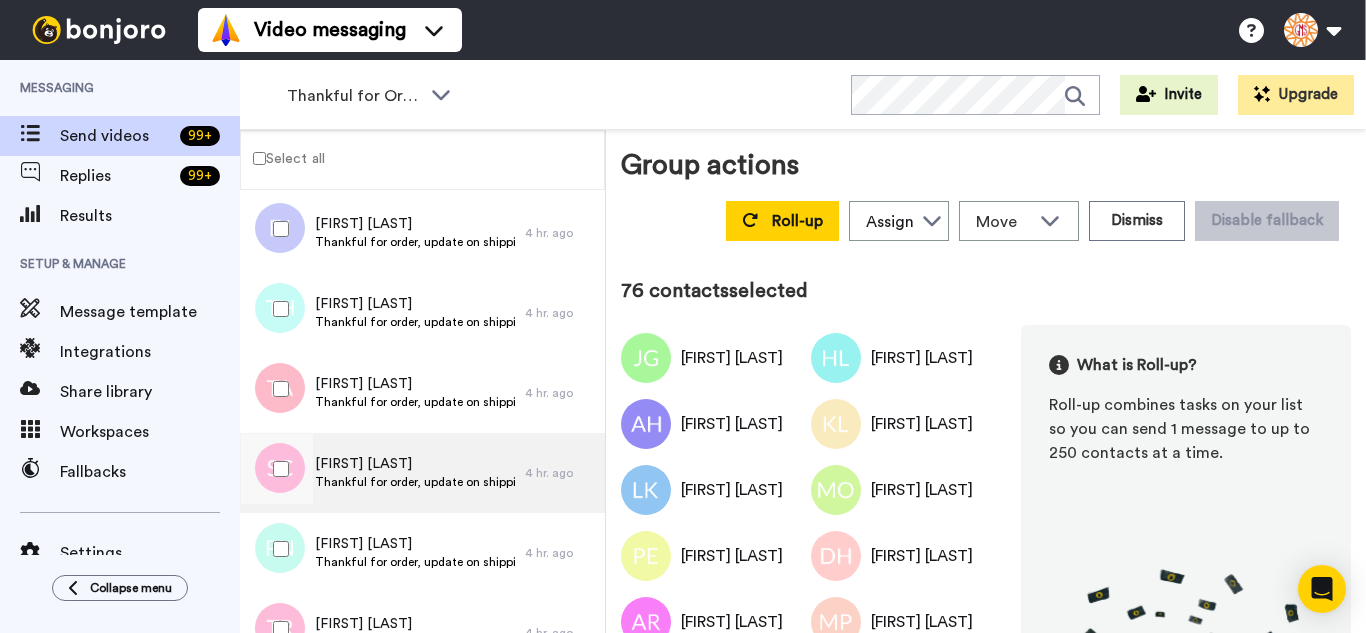 drag, startPoint x: 288, startPoint y: 450, endPoint x: 285, endPoint y: 510, distance: 60.074955 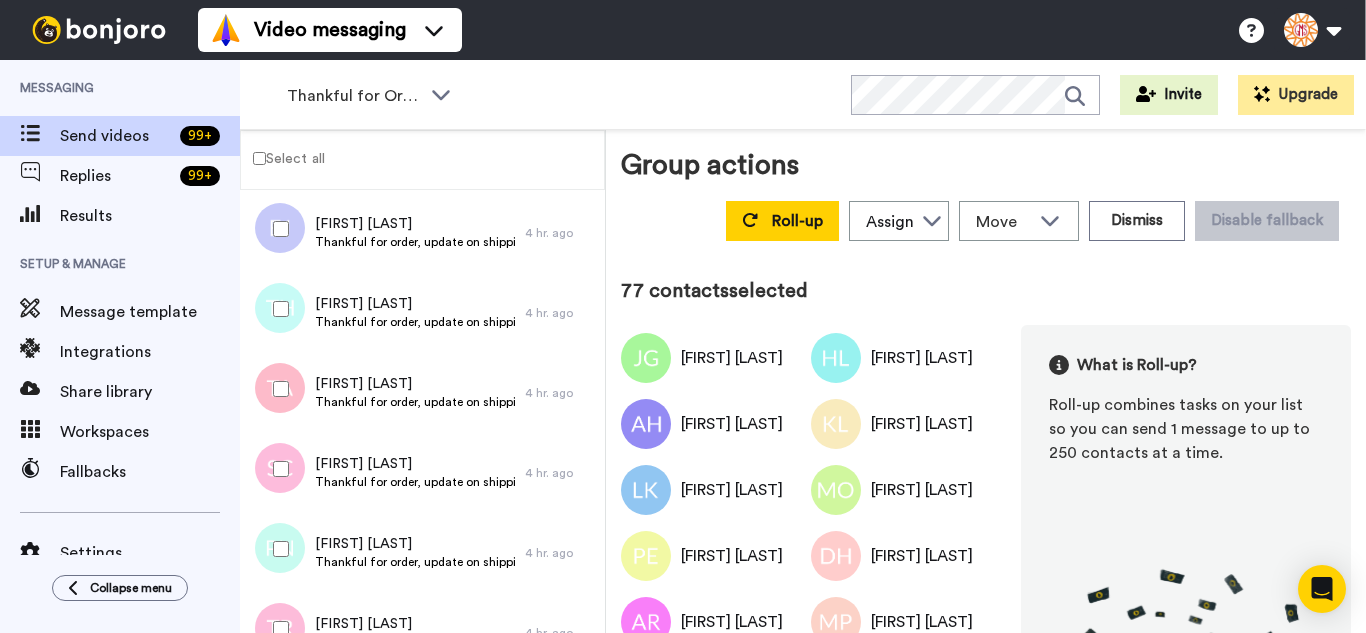 drag, startPoint x: 286, startPoint y: 525, endPoint x: 294, endPoint y: 609, distance: 84.38009 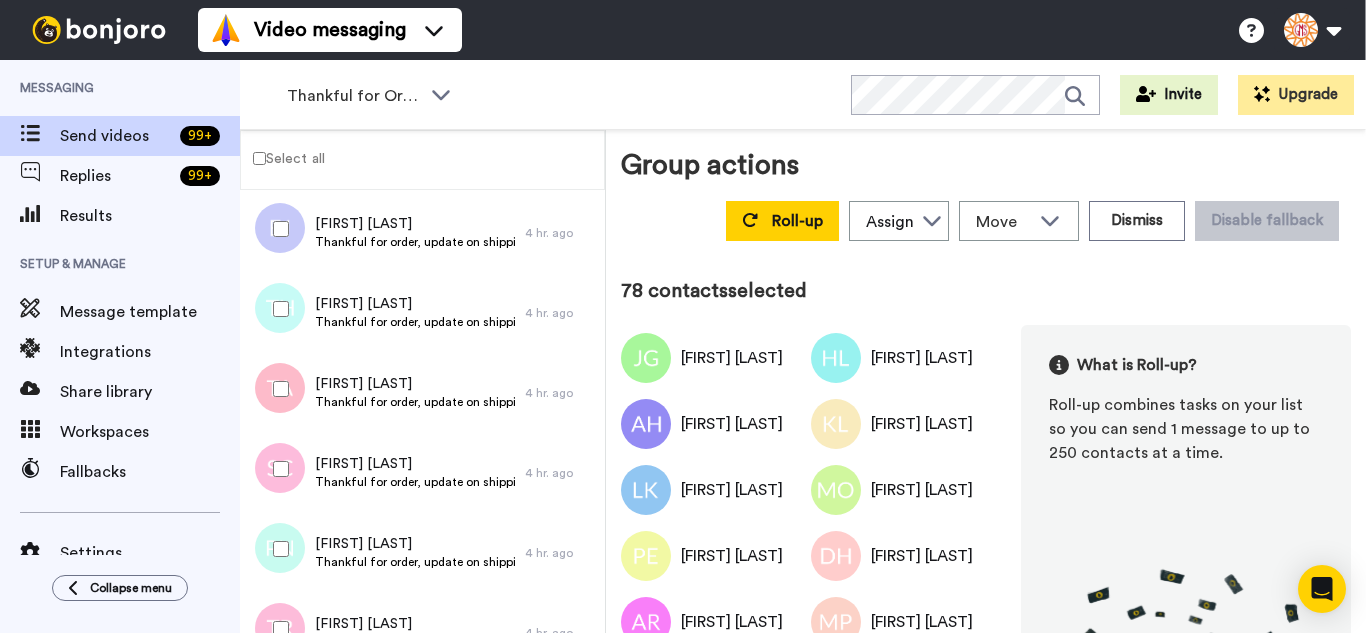 click at bounding box center [277, 629] 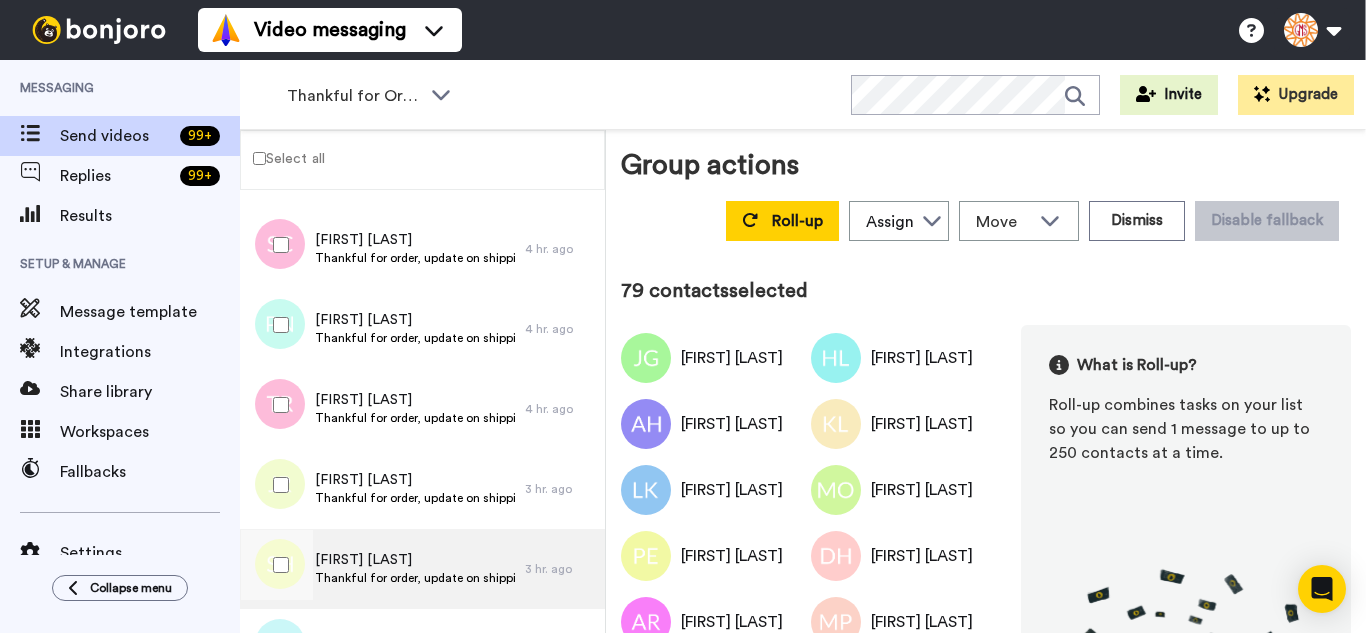 scroll, scrollTop: 6277, scrollLeft: 0, axis: vertical 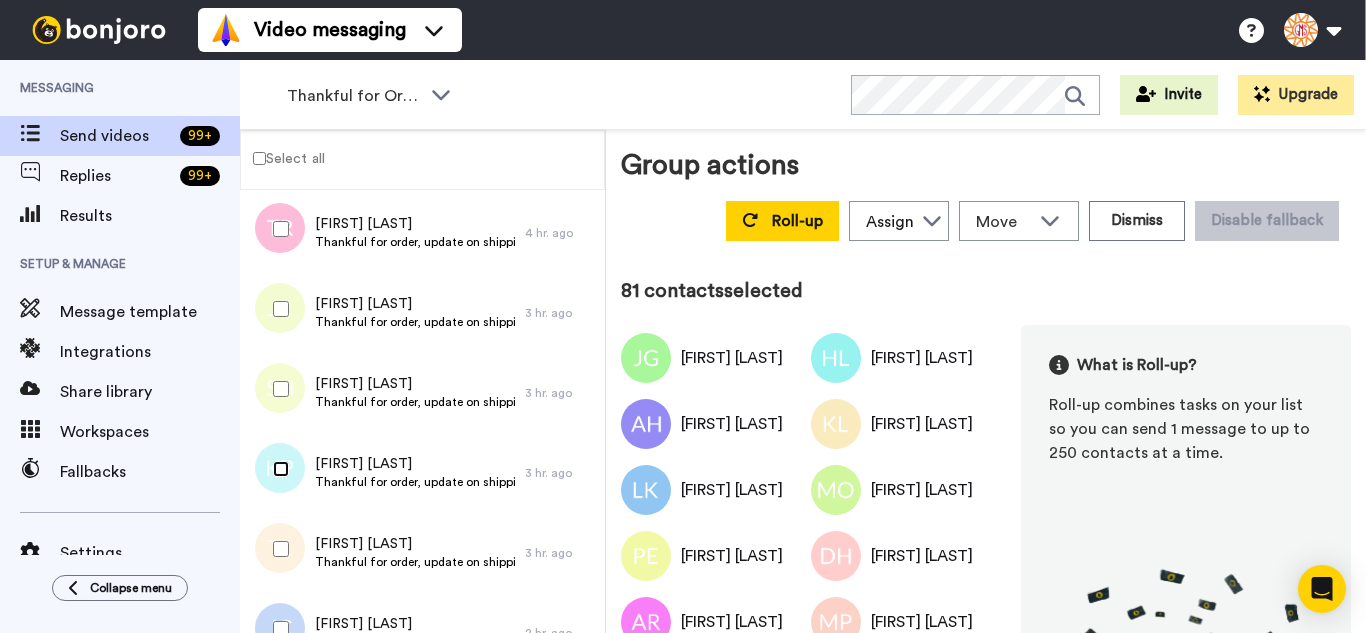click at bounding box center [277, 469] 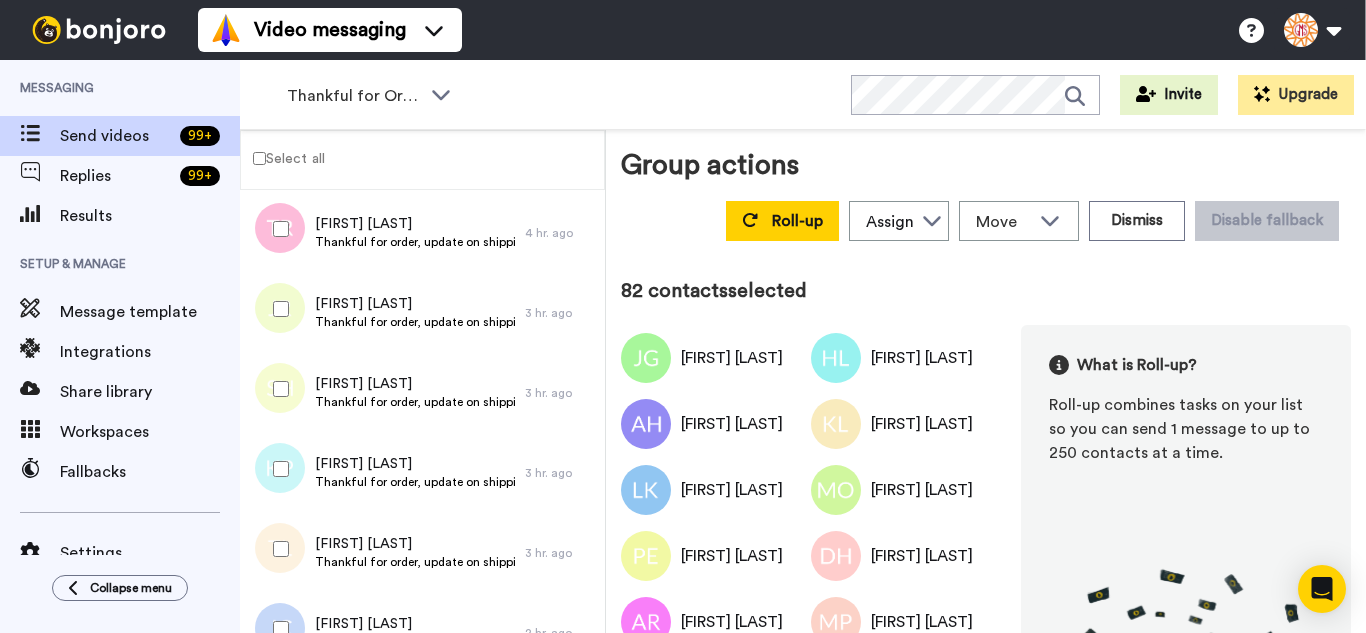 drag, startPoint x: 283, startPoint y: 563, endPoint x: 283, endPoint y: 606, distance: 43 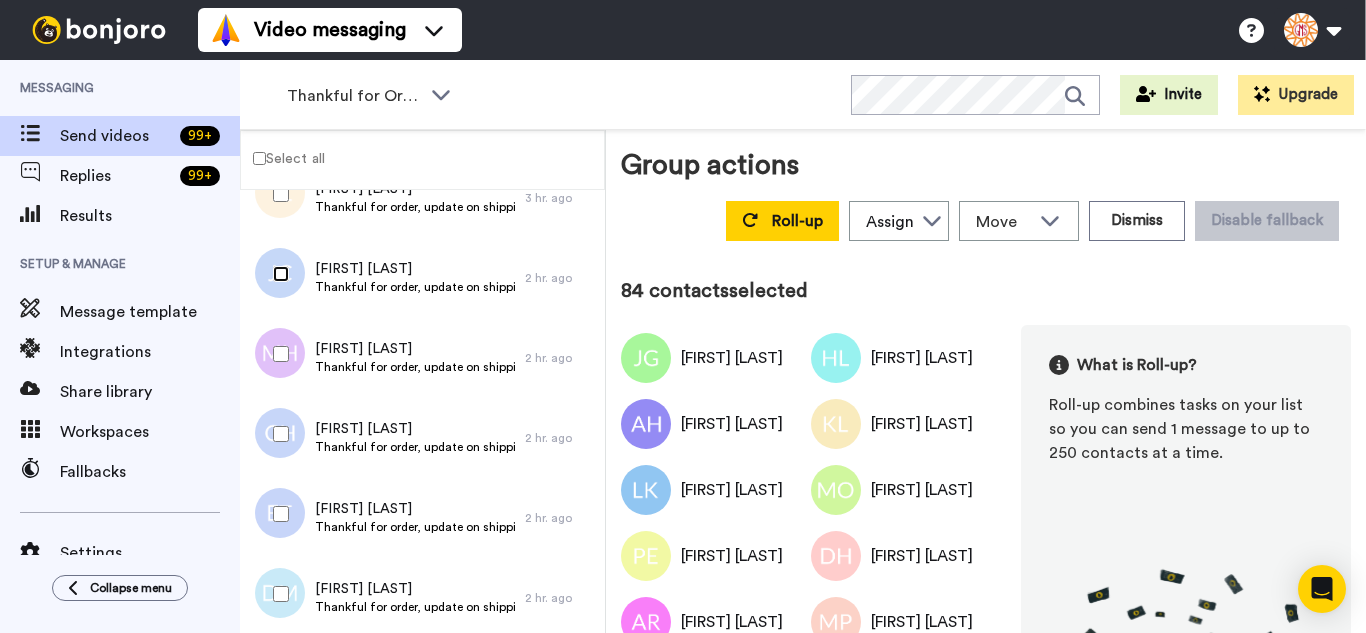 scroll, scrollTop: 6677, scrollLeft: 0, axis: vertical 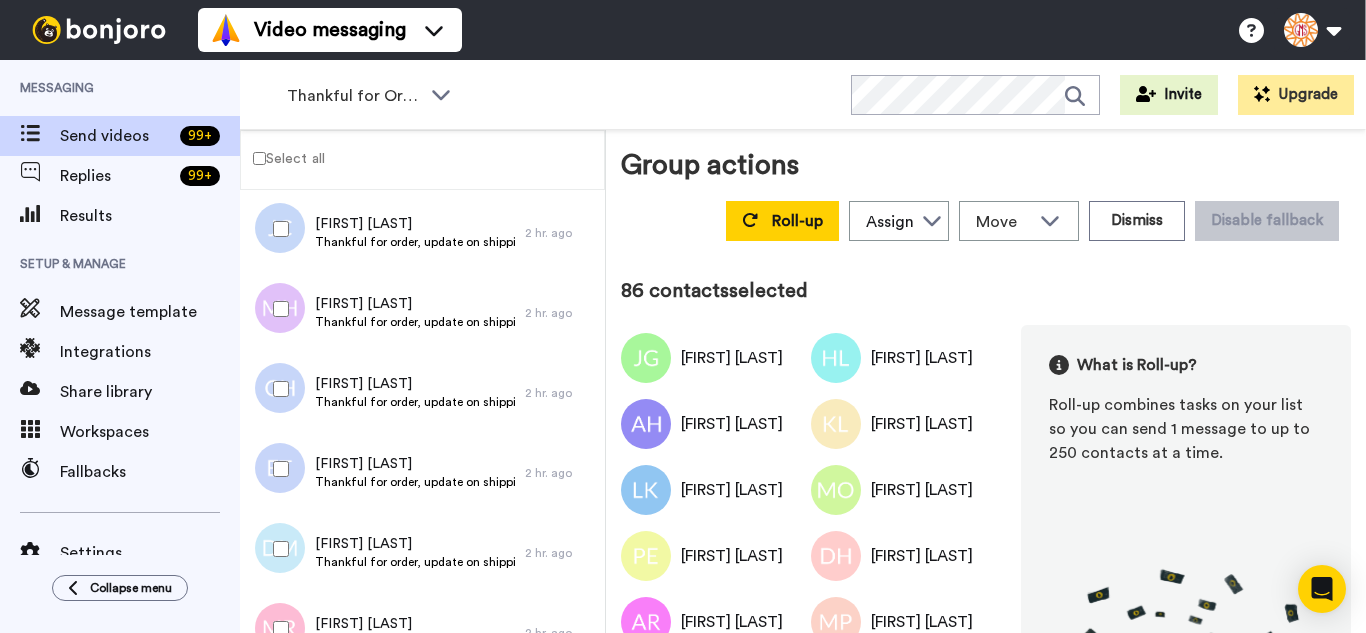 click at bounding box center [277, 469] 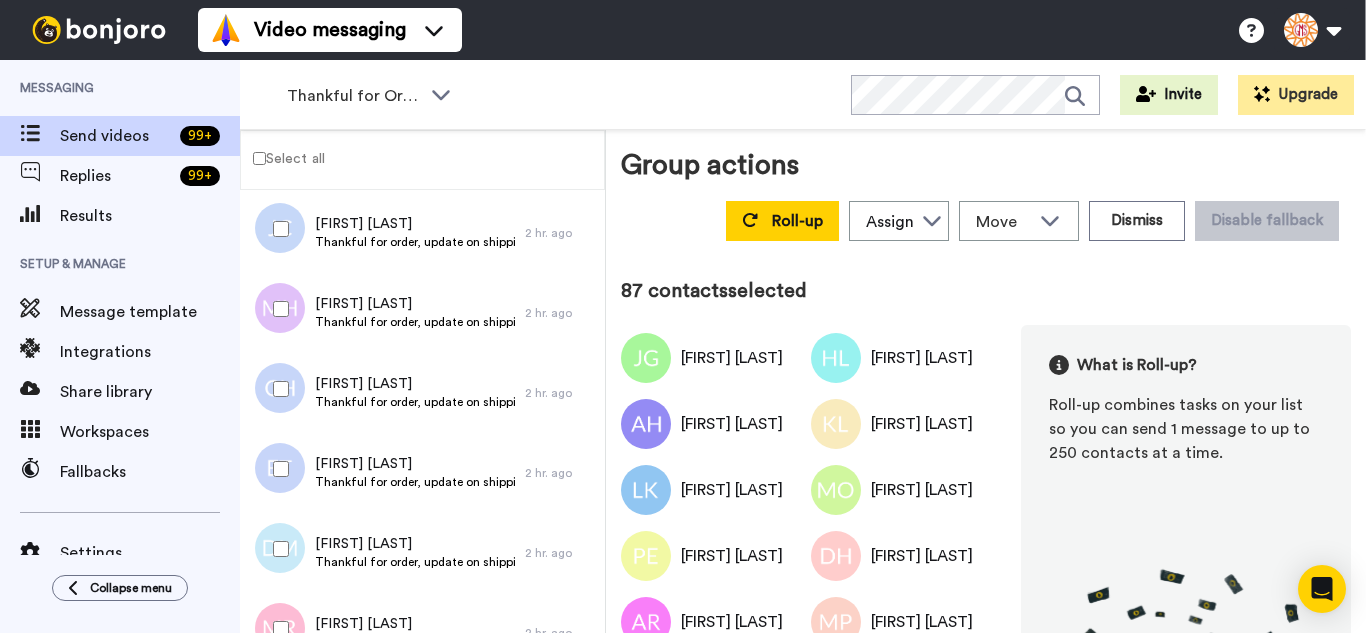 drag, startPoint x: 282, startPoint y: 538, endPoint x: 280, endPoint y: 562, distance: 24.083189 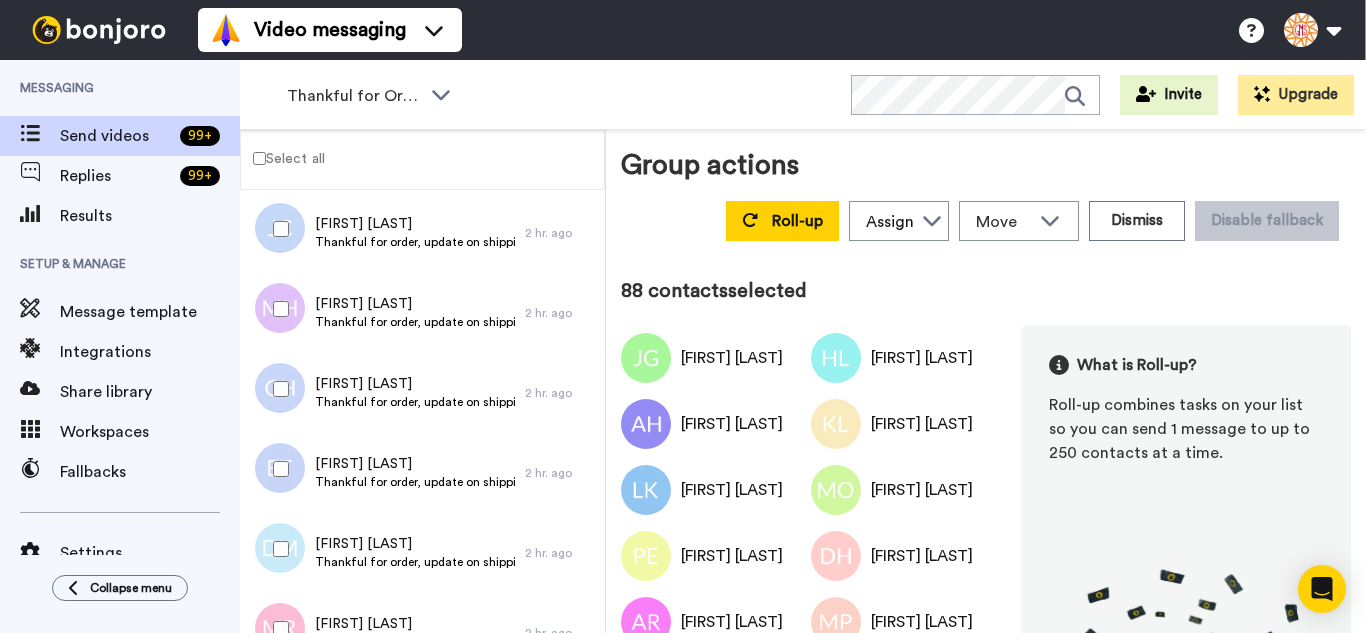 click at bounding box center [277, 629] 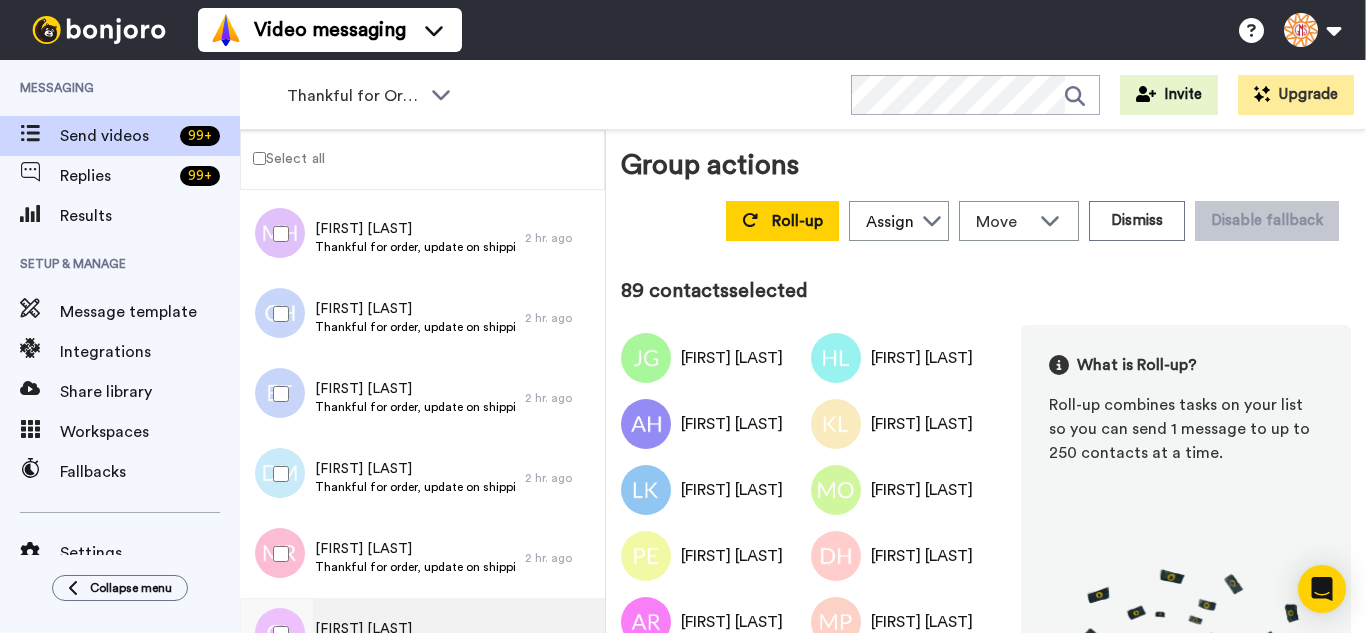 scroll, scrollTop: 6977, scrollLeft: 0, axis: vertical 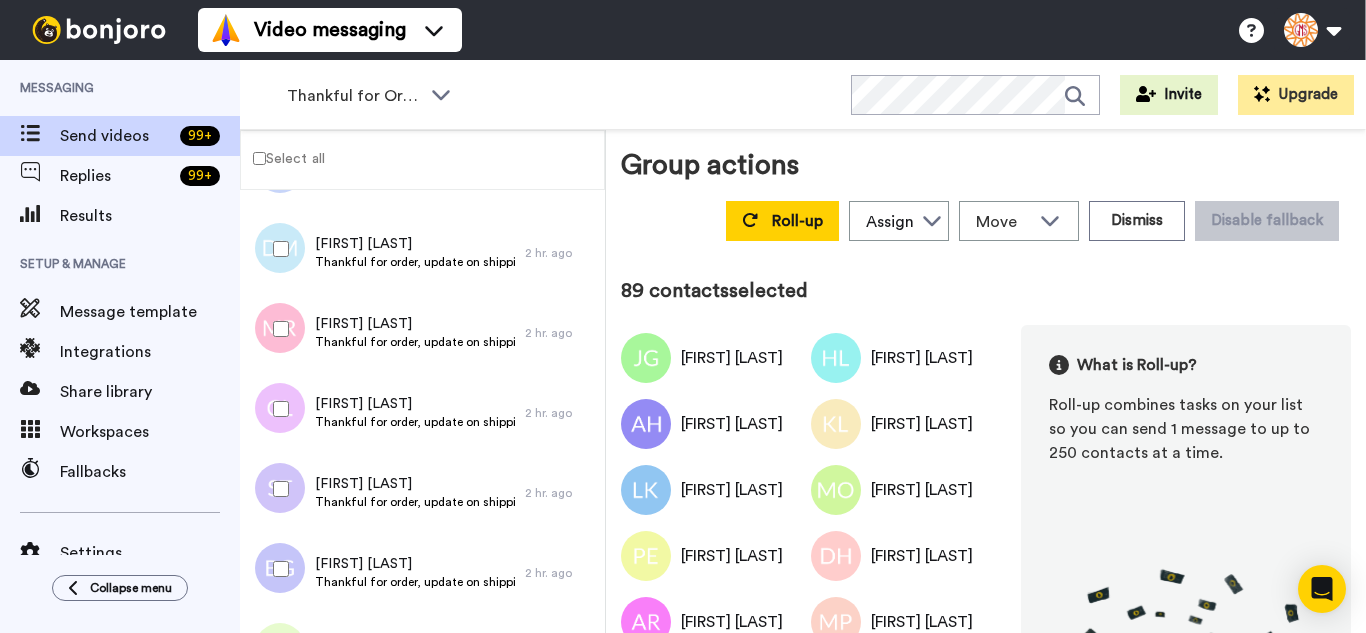click at bounding box center [277, 409] 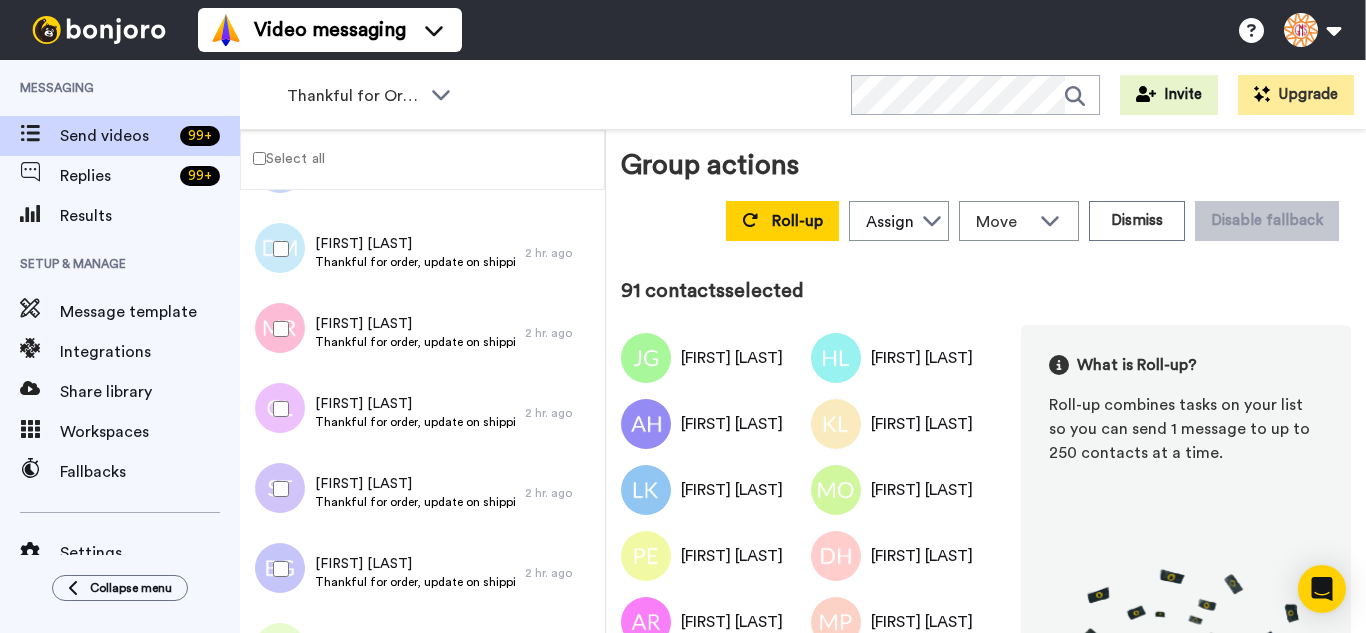 click at bounding box center [277, 569] 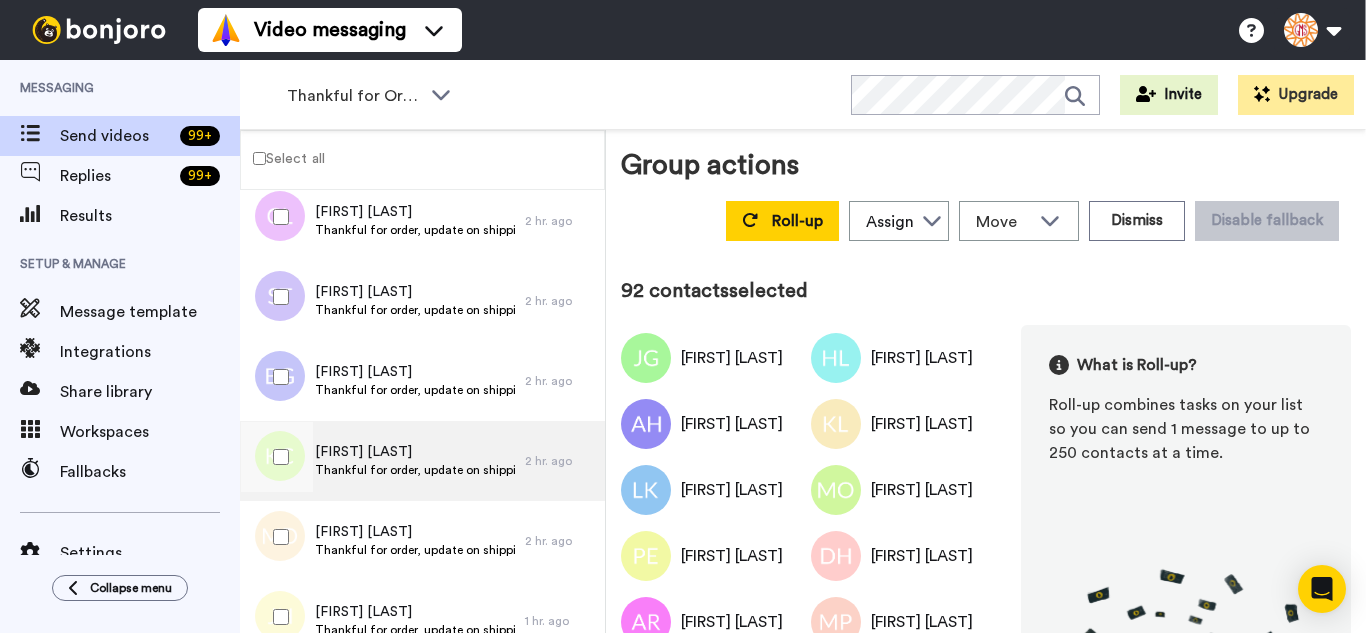 scroll, scrollTop: 7177, scrollLeft: 0, axis: vertical 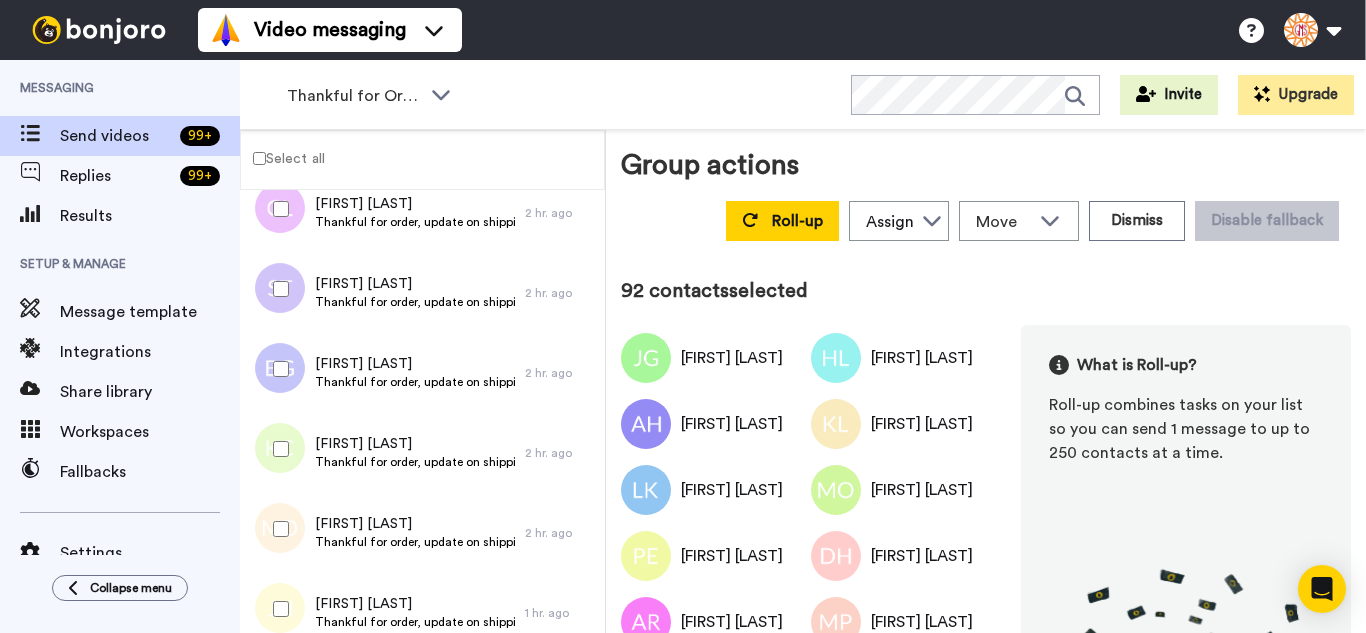 click at bounding box center [277, 449] 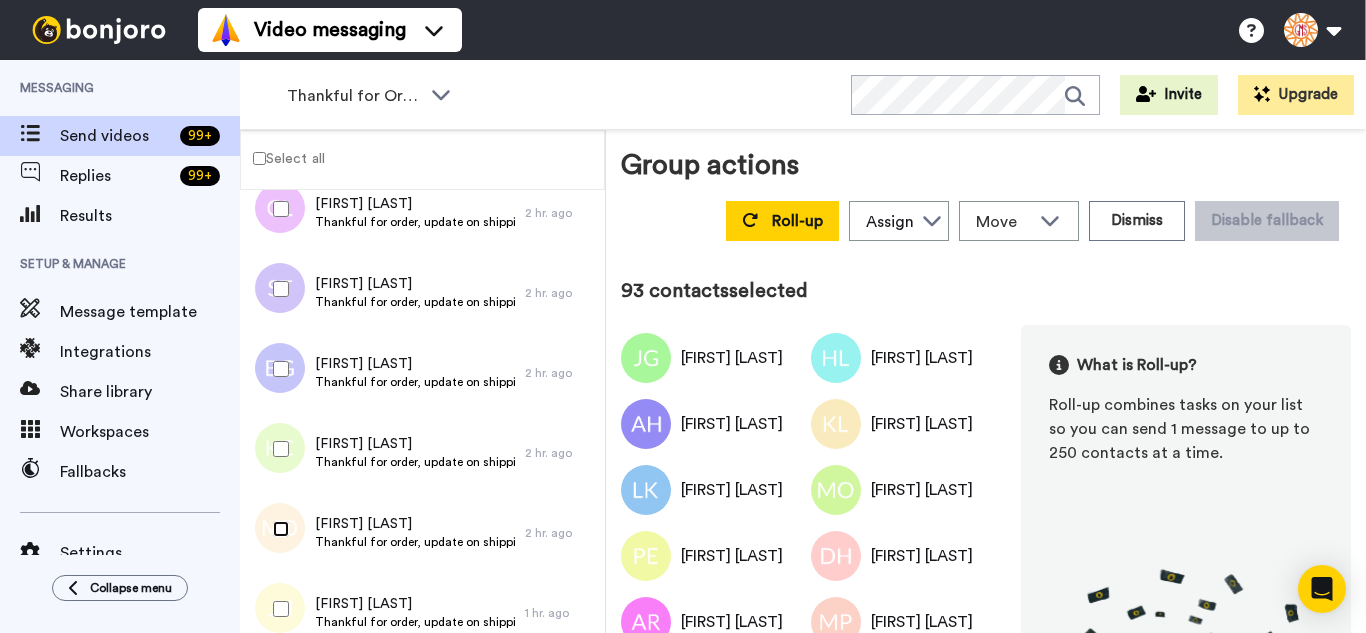 click at bounding box center [277, 529] 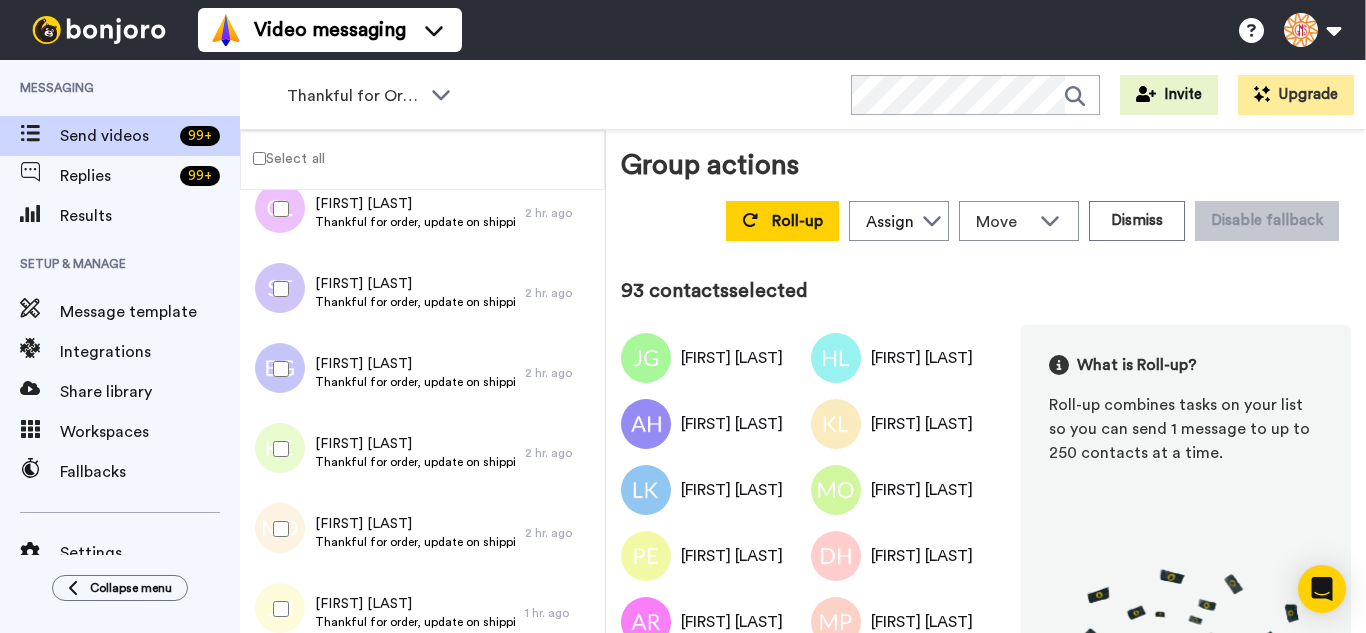 drag 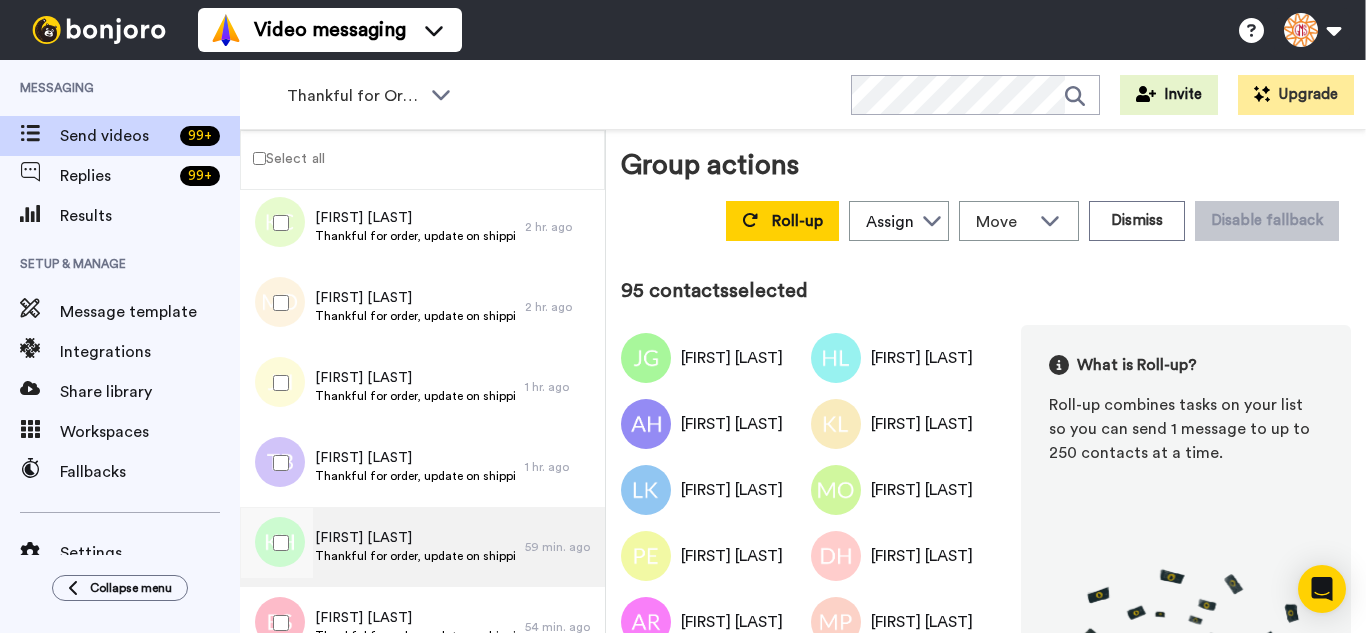scroll, scrollTop: 7477, scrollLeft: 0, axis: vertical 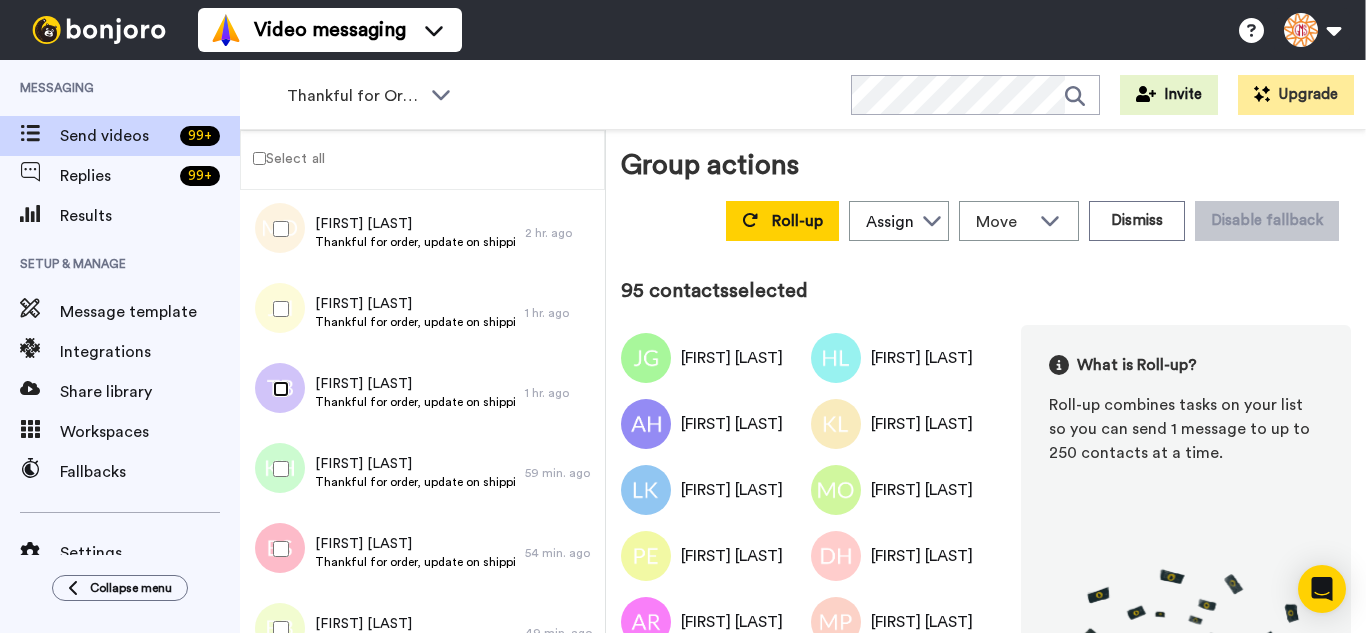 click at bounding box center (277, 389) 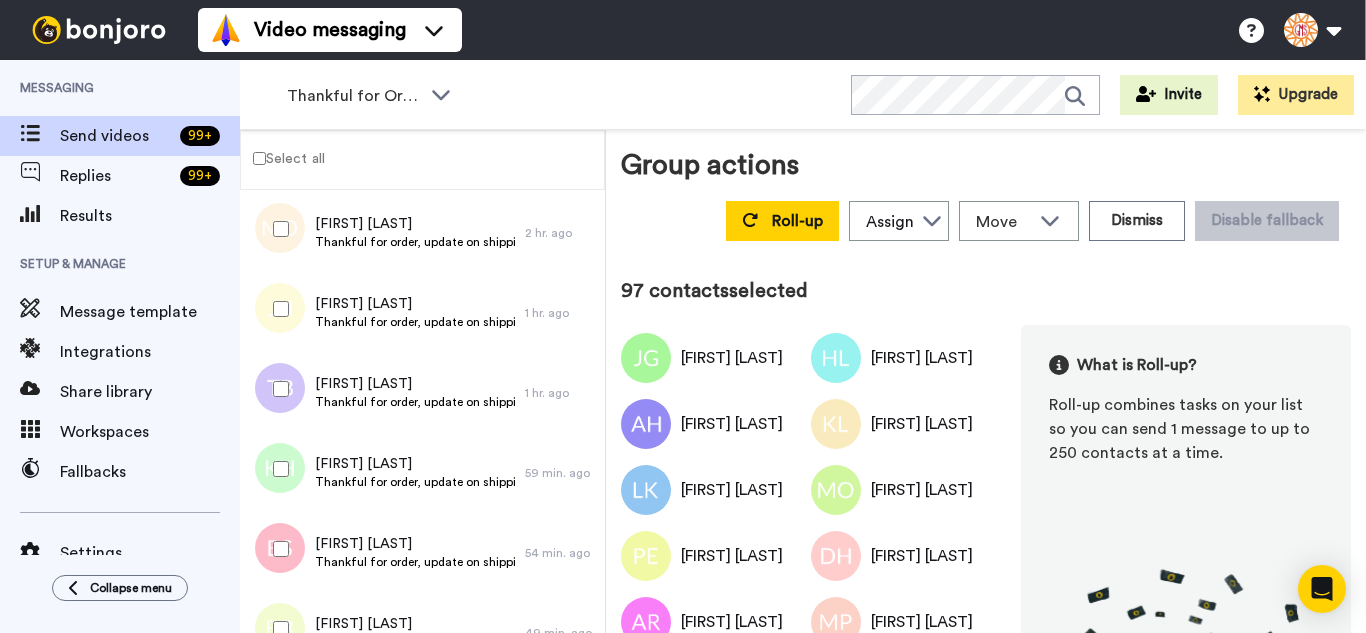 click at bounding box center (277, 549) 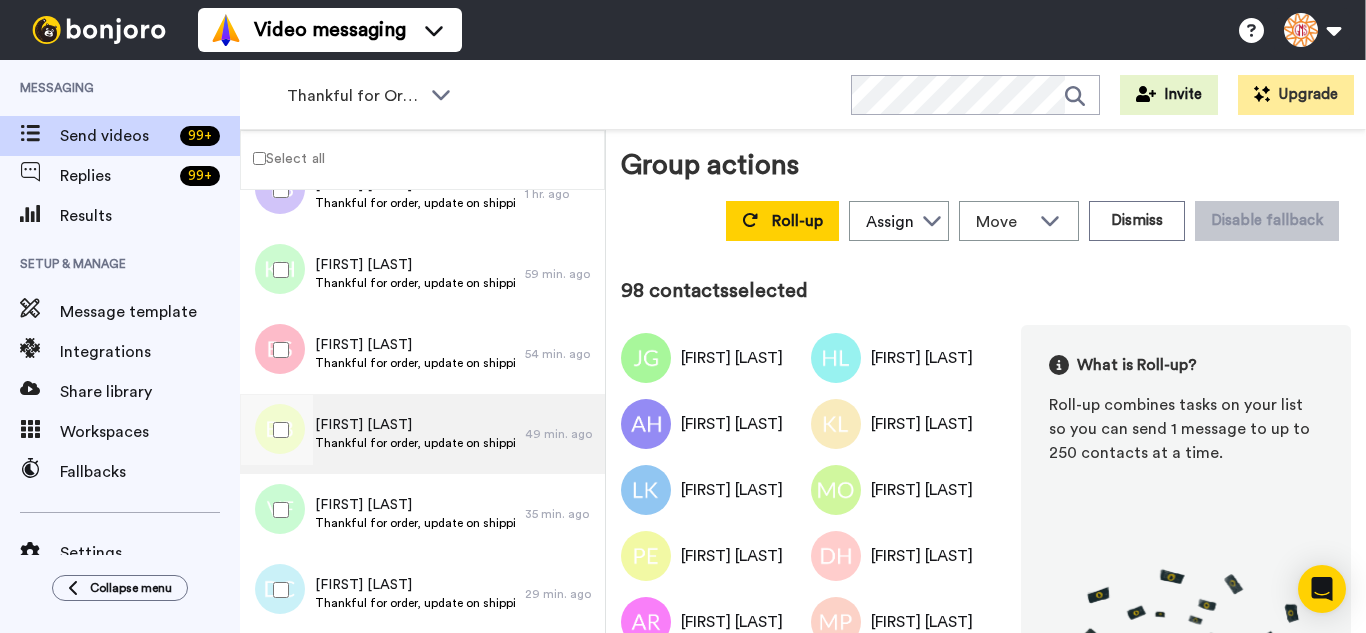 scroll, scrollTop: 7677, scrollLeft: 0, axis: vertical 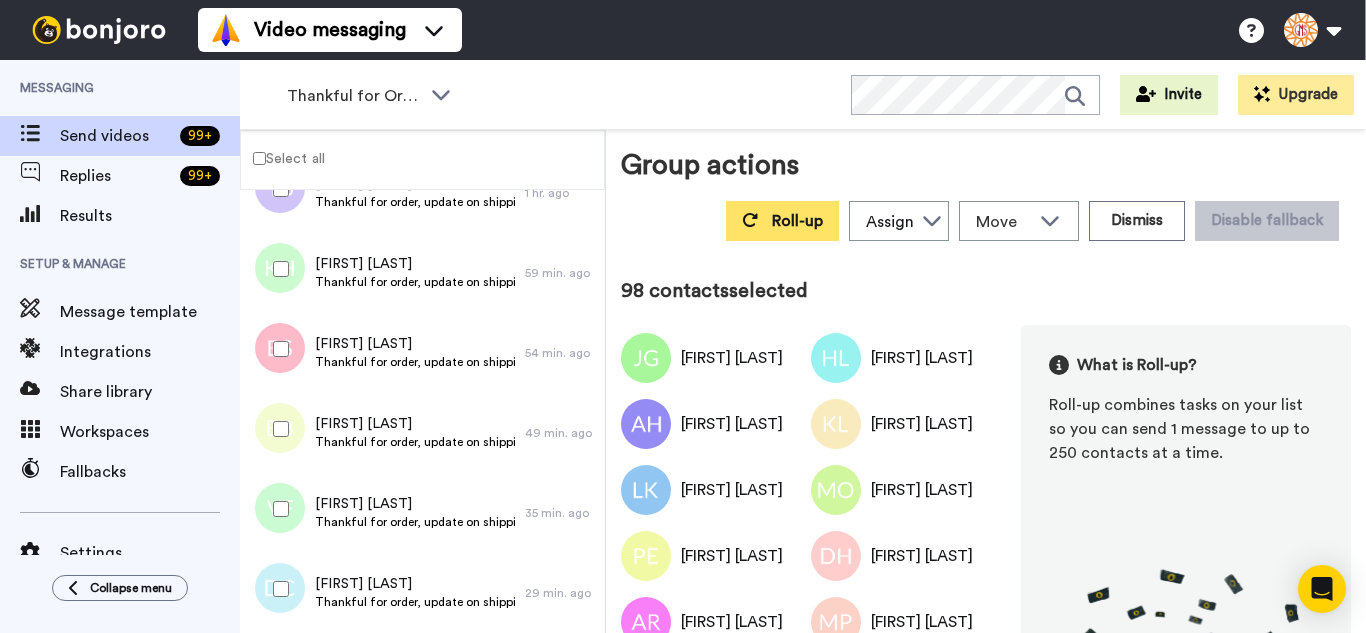 click on "Roll-up" at bounding box center [782, 221] 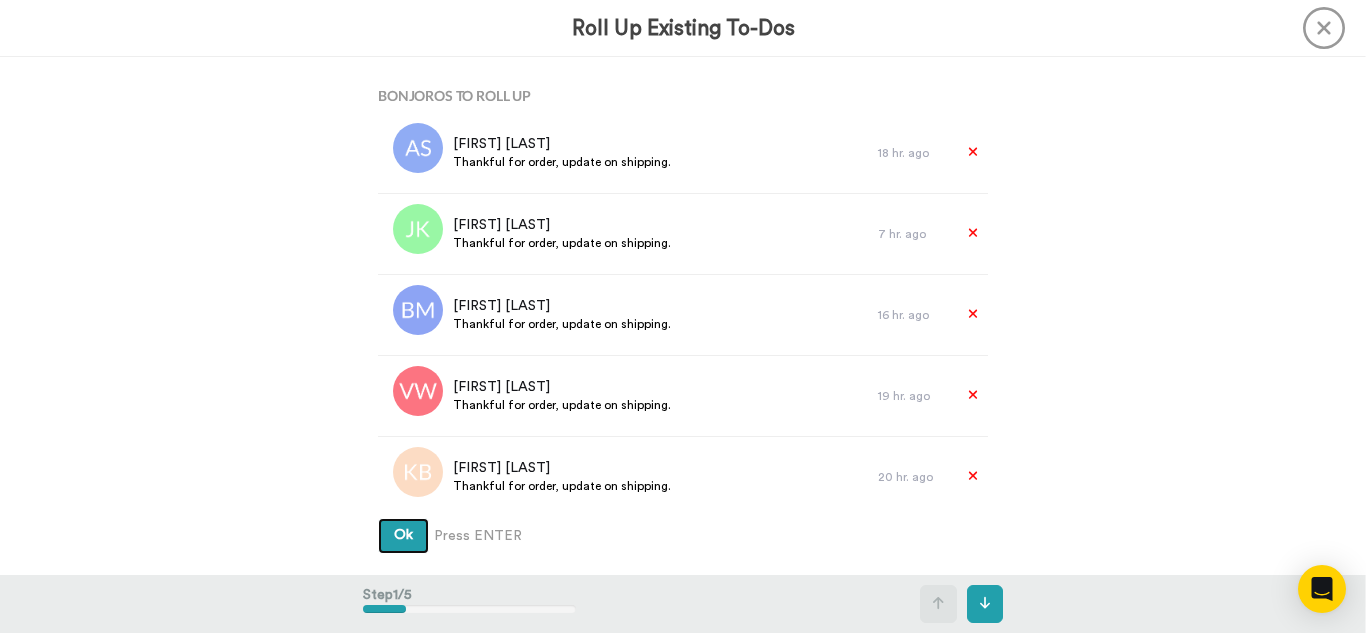 type 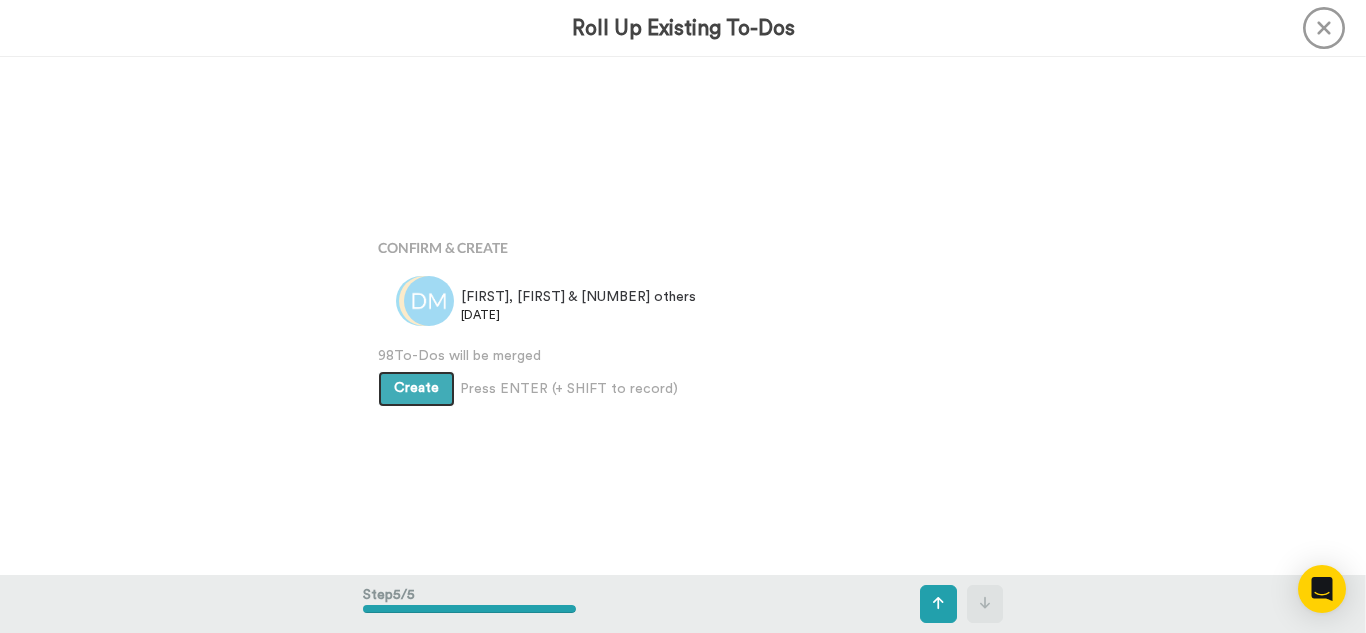 scroll, scrollTop: 2070, scrollLeft: 0, axis: vertical 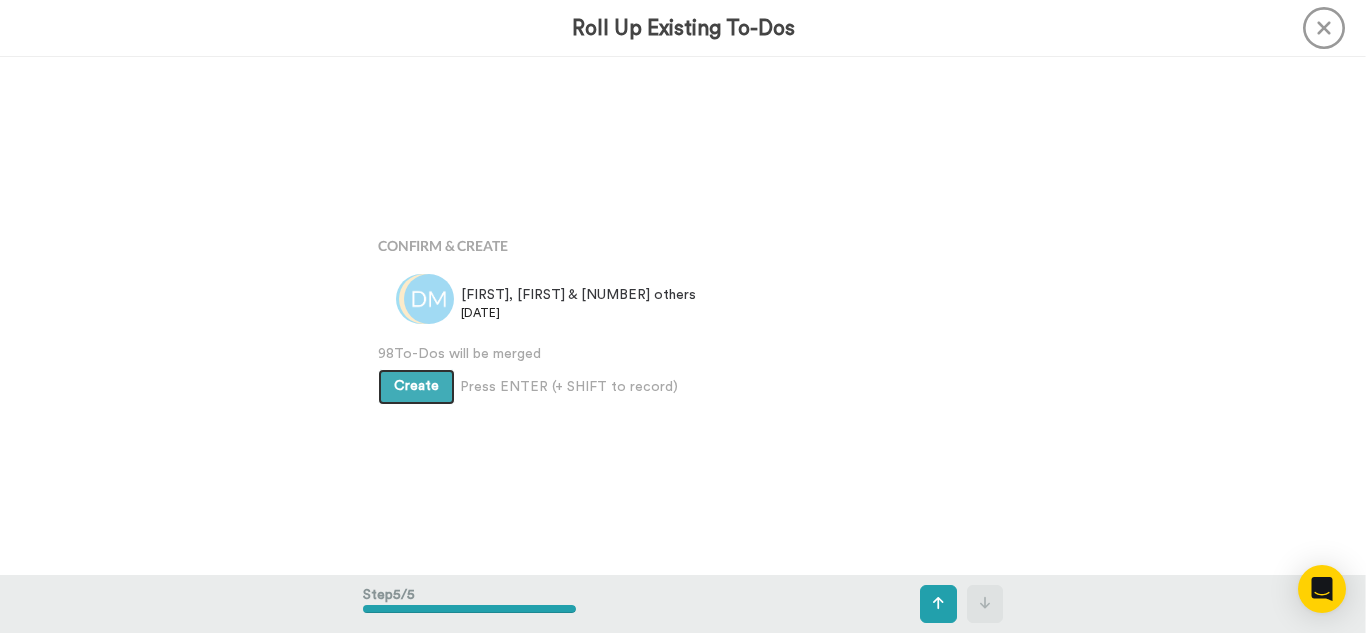 type 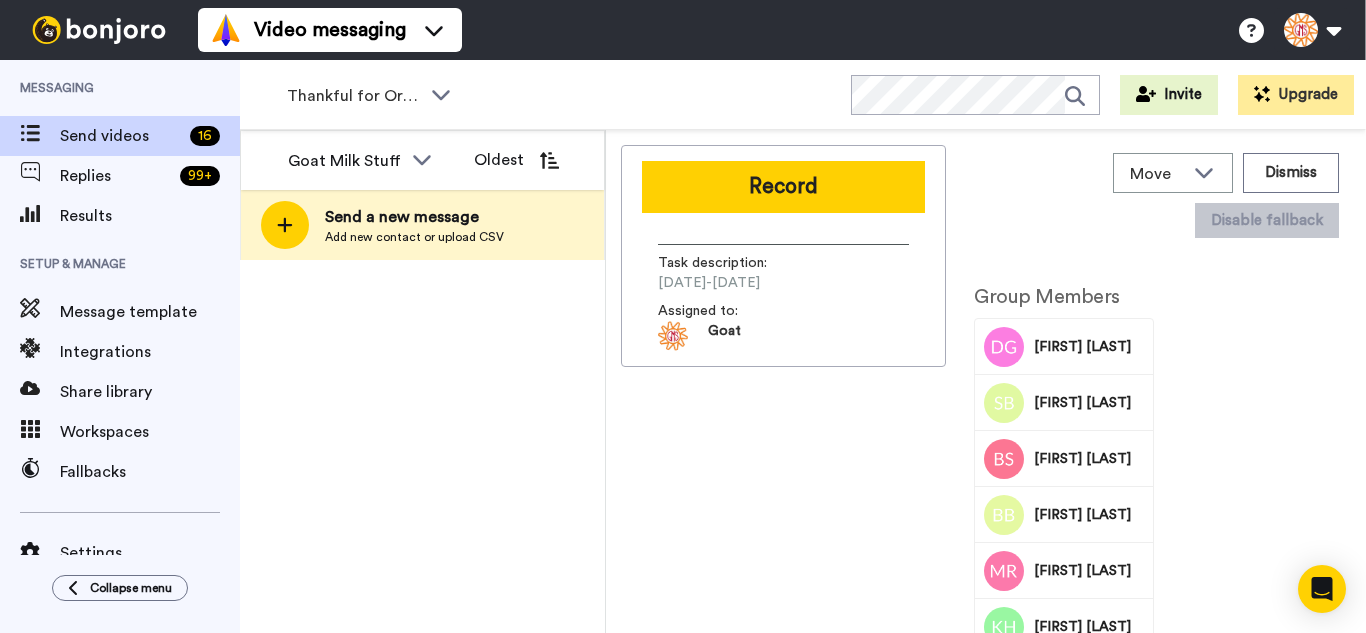scroll, scrollTop: 0, scrollLeft: 0, axis: both 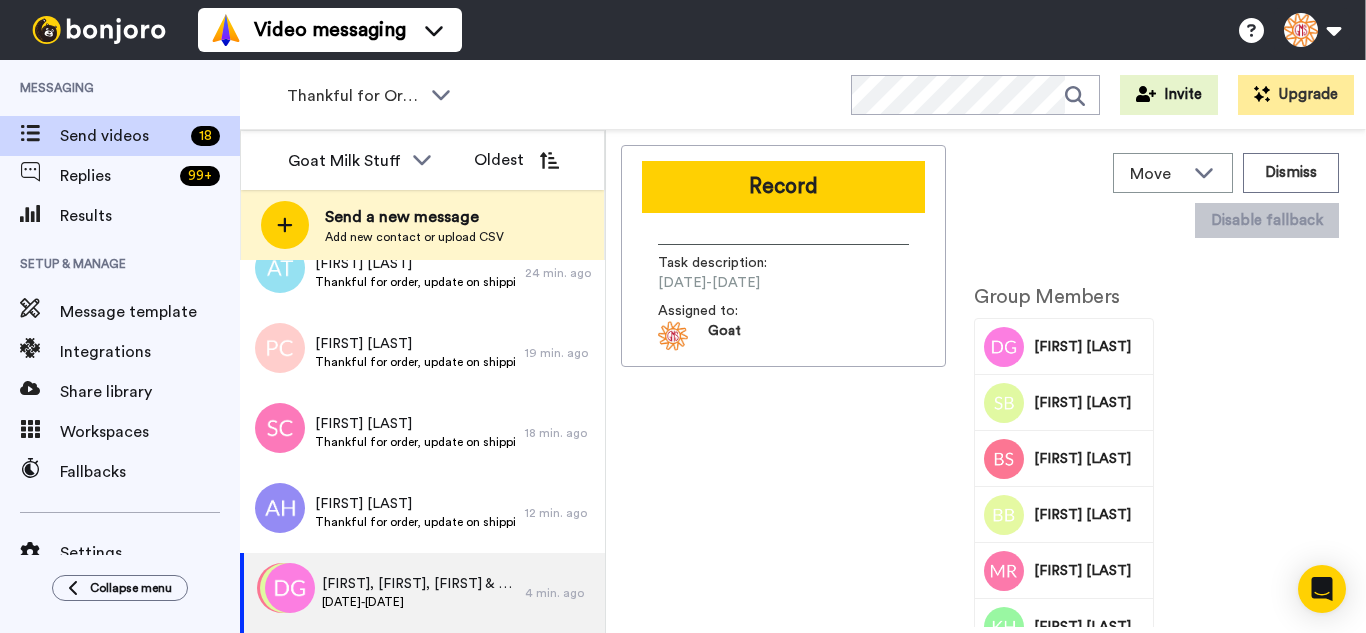 drag, startPoint x: 772, startPoint y: 186, endPoint x: 877, endPoint y: 505, distance: 335.83627 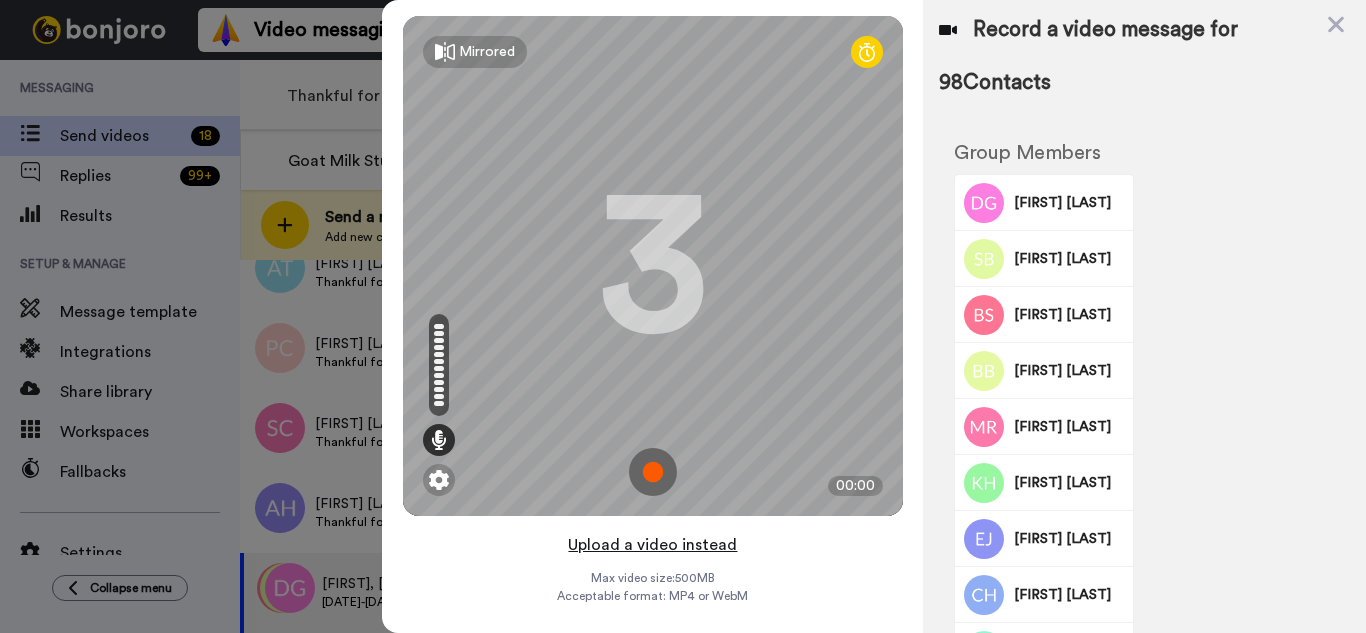 click on "Upload a video instead" at bounding box center [652, 545] 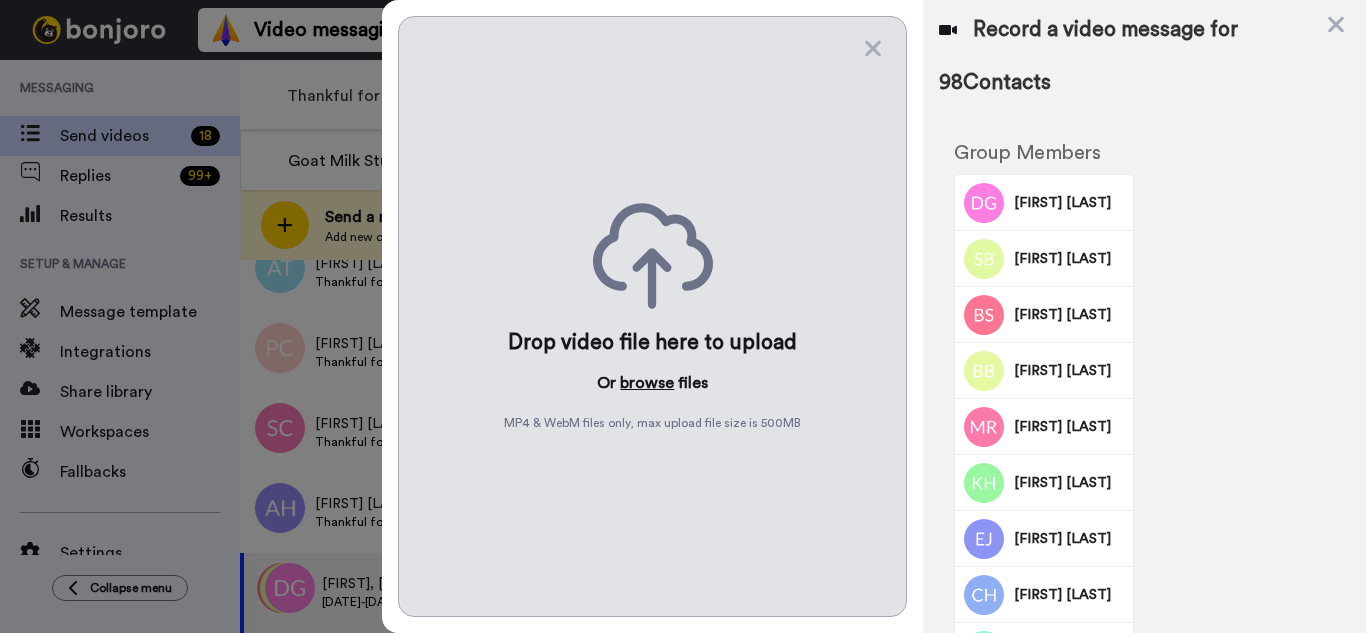 click on "browse" at bounding box center [647, 383] 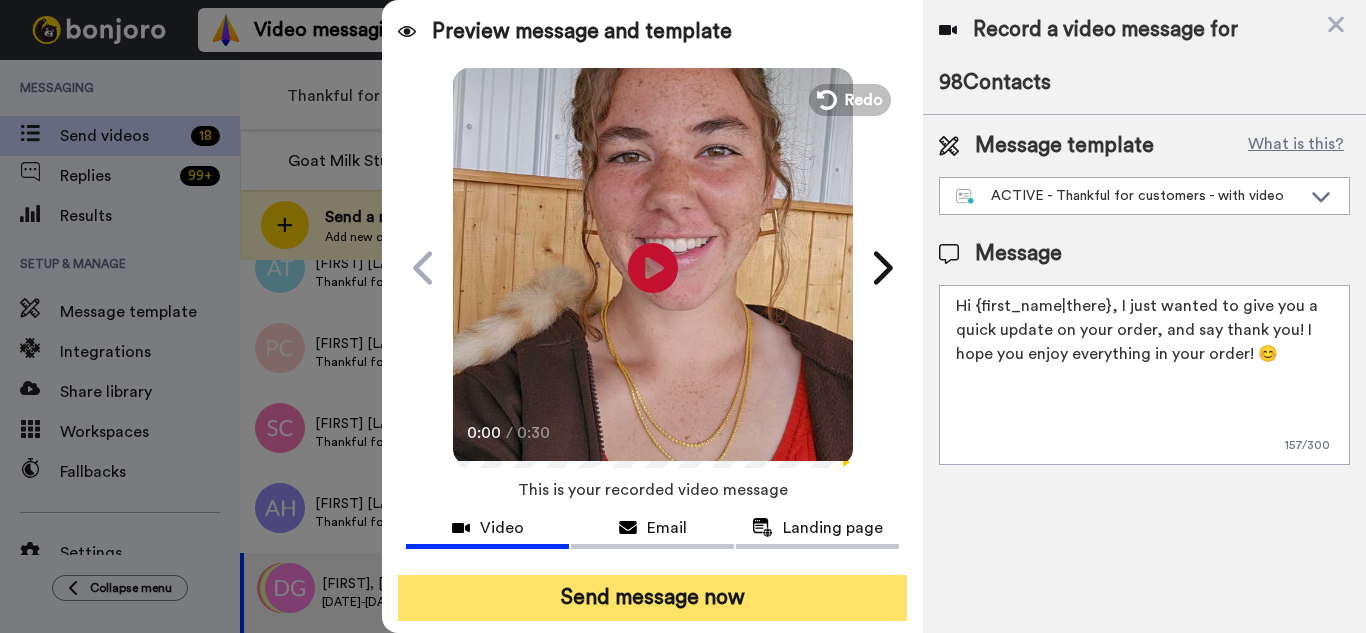 click on "Send message now" at bounding box center (652, 598) 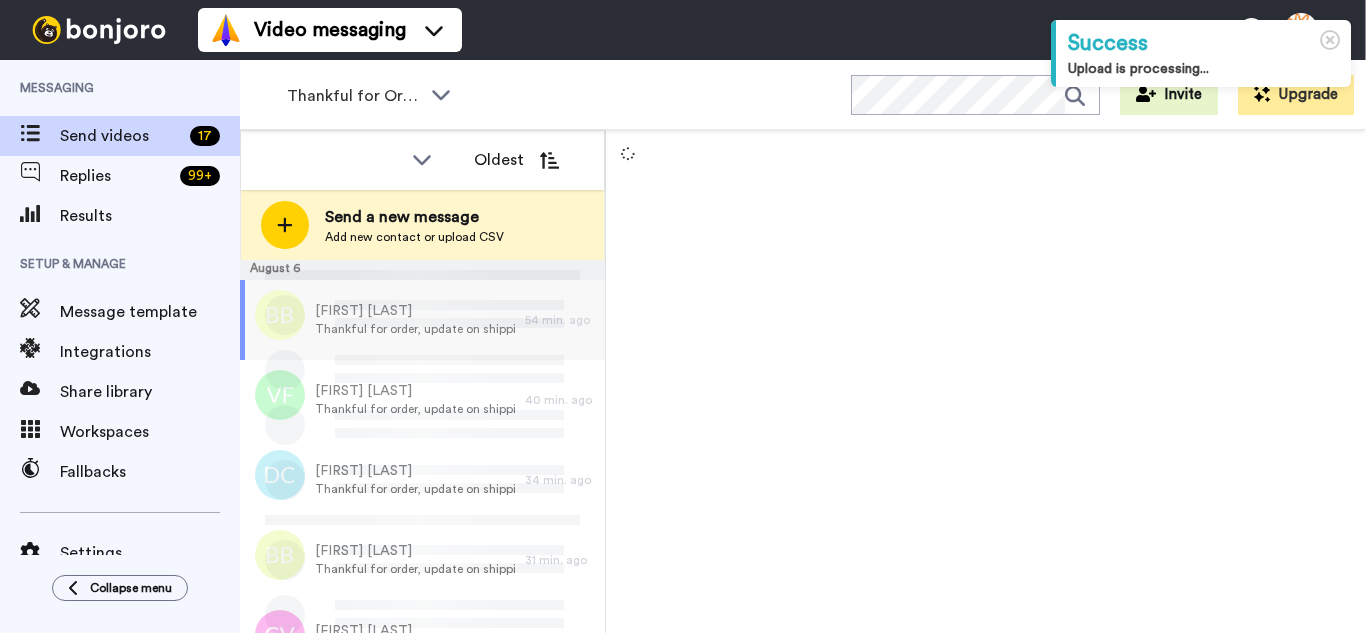 scroll, scrollTop: 0, scrollLeft: 0, axis: both 